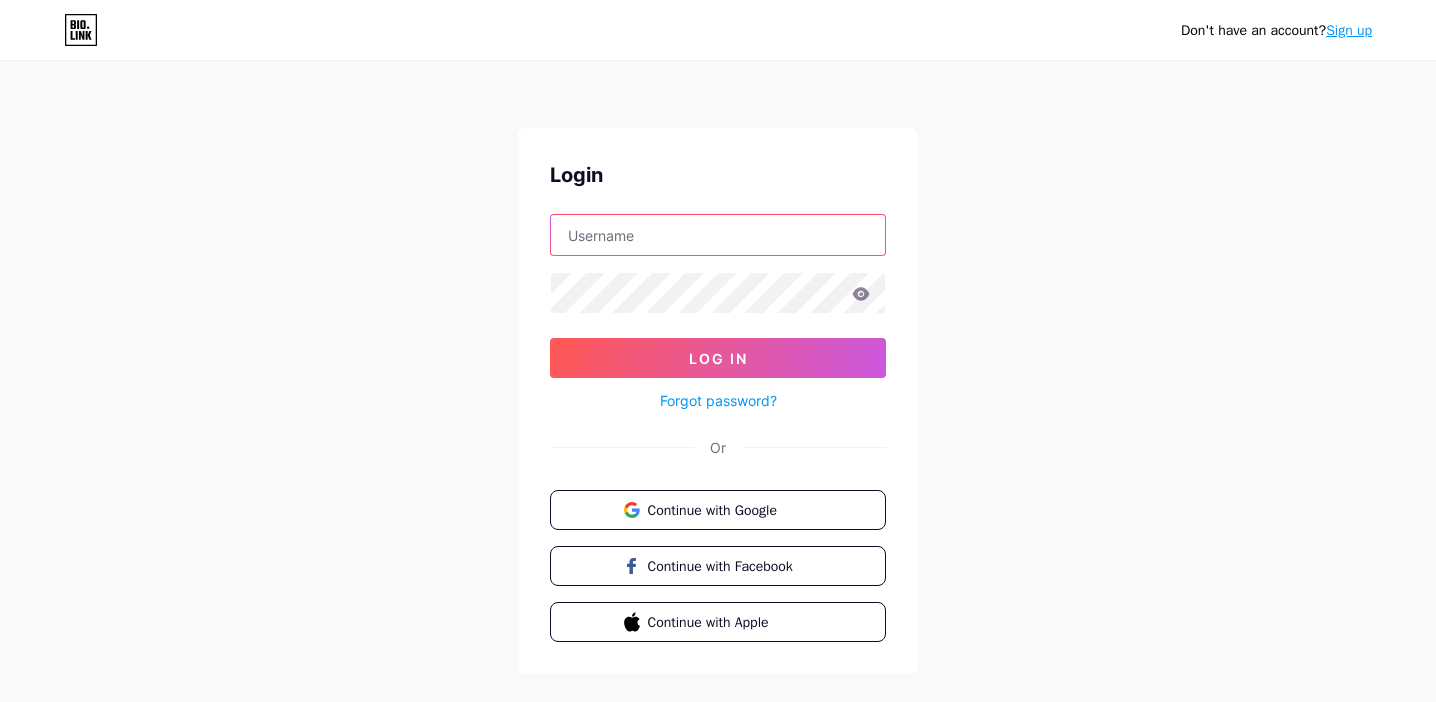 scroll, scrollTop: 0, scrollLeft: 0, axis: both 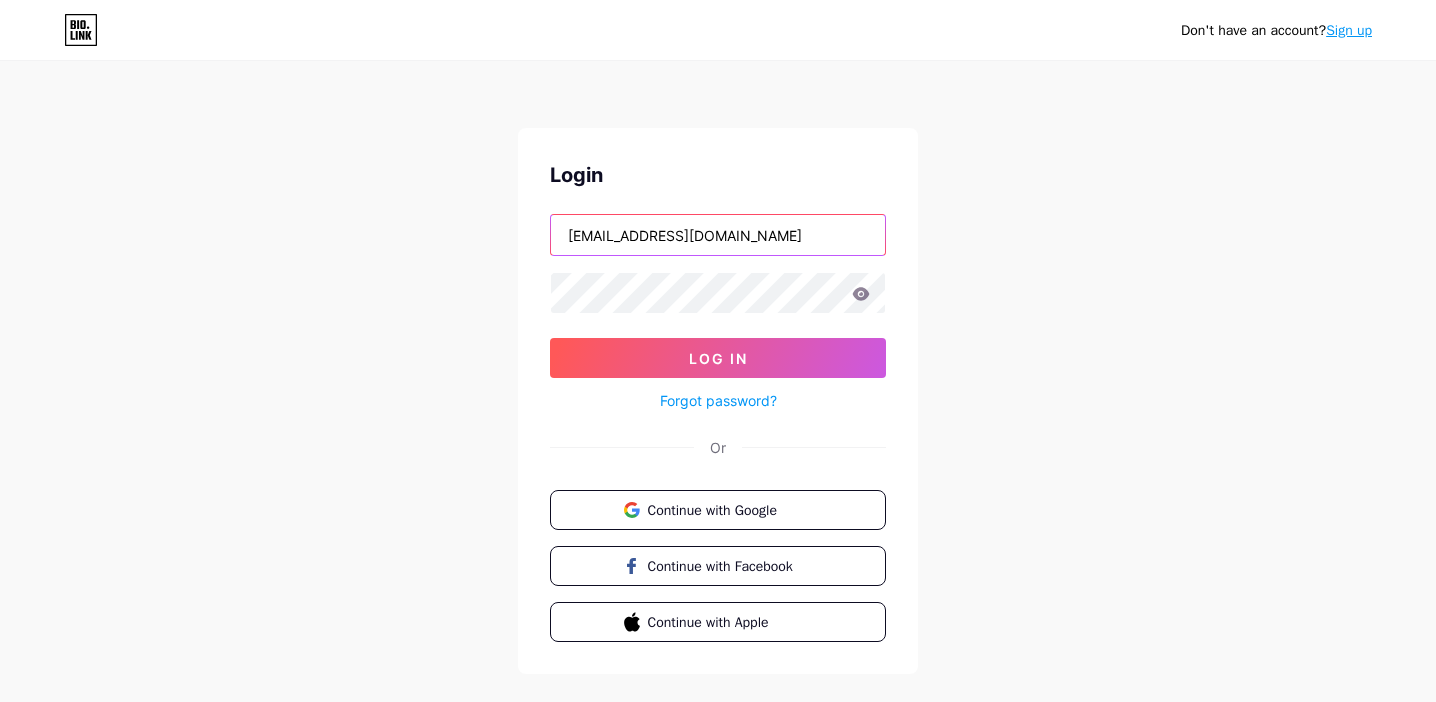 type on "[EMAIL_ADDRESS][DOMAIN_NAME]" 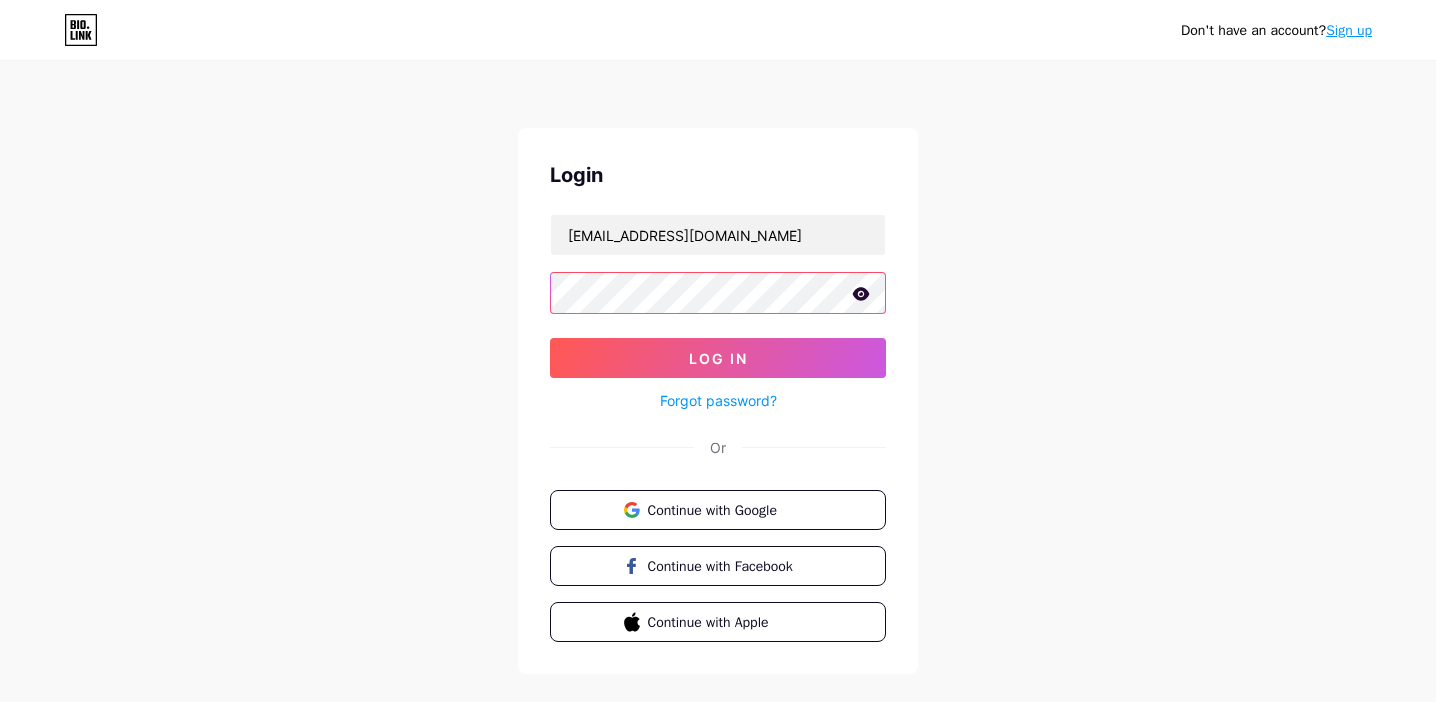 click on "Log In" at bounding box center (718, 358) 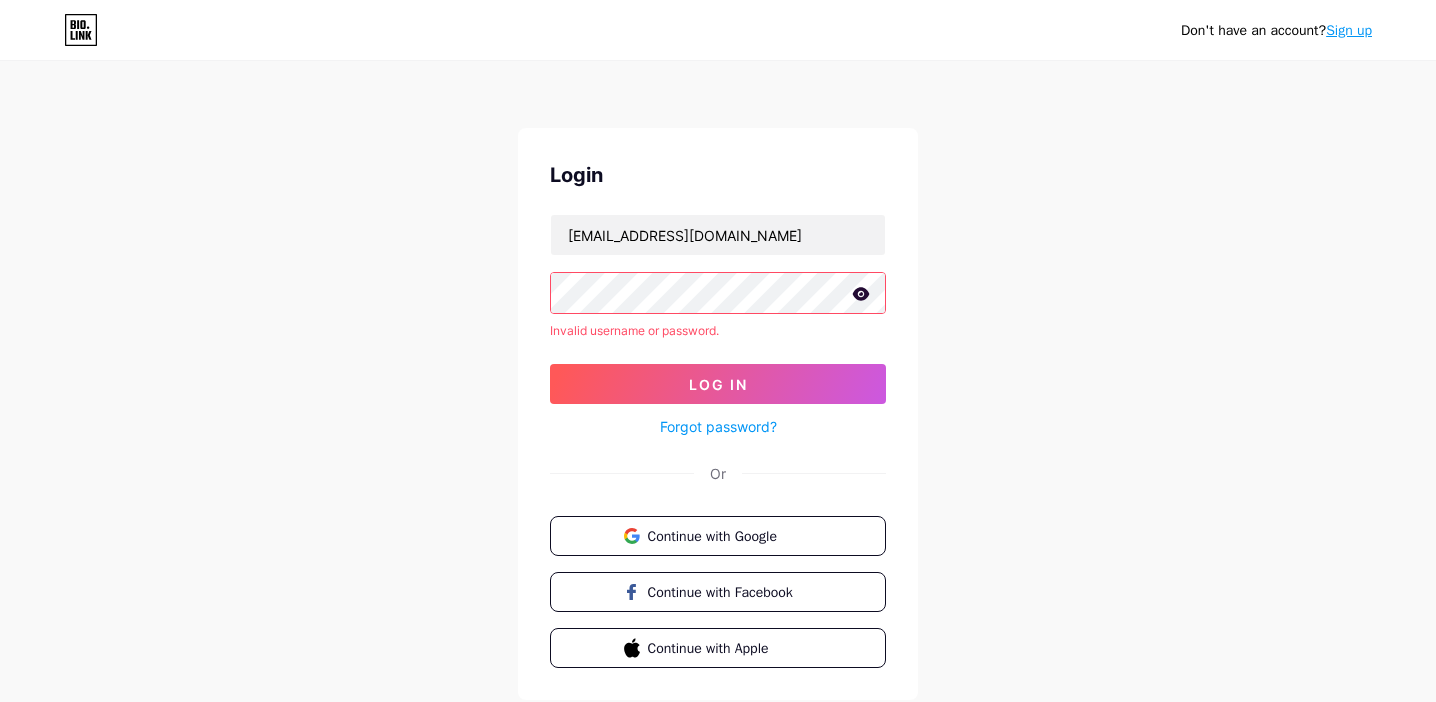 click 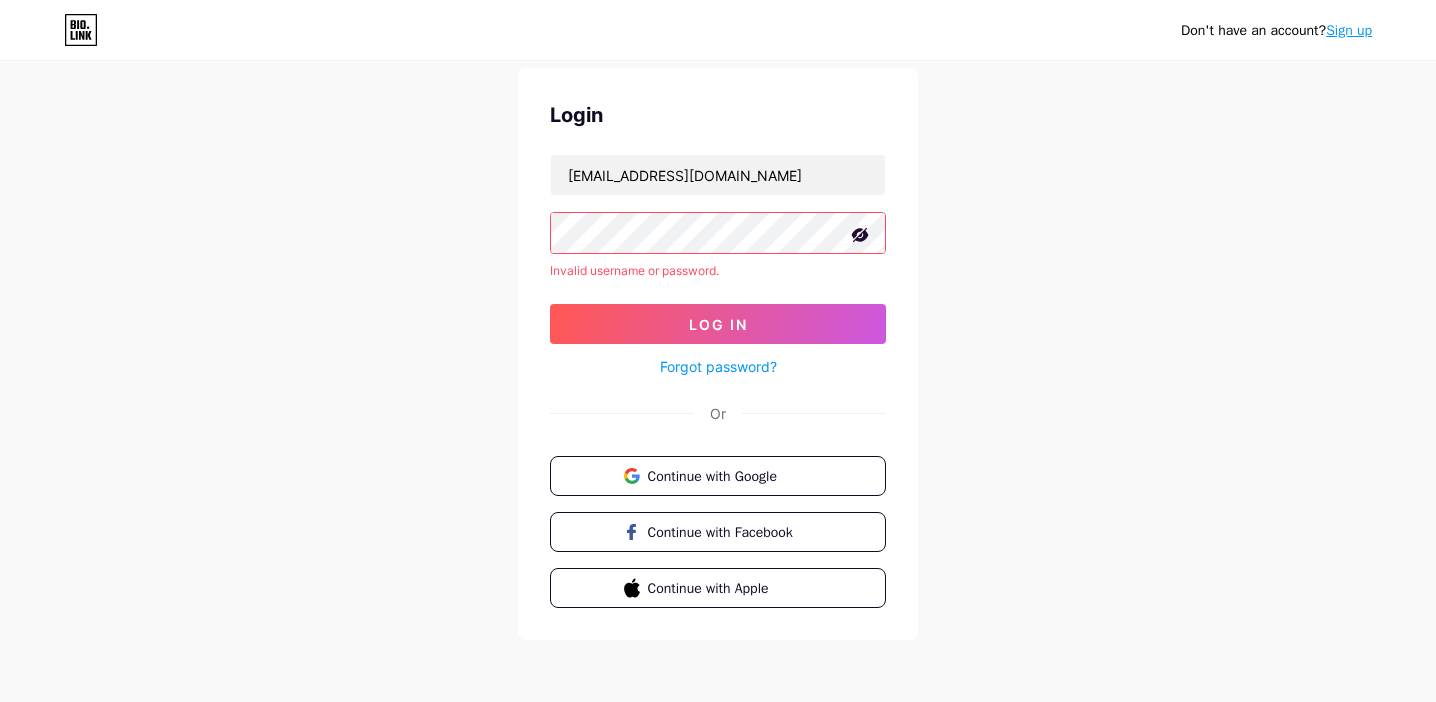 scroll, scrollTop: 0, scrollLeft: 0, axis: both 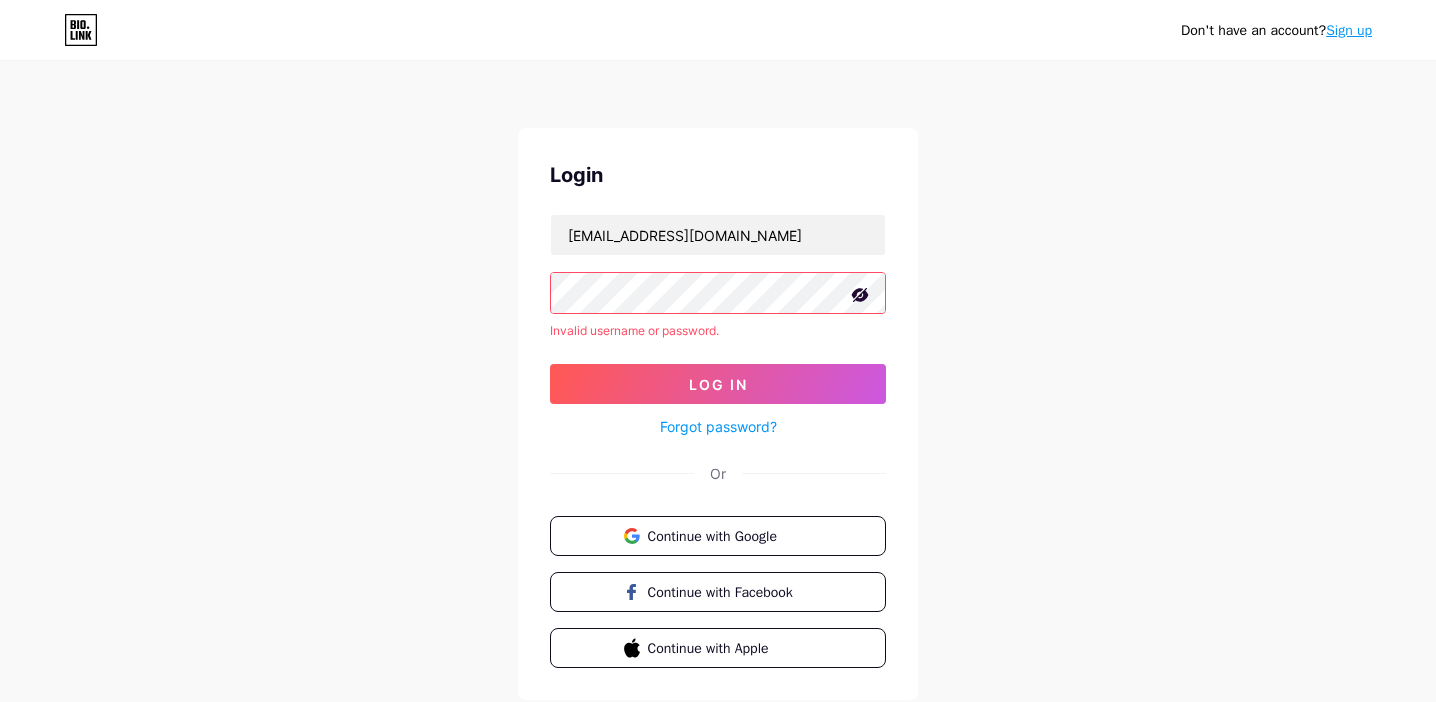 click on "Sign up" at bounding box center [1349, 30] 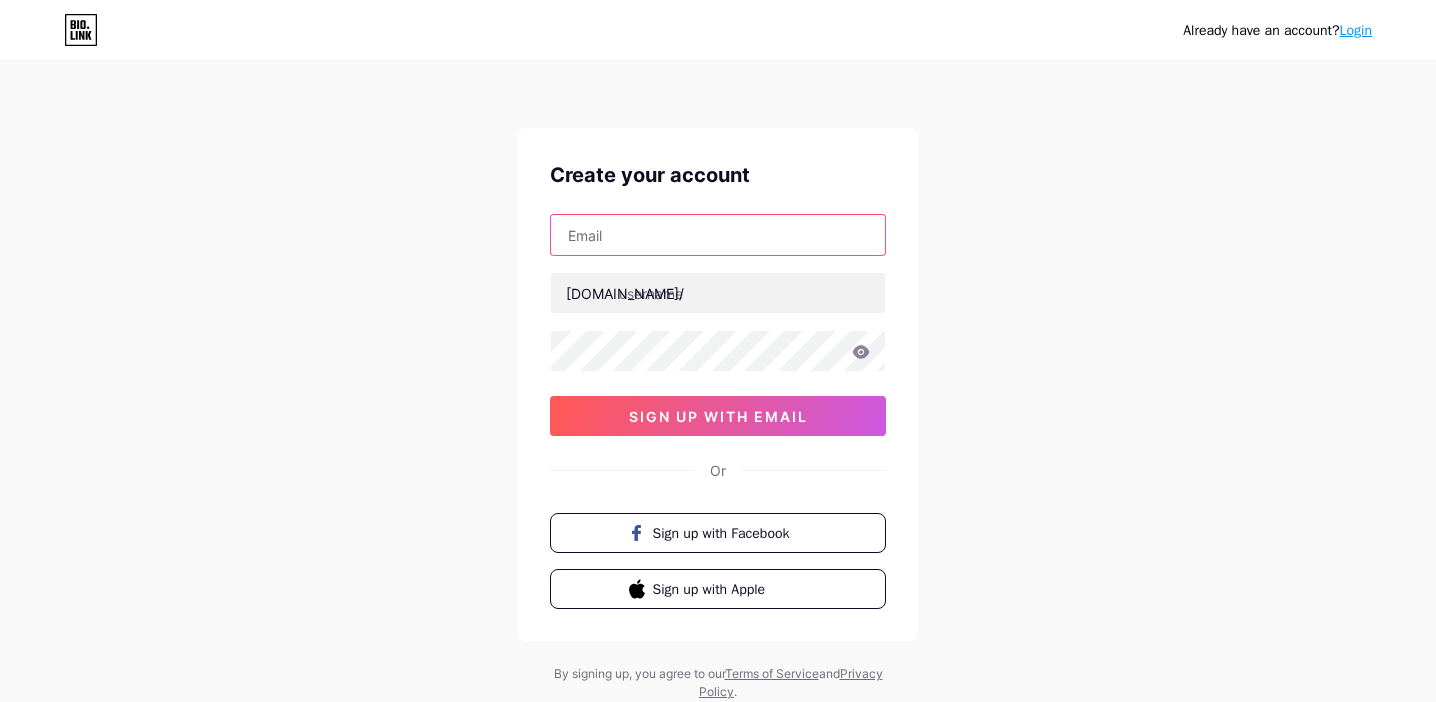 click at bounding box center (718, 235) 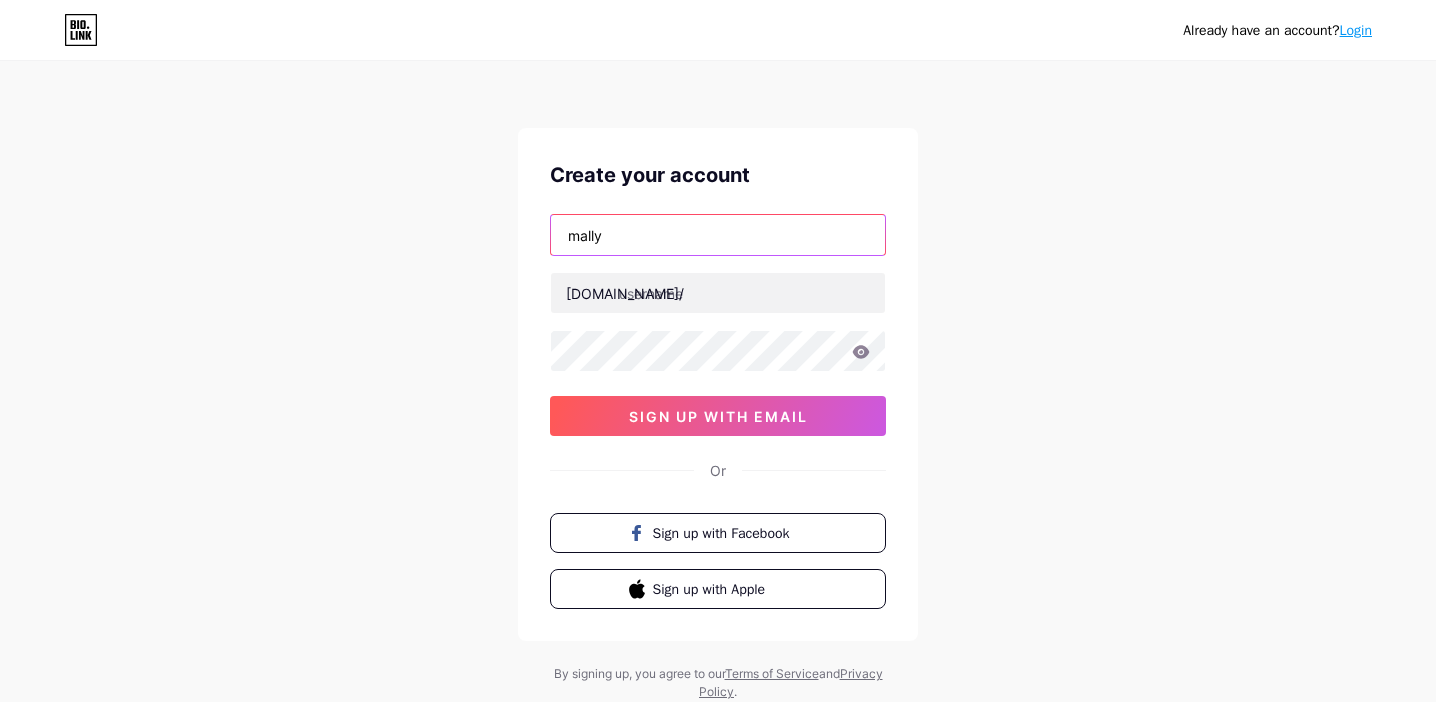 type on "[EMAIL_ADDRESS][DOMAIN_NAME]" 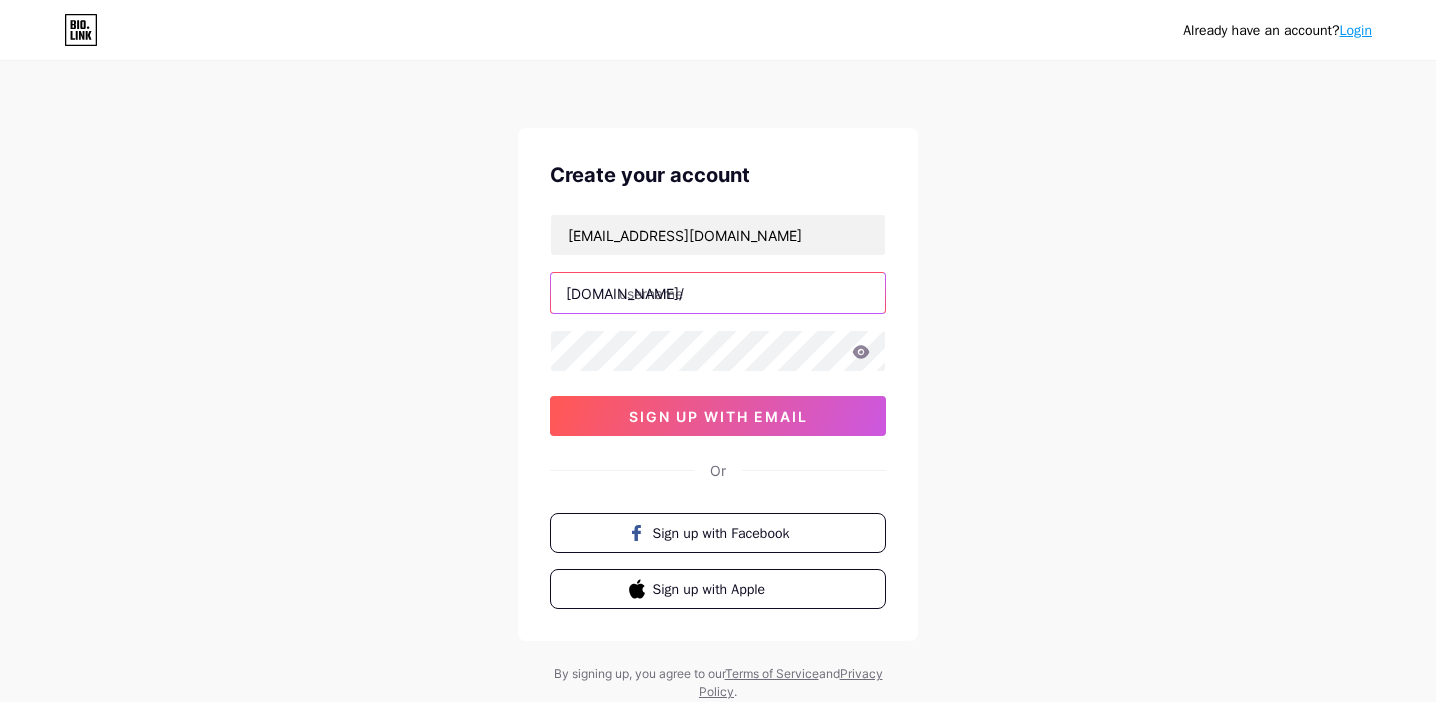 click at bounding box center (718, 293) 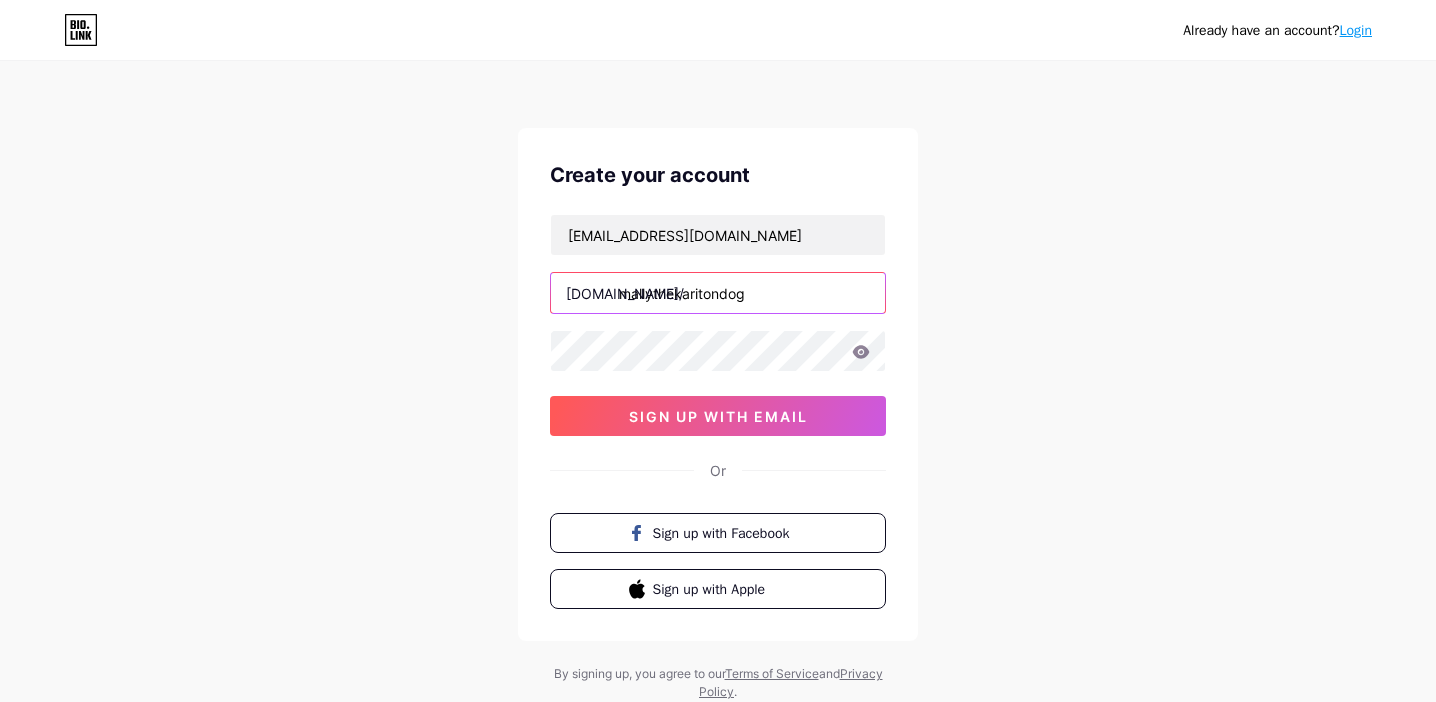 type on "mallythekaritondog" 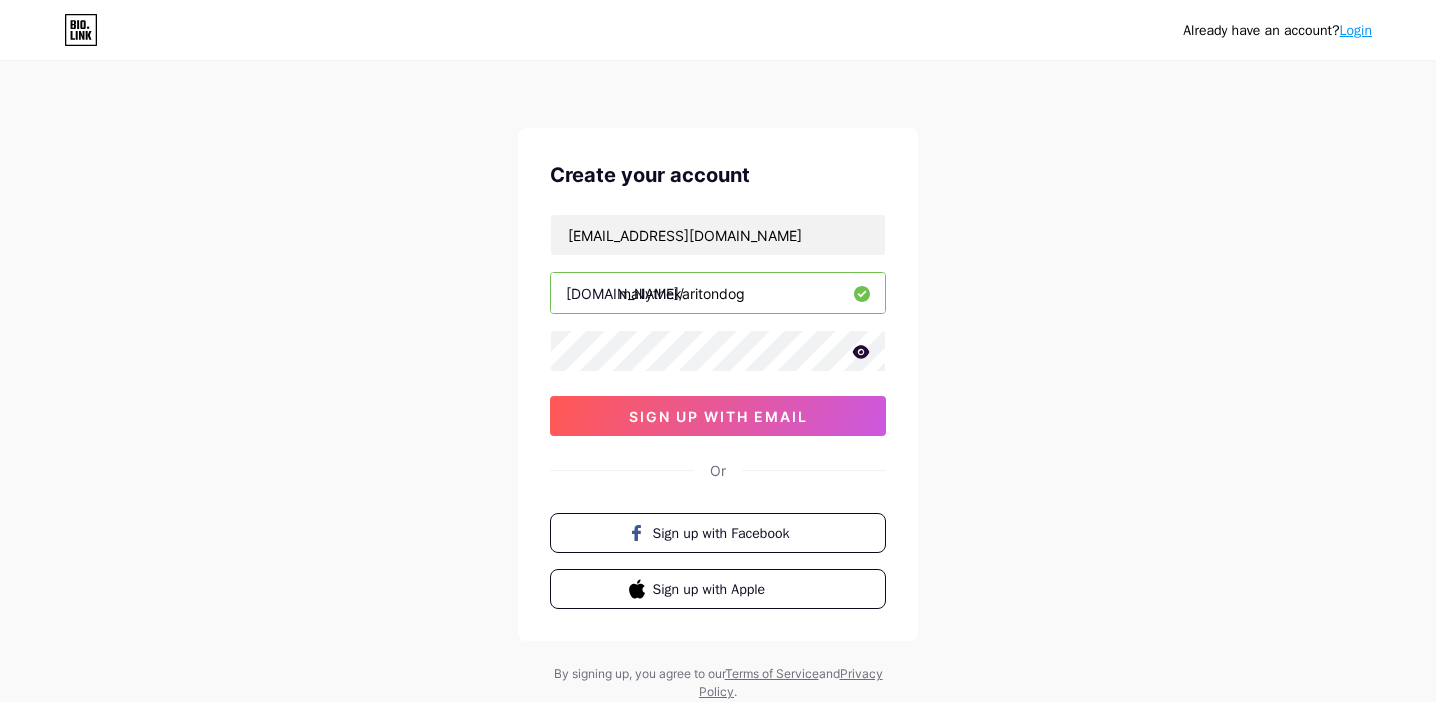 click 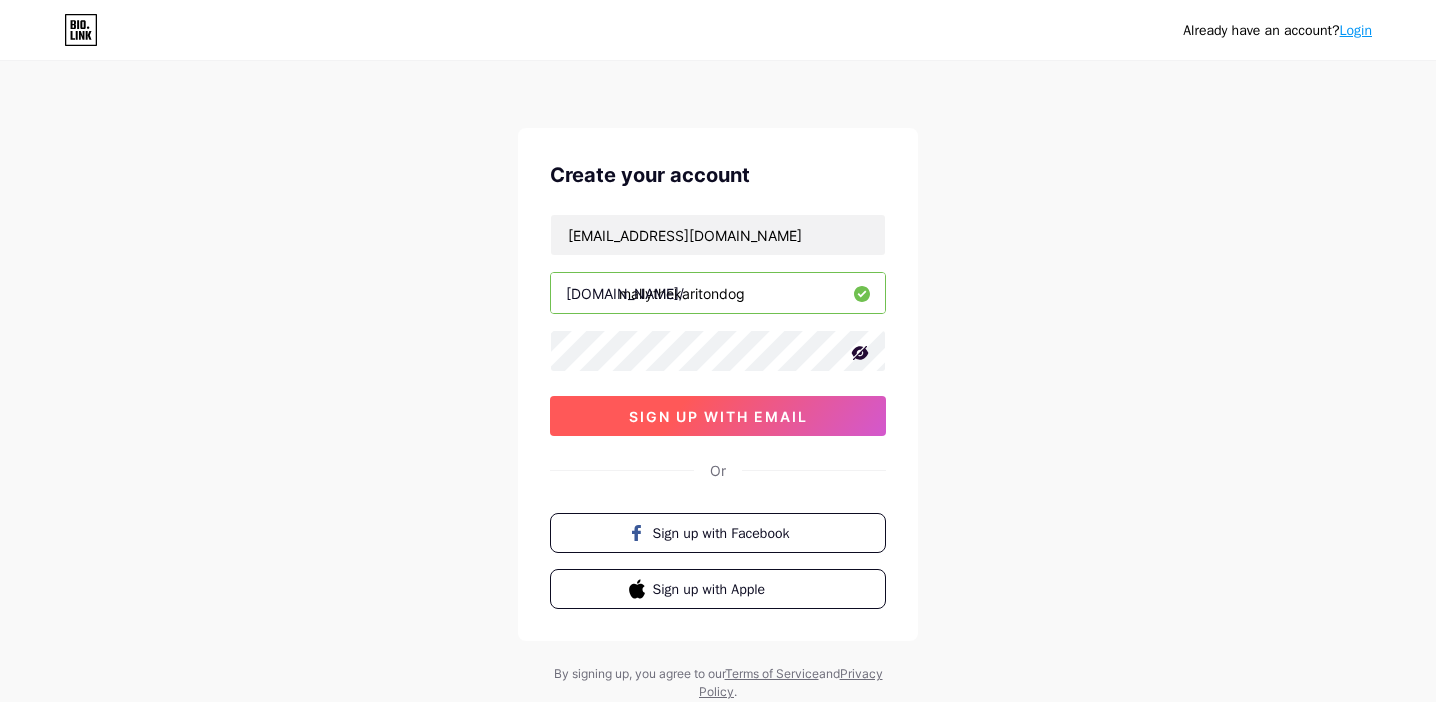 click on "sign up with email" at bounding box center [718, 416] 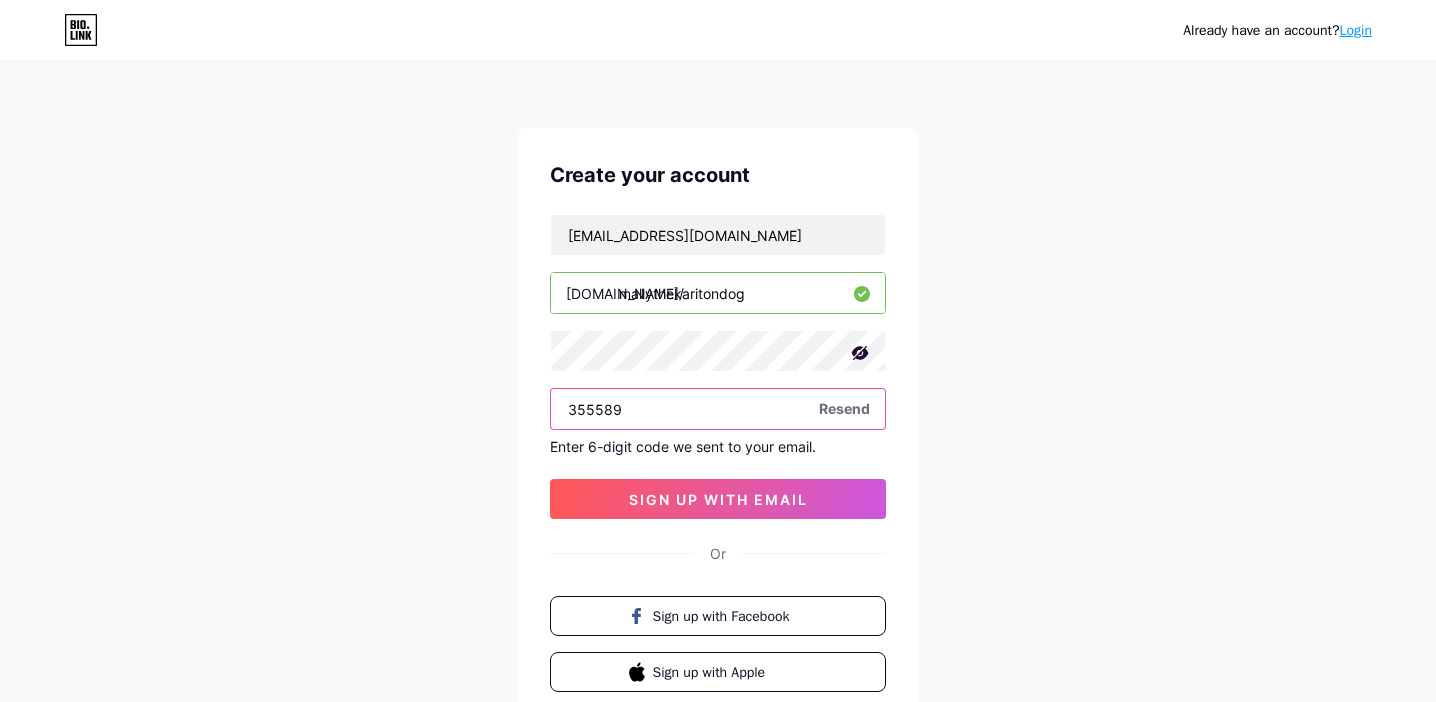type on "355589" 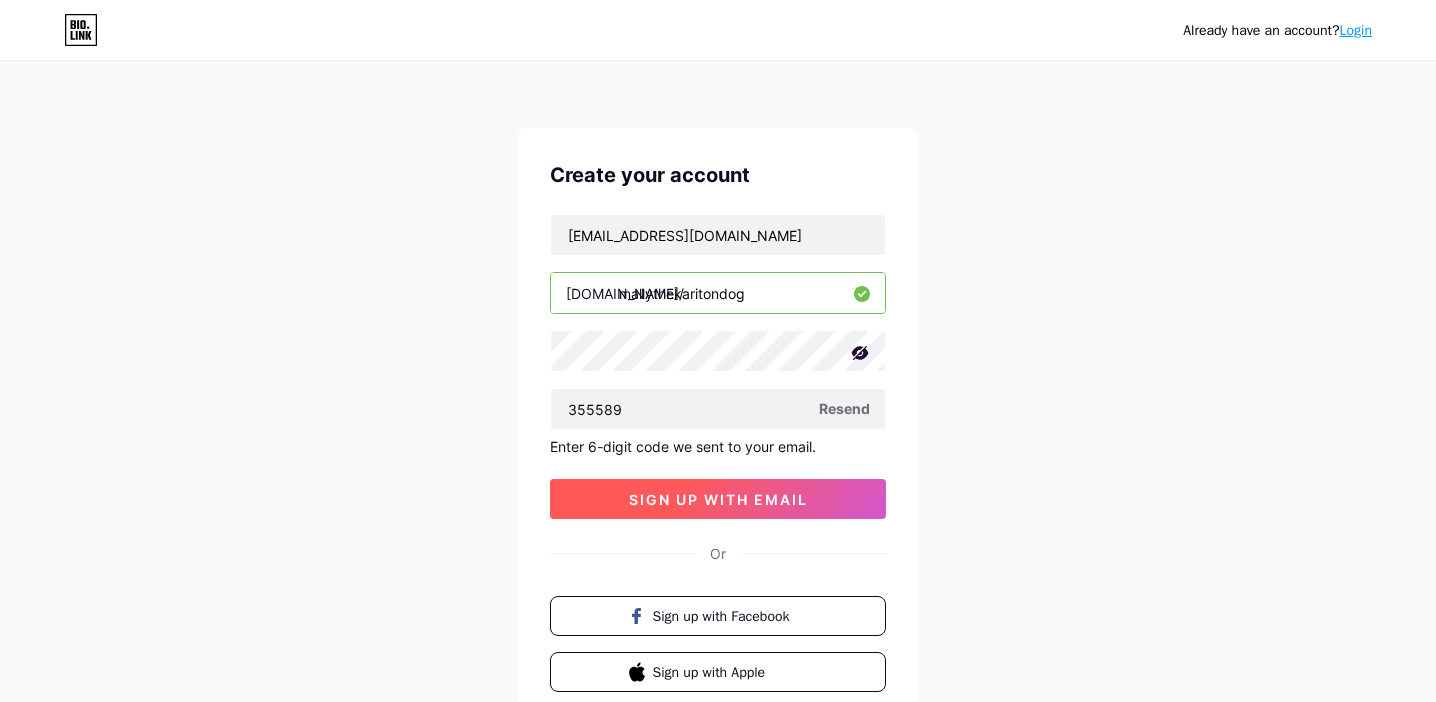 click on "sign up with email" at bounding box center (718, 499) 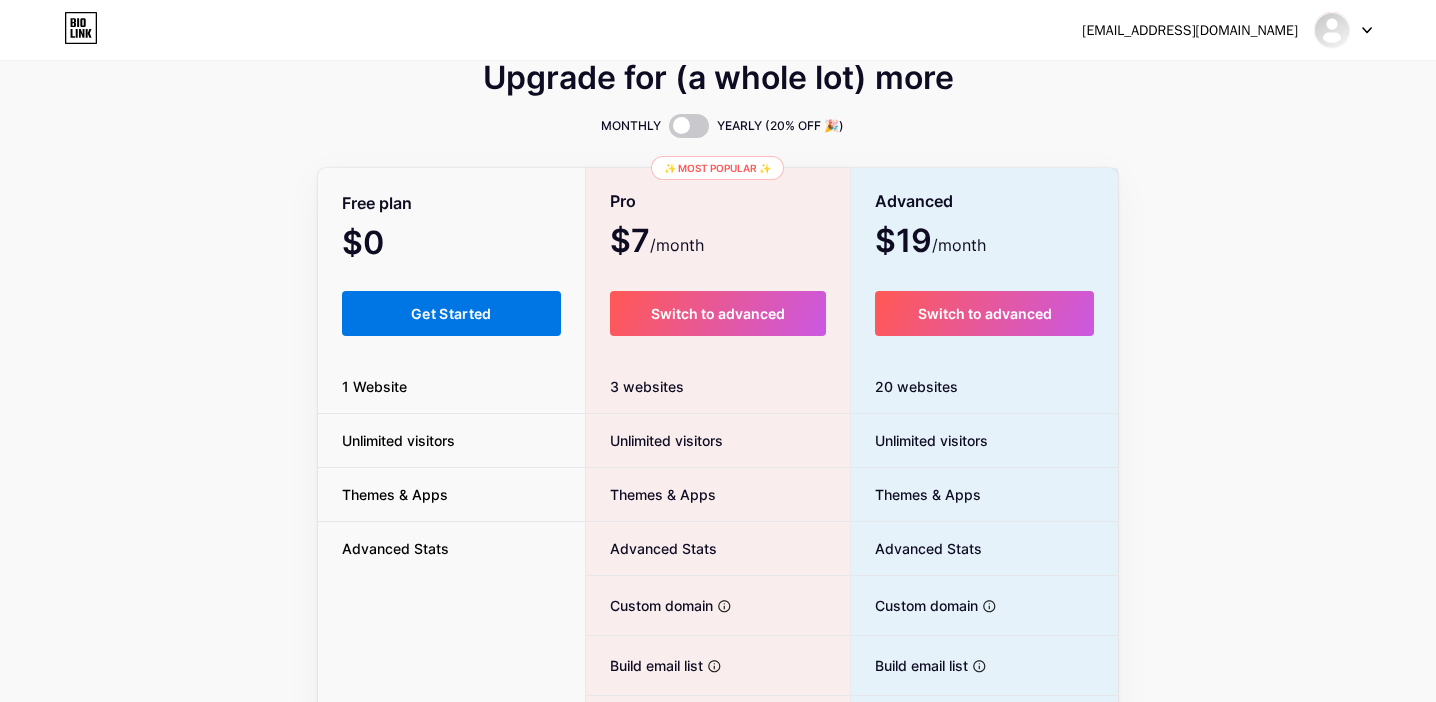 scroll, scrollTop: 27, scrollLeft: 0, axis: vertical 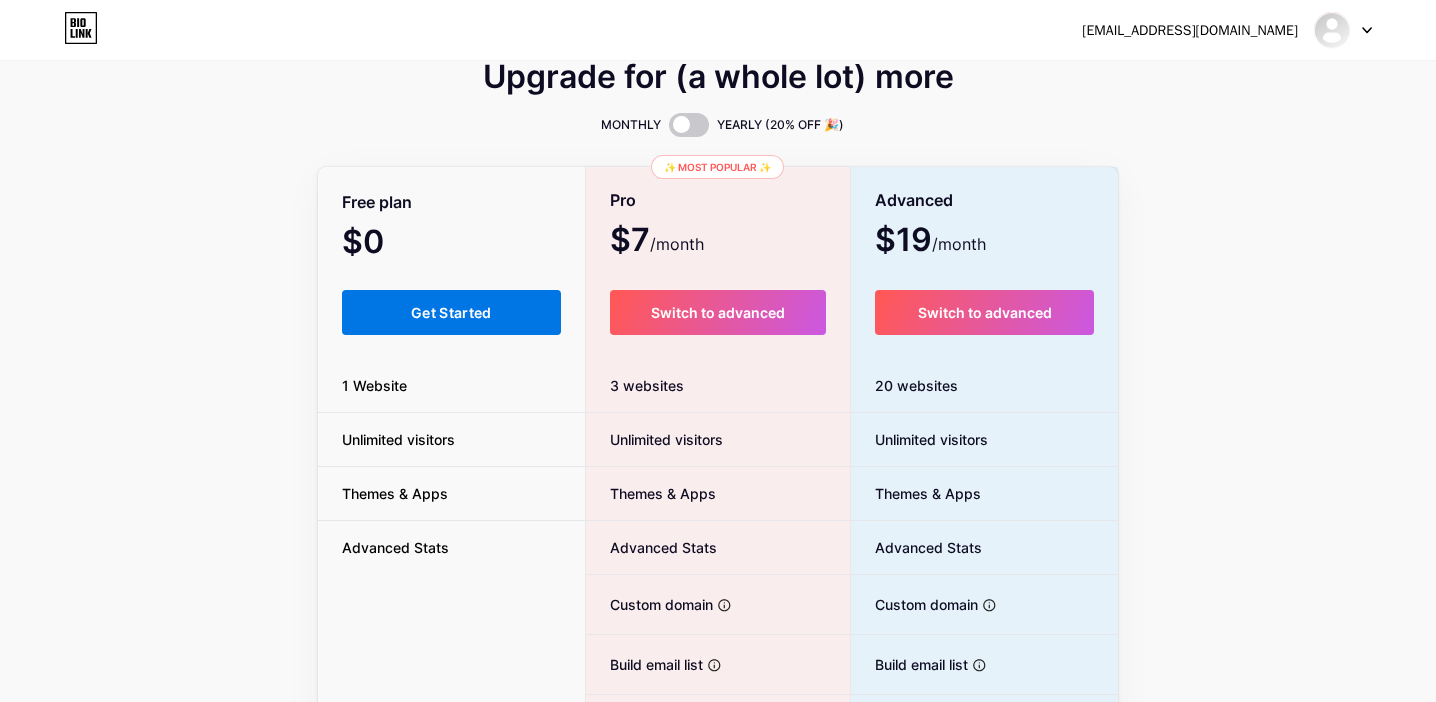 click on "Get Started" at bounding box center (451, 312) 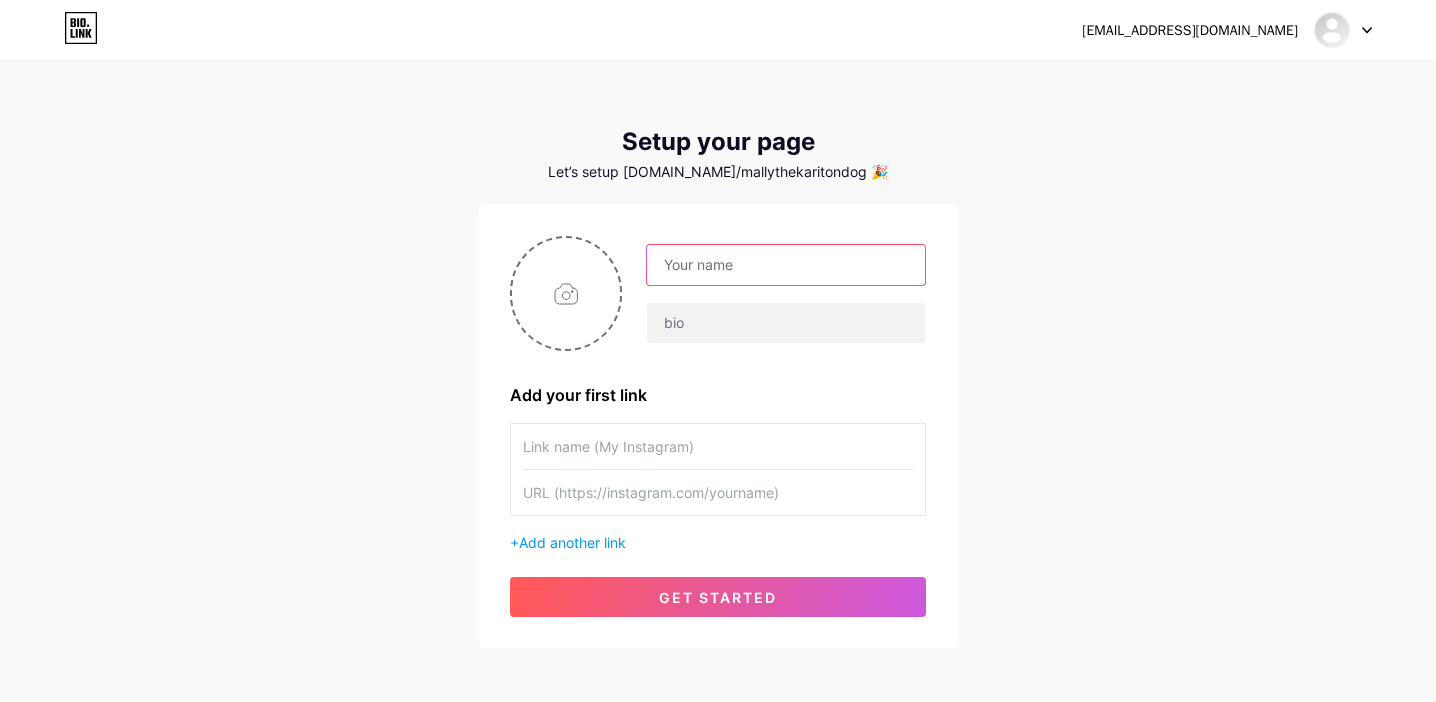 click at bounding box center [786, 265] 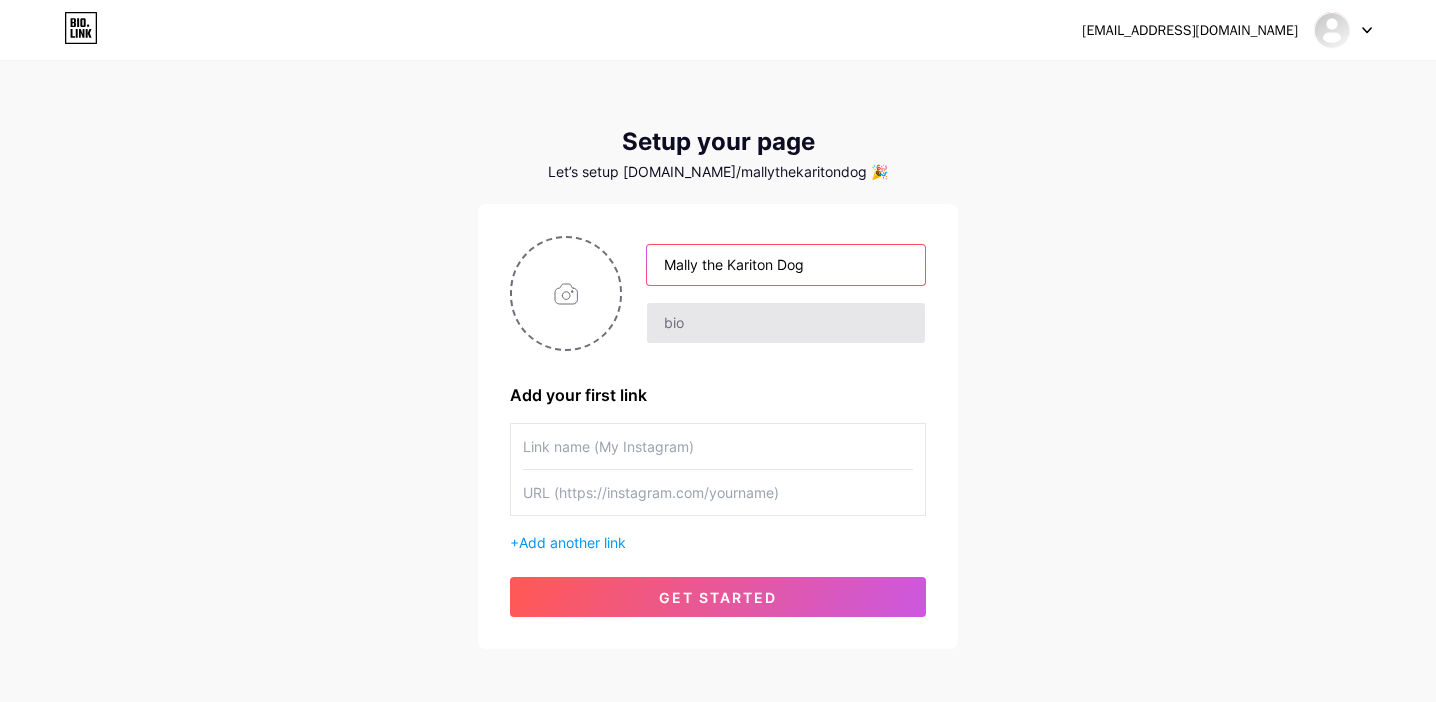 type on "Mally the Kariton Dog" 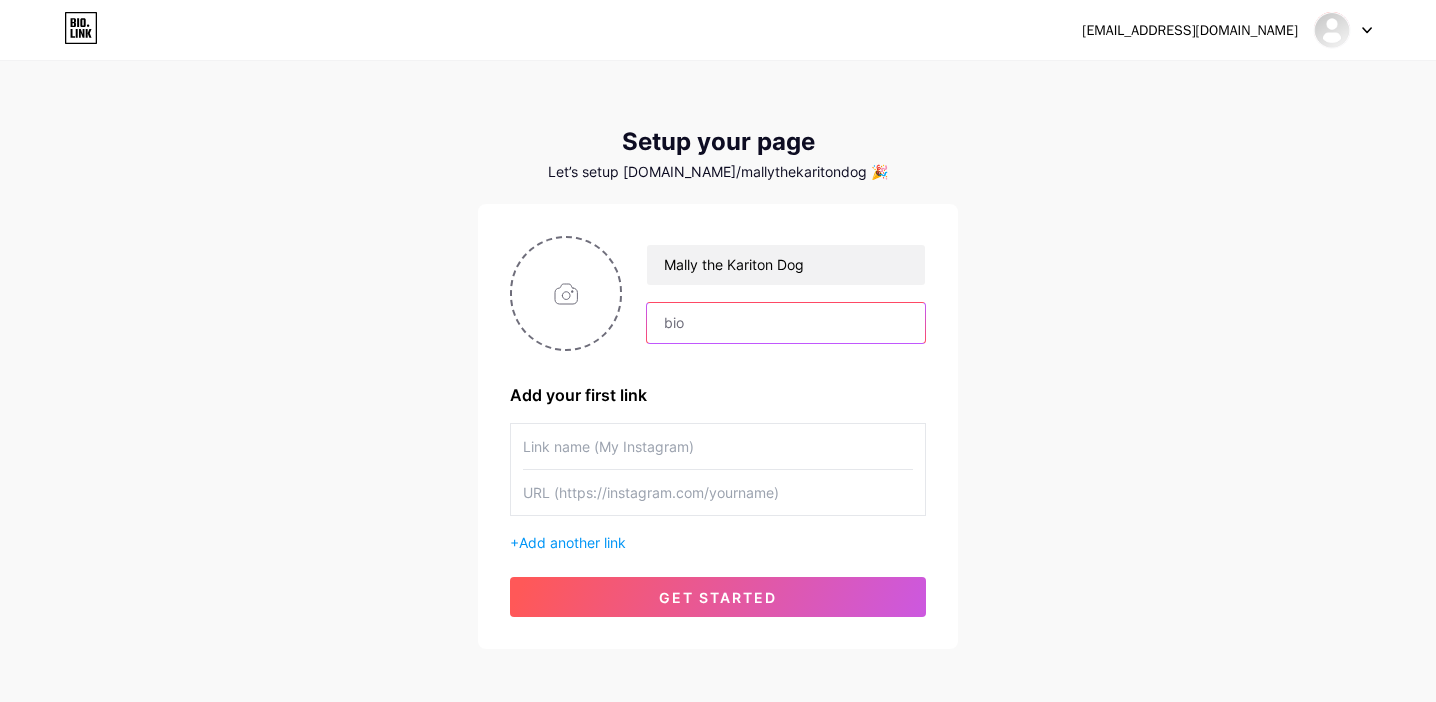click at bounding box center [786, 323] 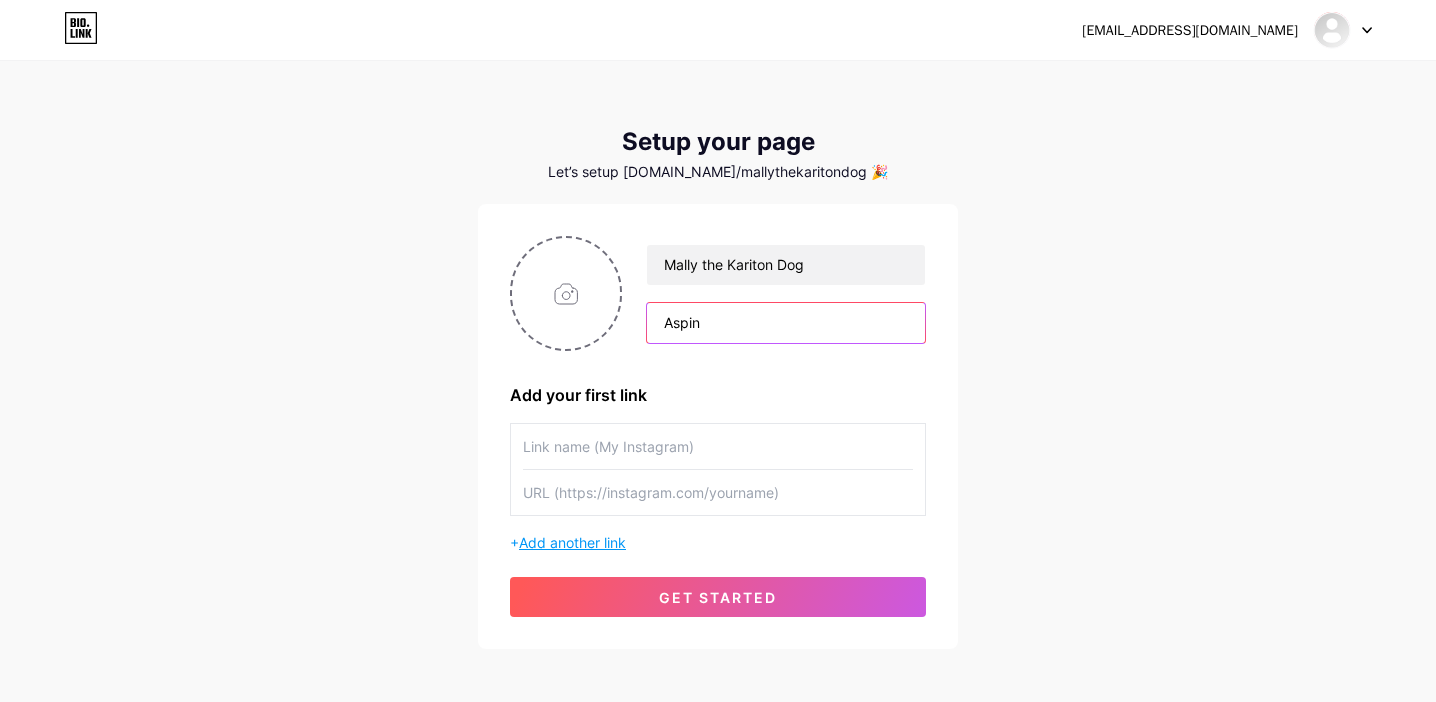type on "Aspin" 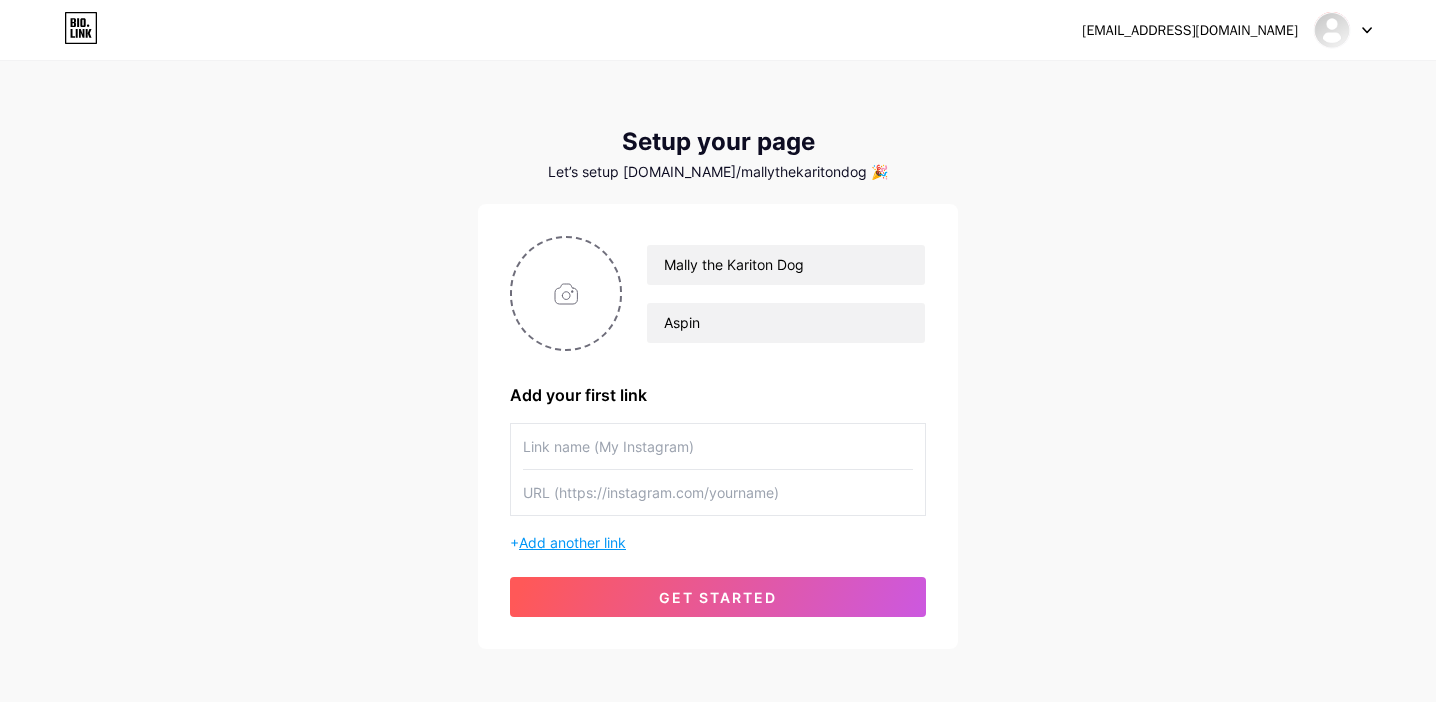 click on "Add another link" at bounding box center [572, 542] 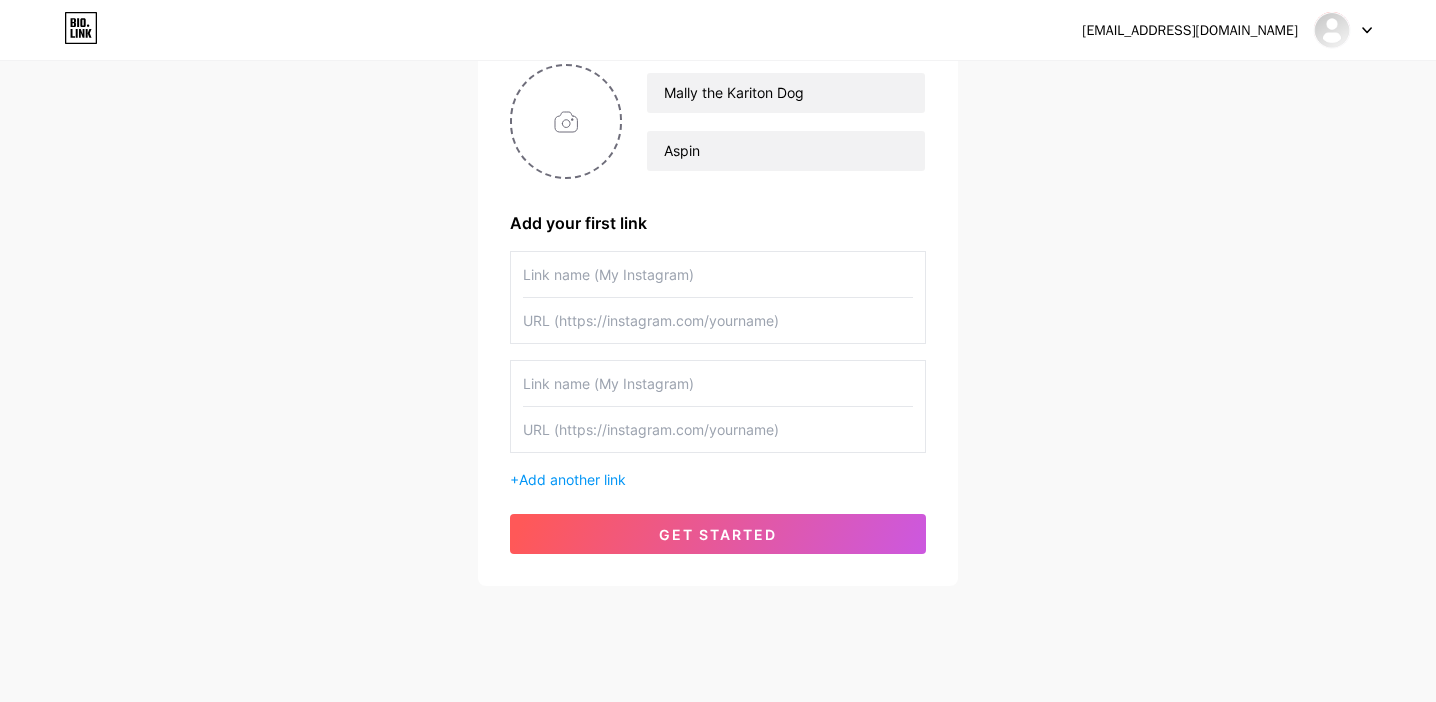scroll, scrollTop: 173, scrollLeft: 0, axis: vertical 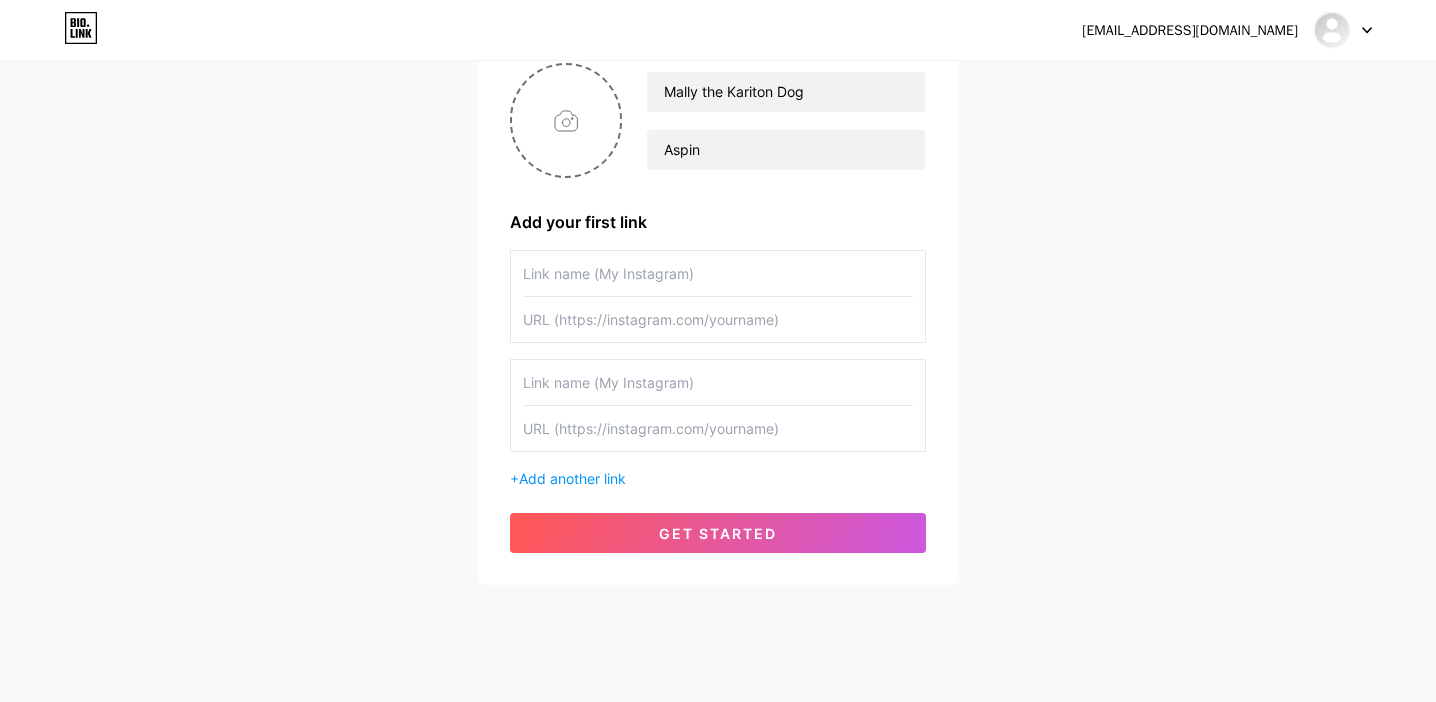 click at bounding box center (718, 382) 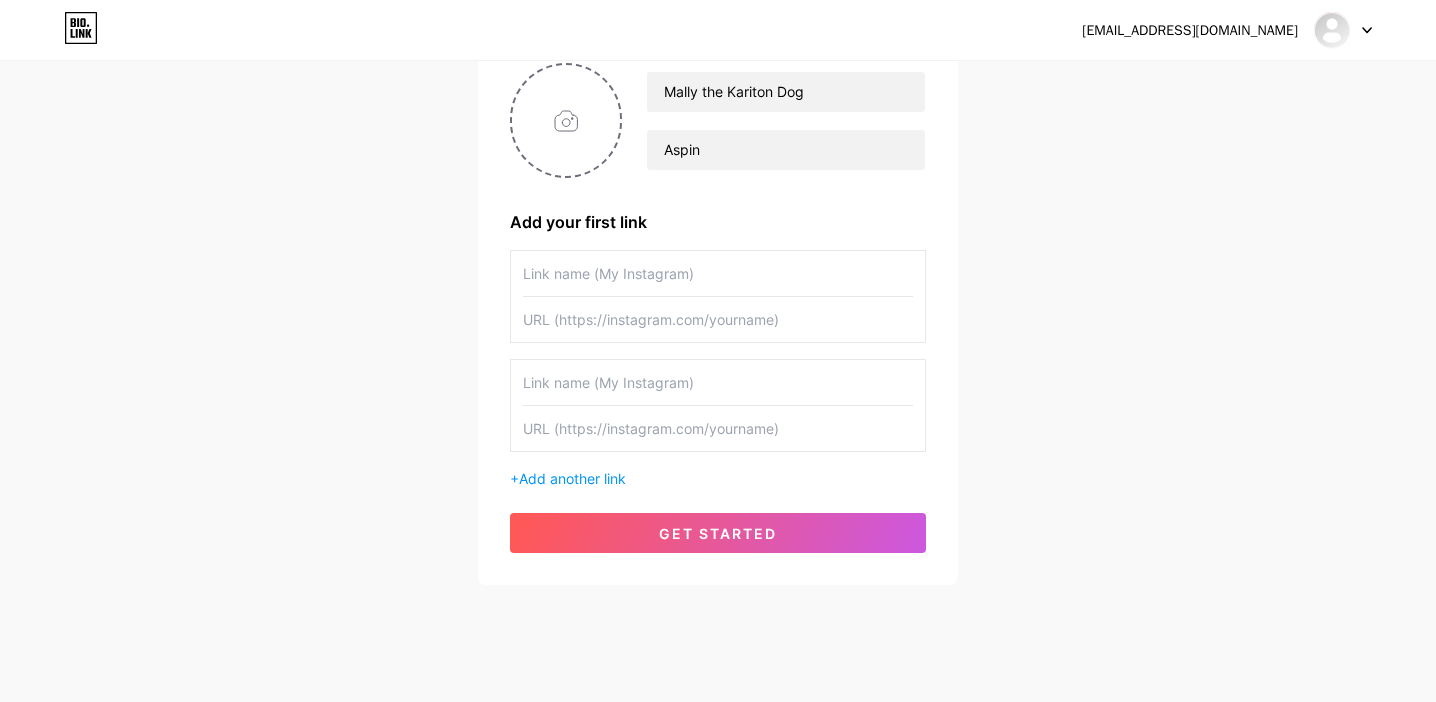 type on "f" 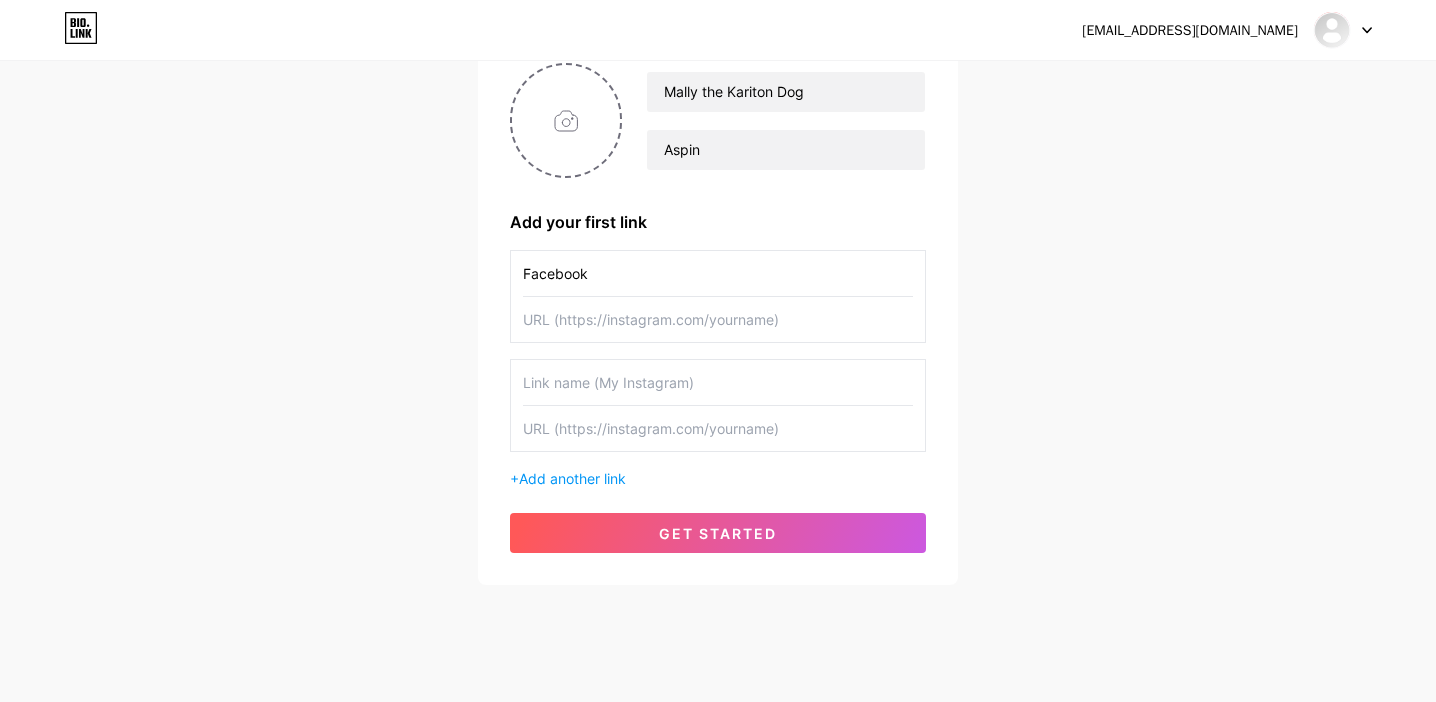 type on "Facebook" 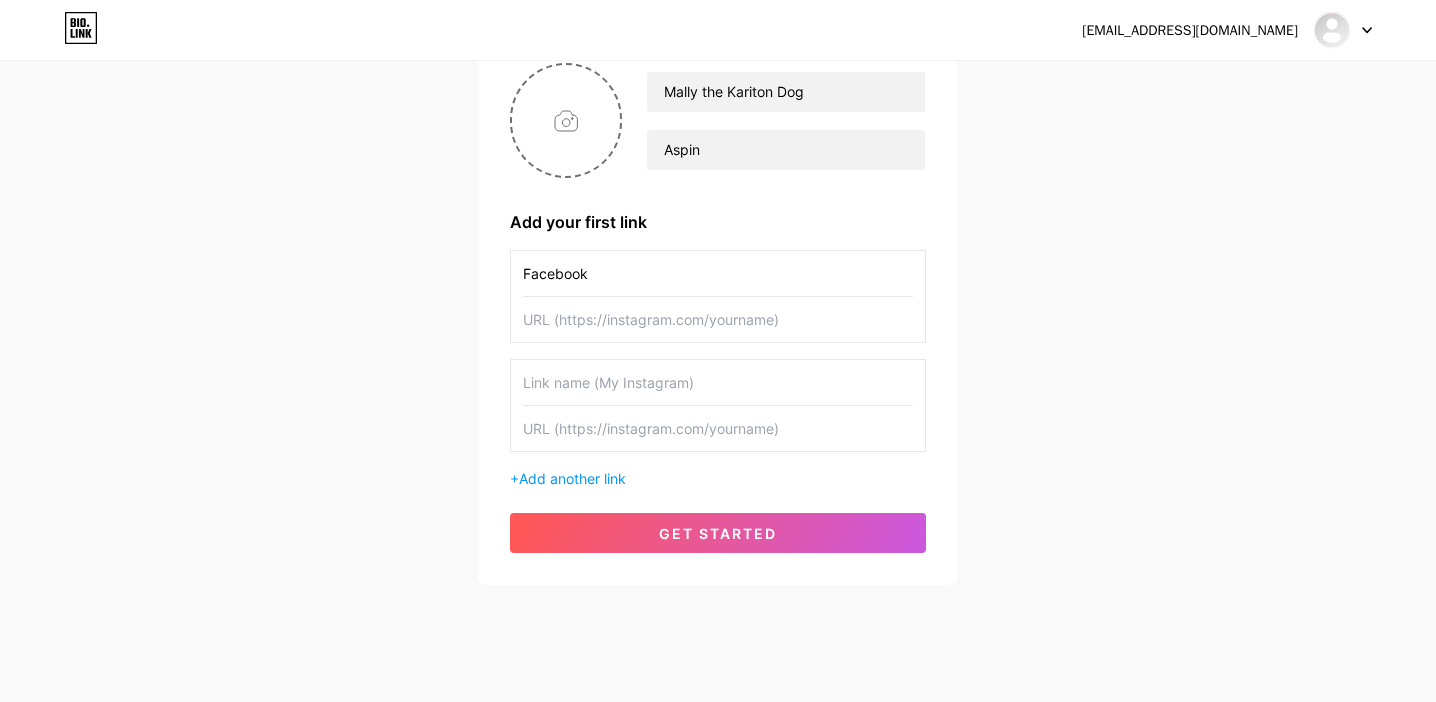 click at bounding box center [718, 319] 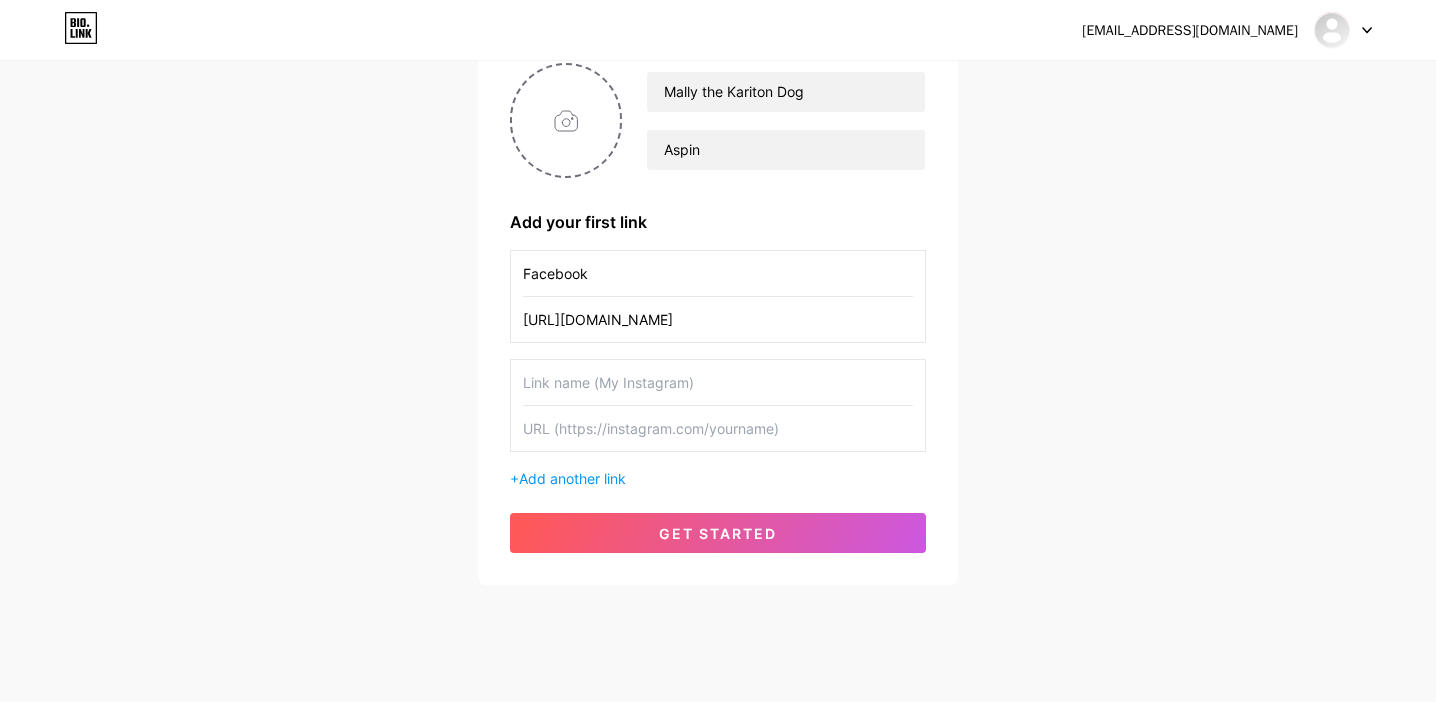 scroll, scrollTop: 0, scrollLeft: 52, axis: horizontal 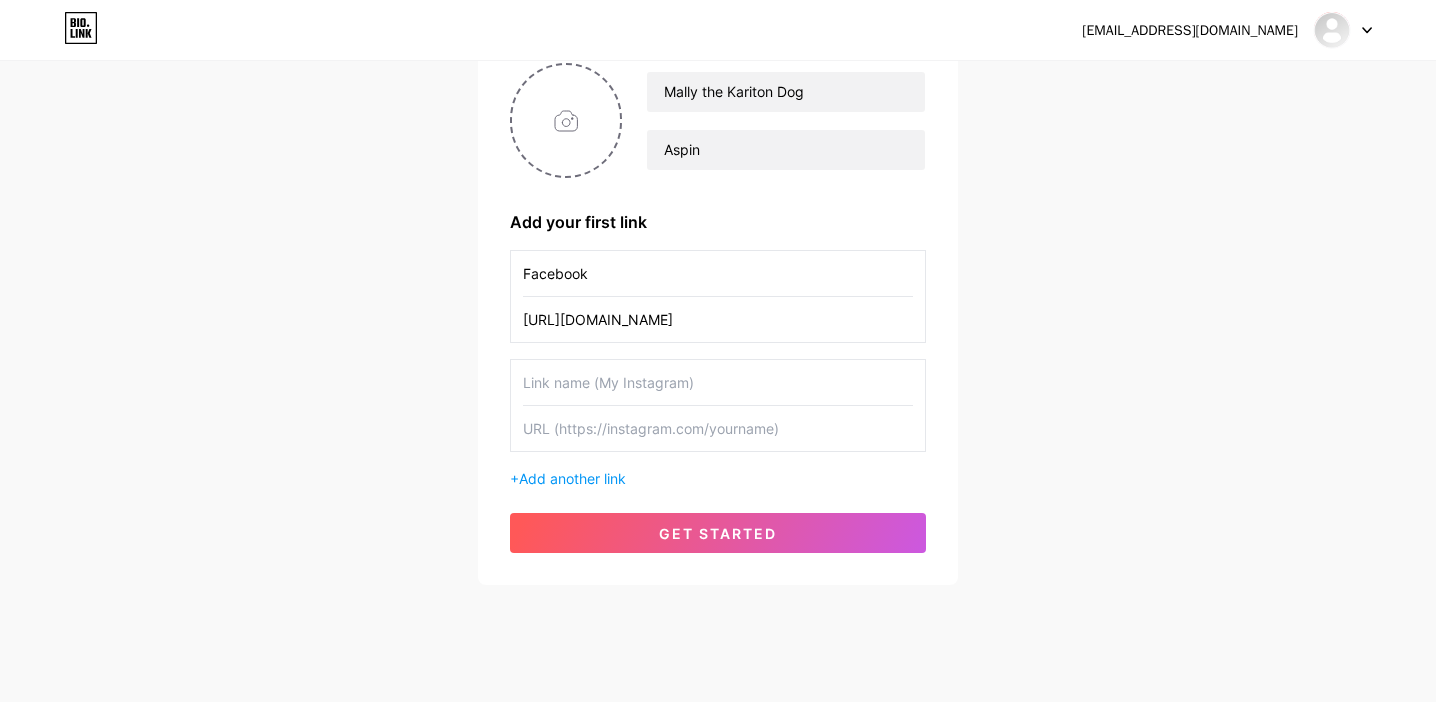 type on "[URL][DOMAIN_NAME]" 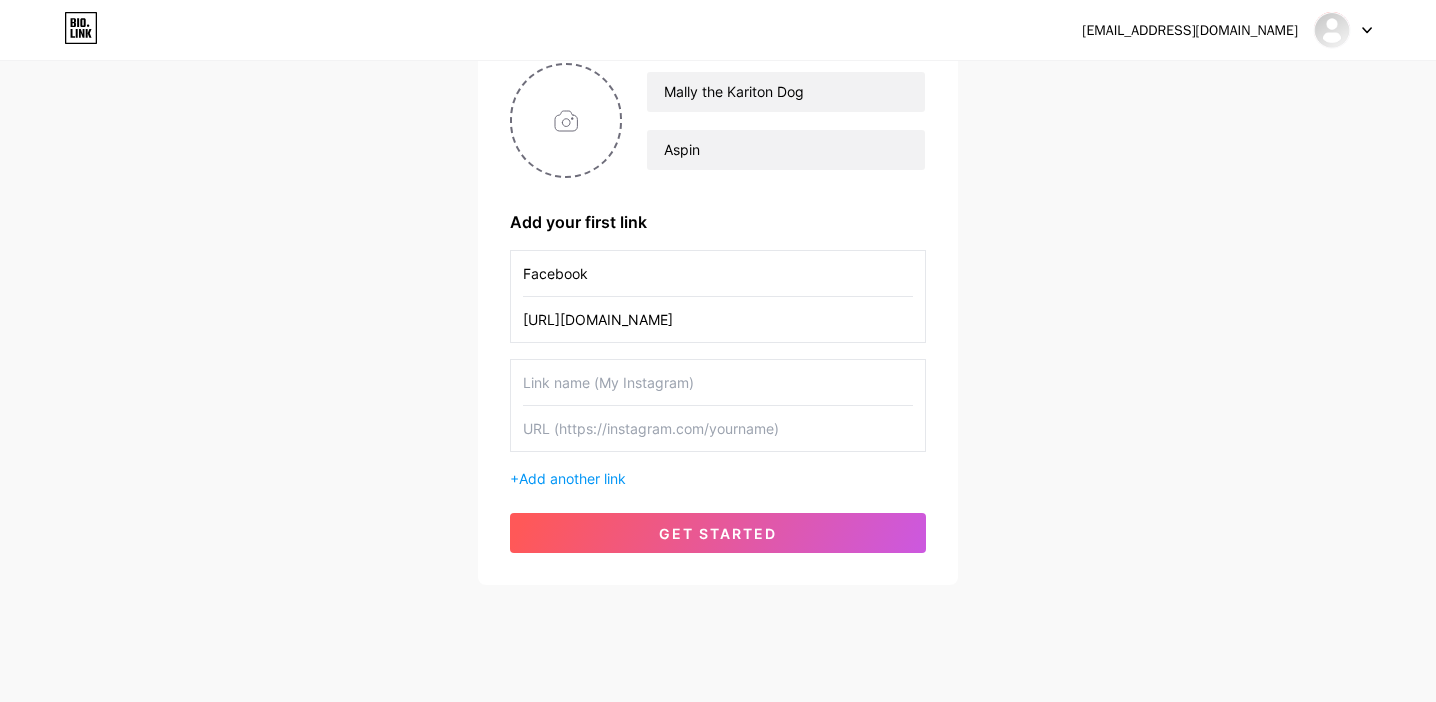 scroll, scrollTop: 0, scrollLeft: 0, axis: both 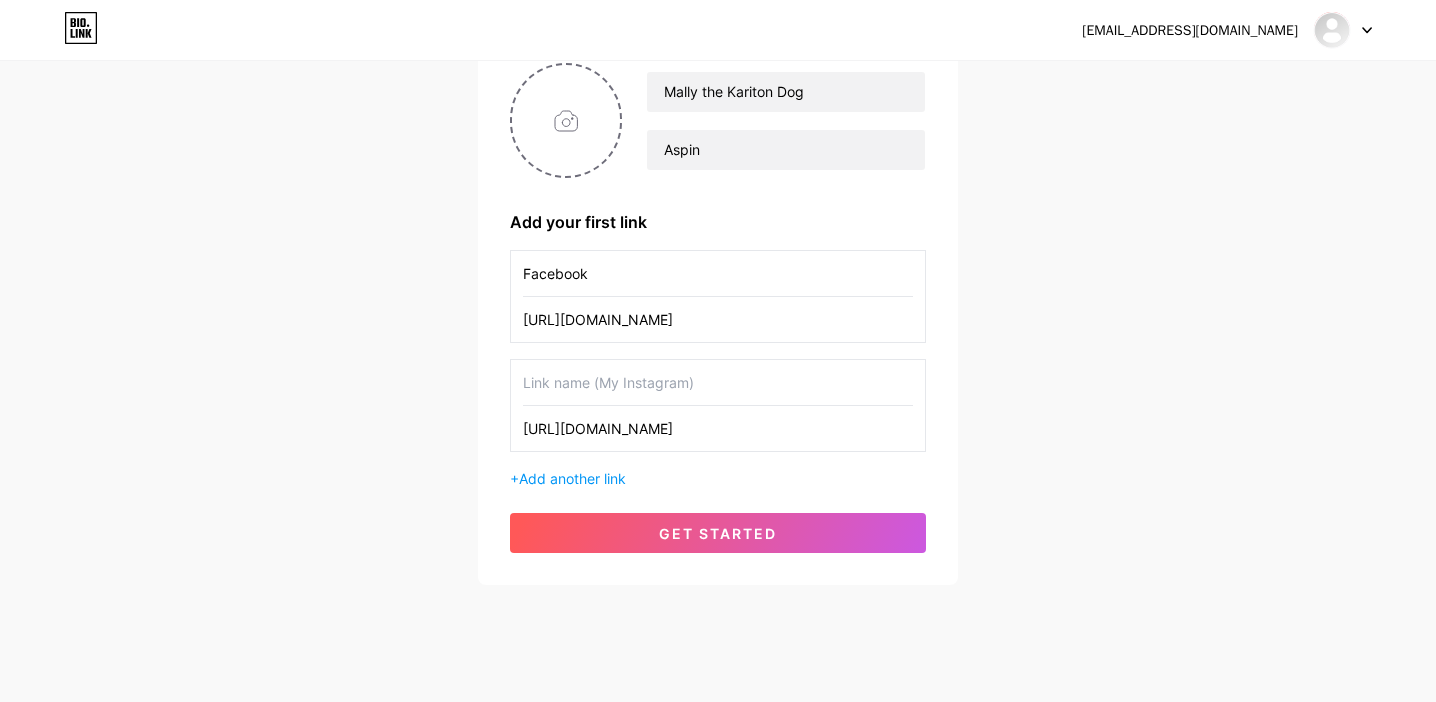 type on "[URL][DOMAIN_NAME]" 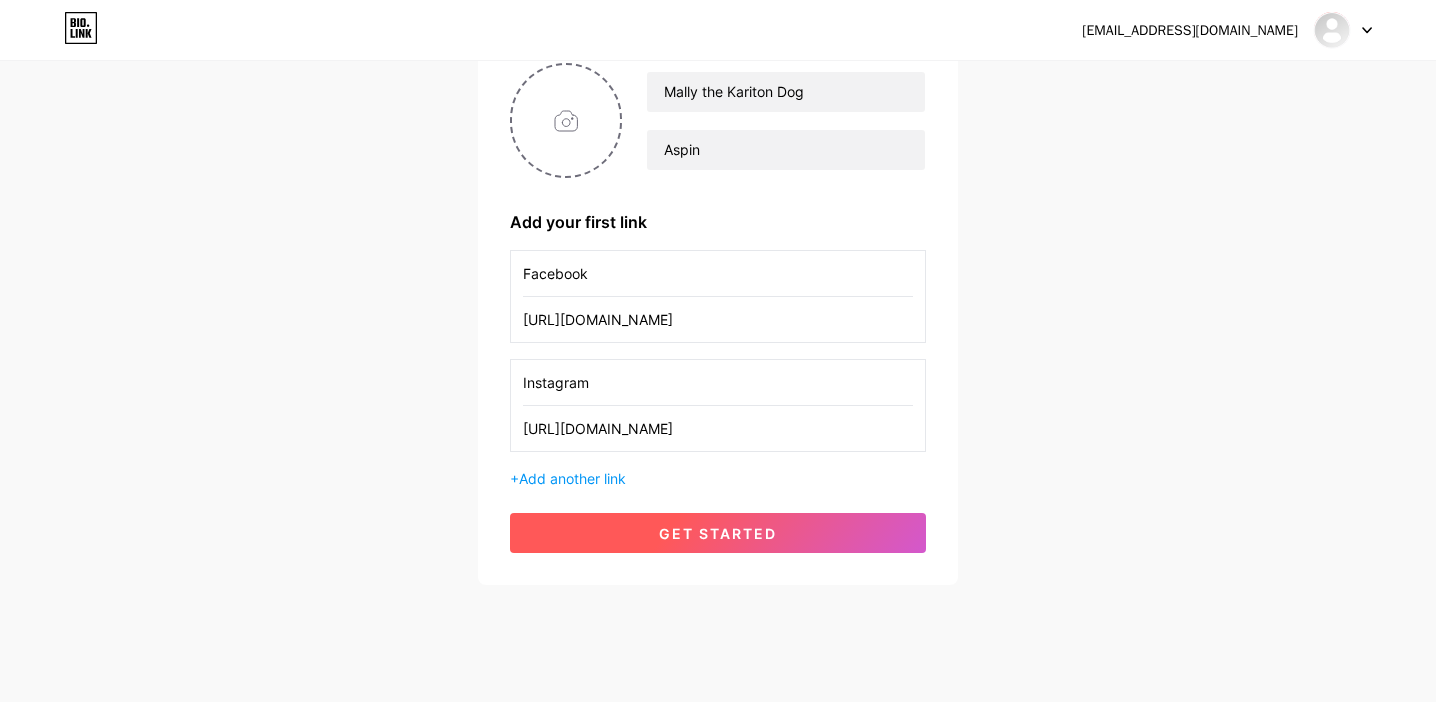 type on "Instagram" 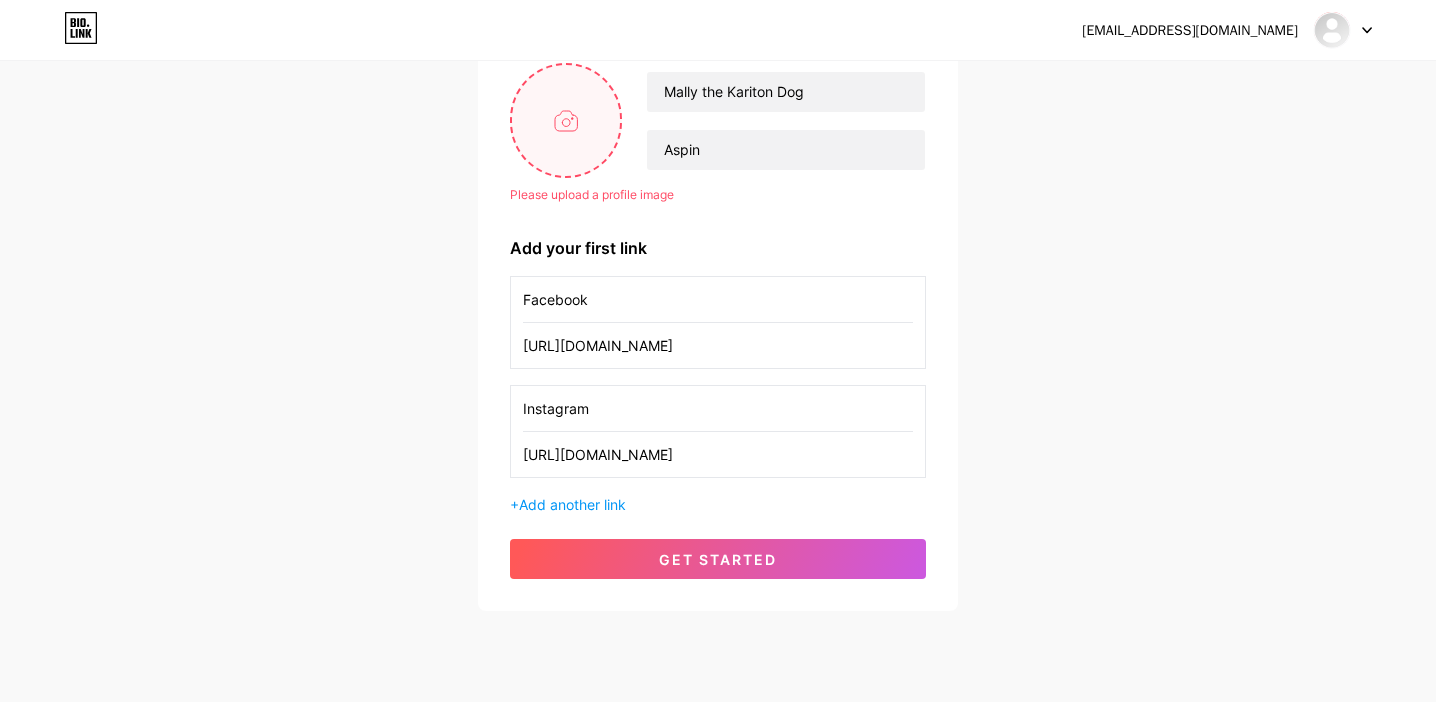 click at bounding box center [566, 120] 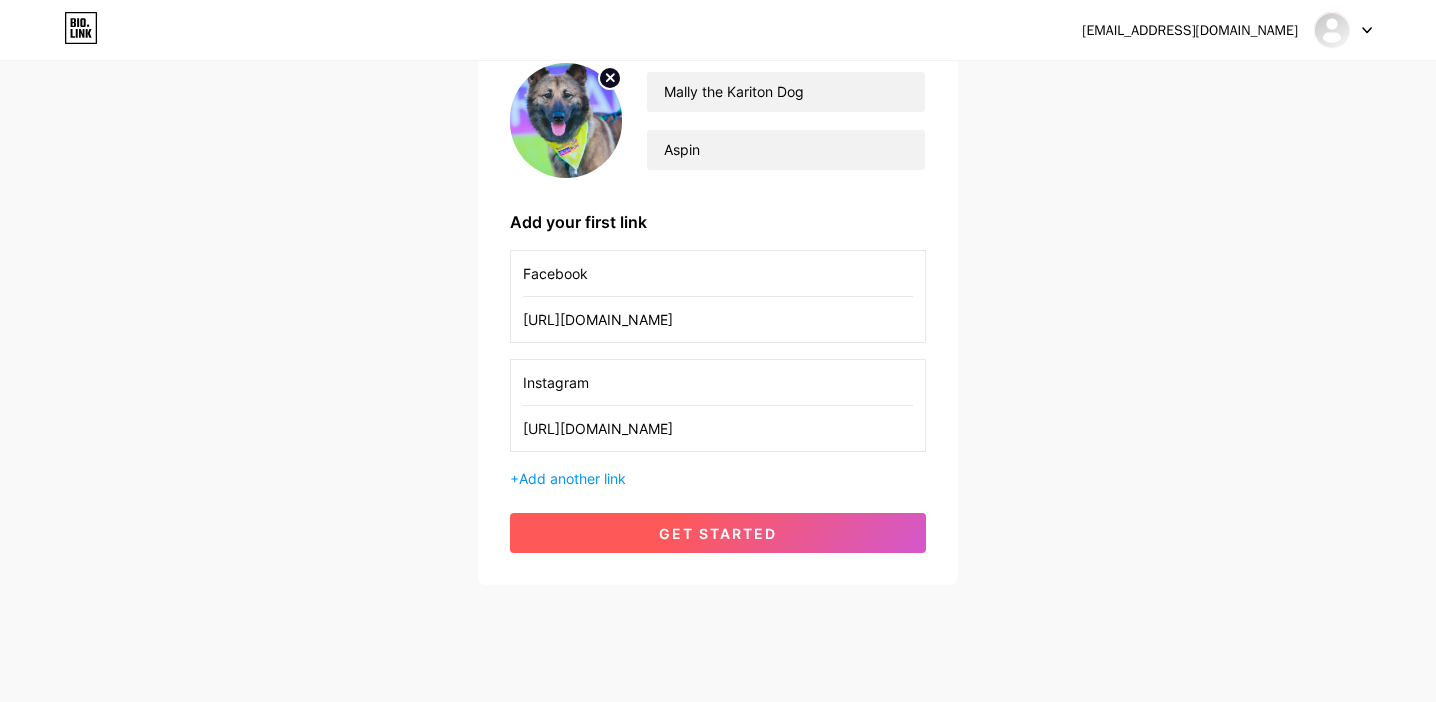 click on "get started" at bounding box center (718, 533) 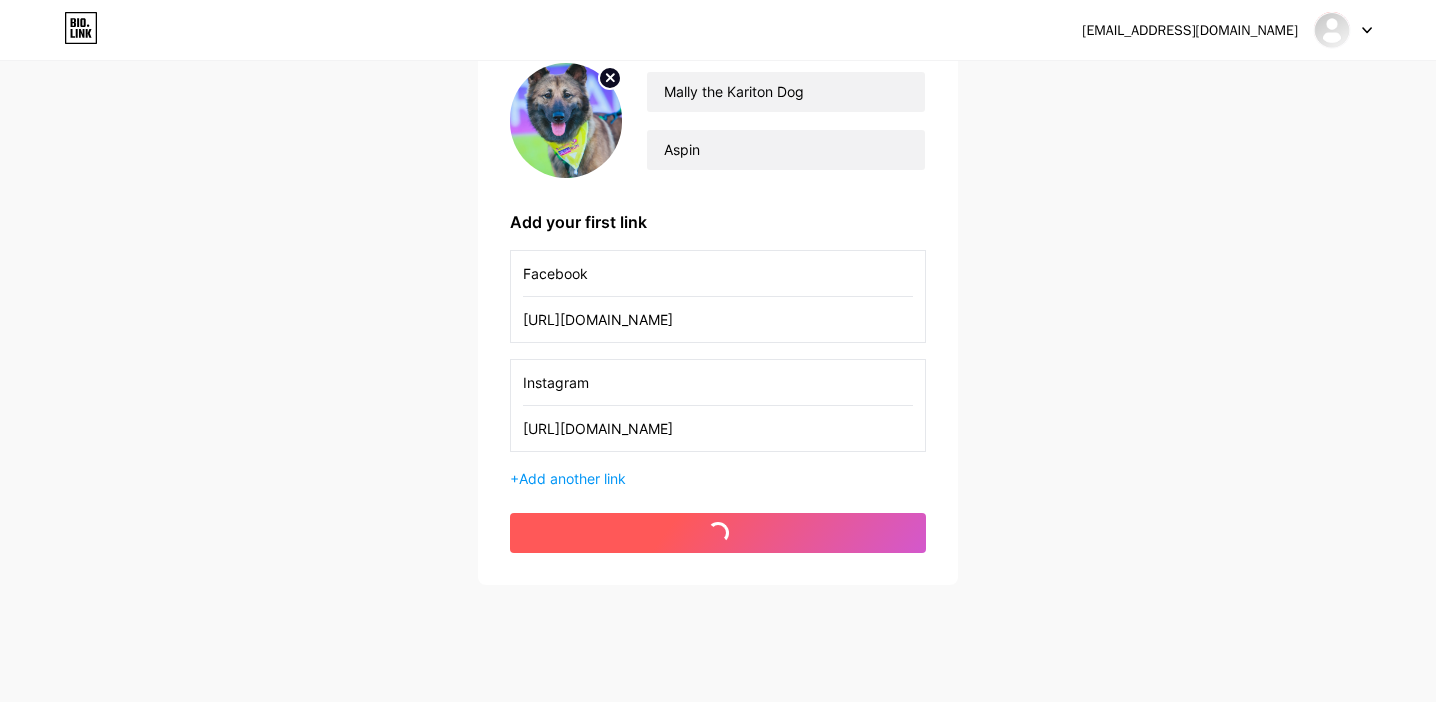 scroll, scrollTop: 0, scrollLeft: 0, axis: both 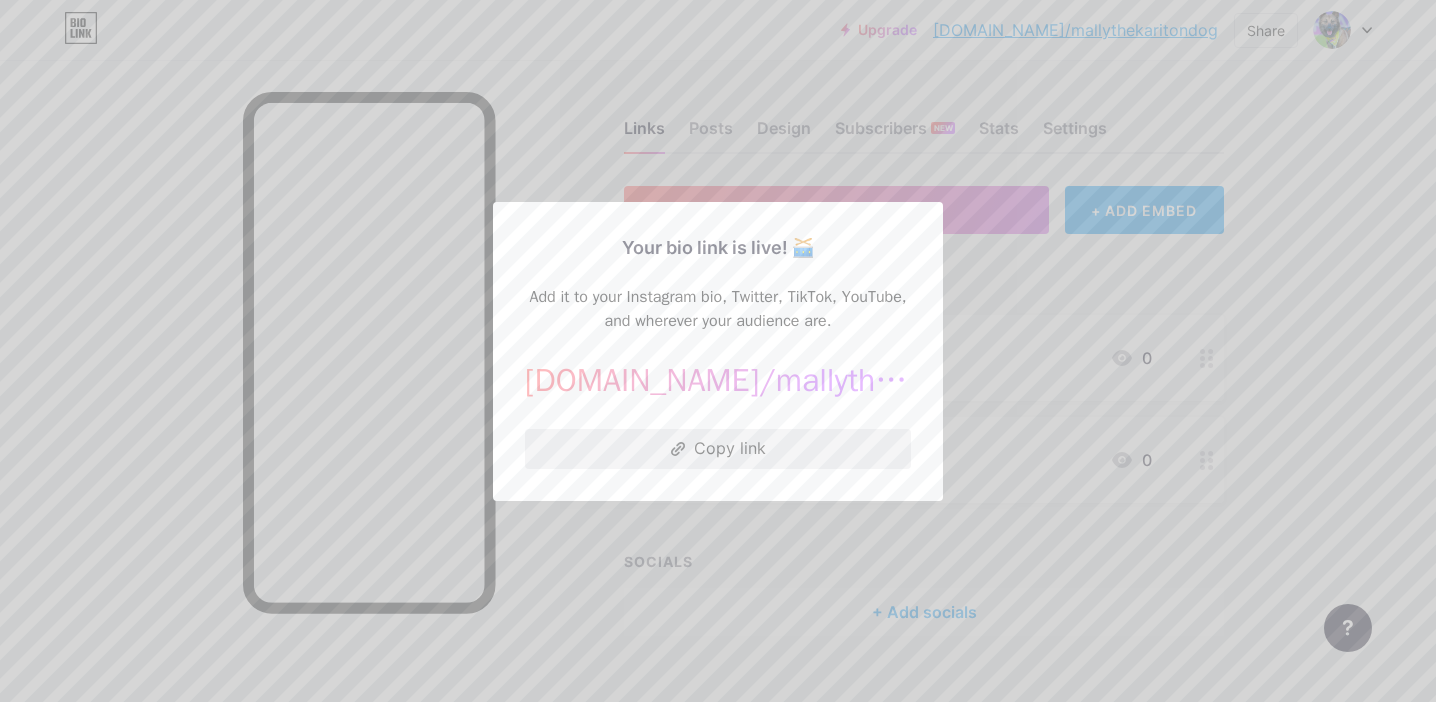 click on "Copy link" at bounding box center (718, 449) 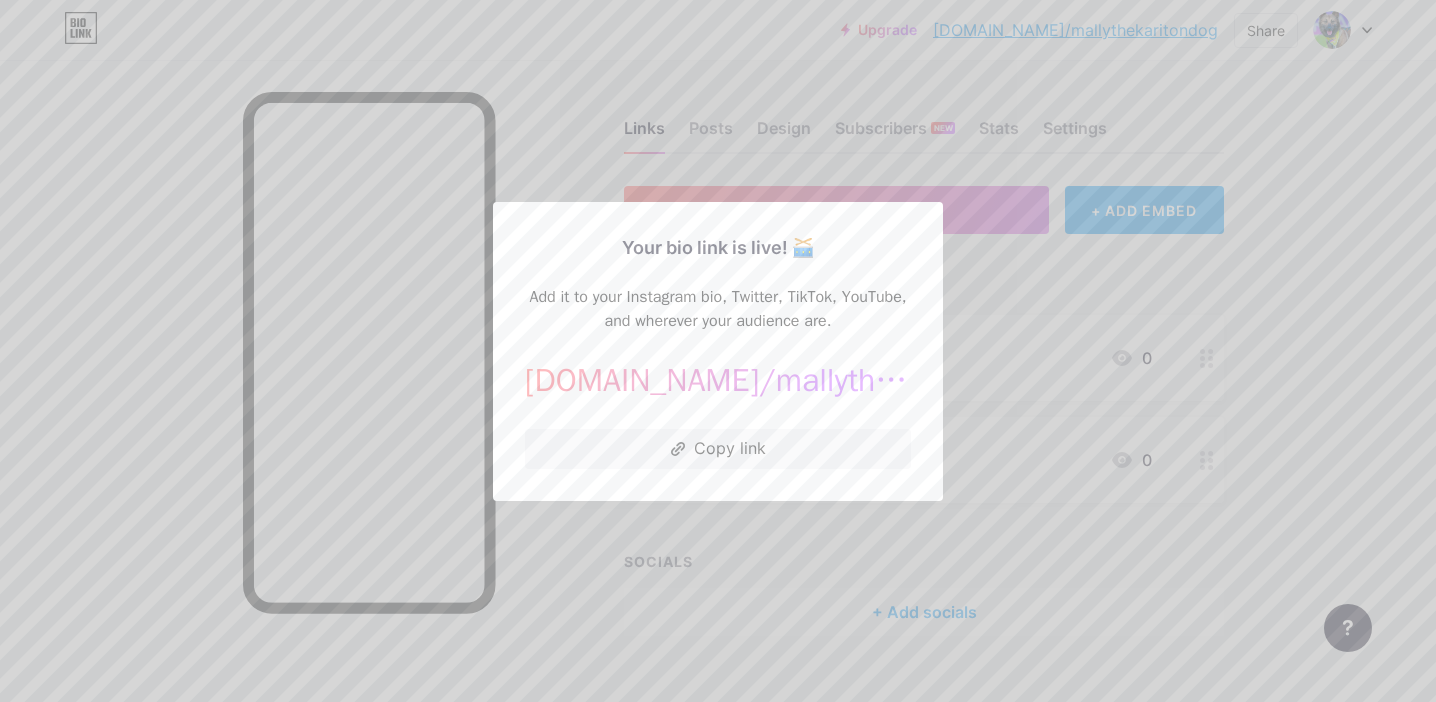 click at bounding box center [718, 351] 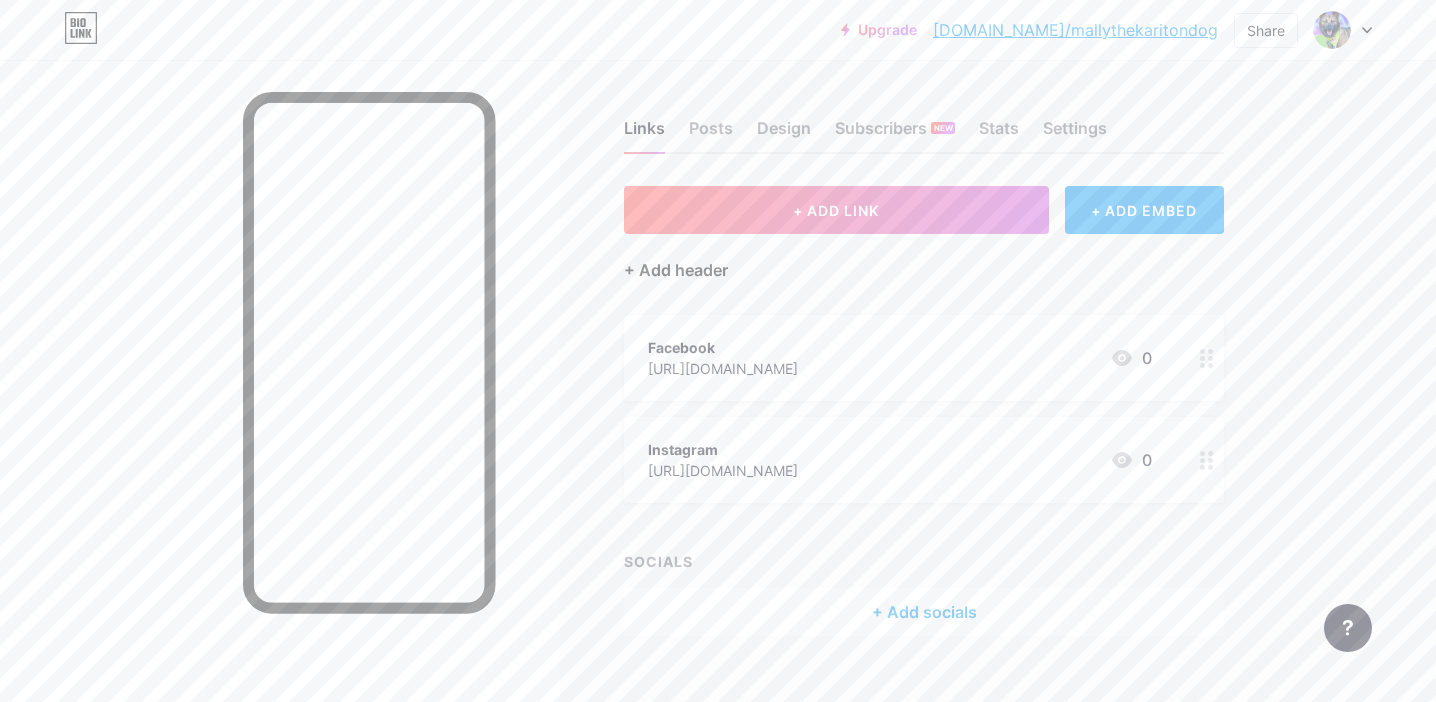 click on "+ Add header" at bounding box center [676, 270] 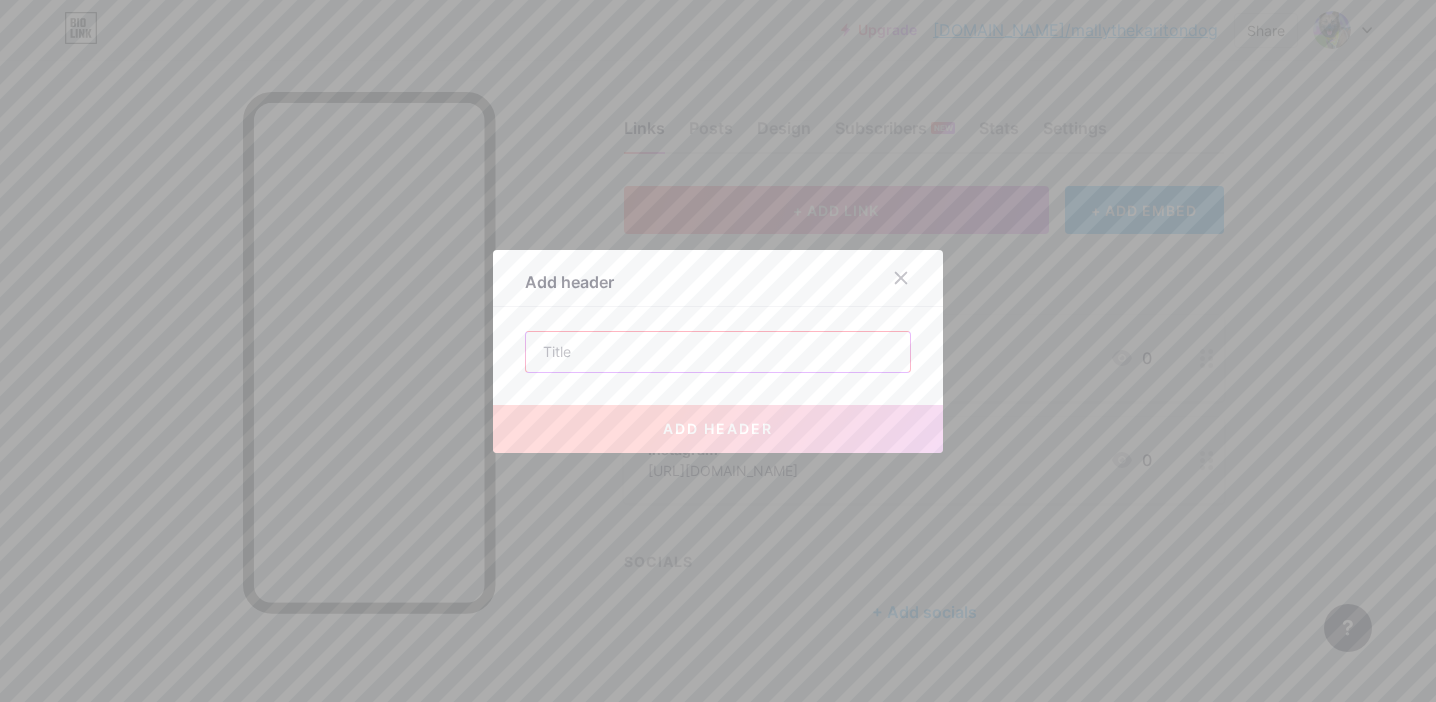 click at bounding box center [718, 352] 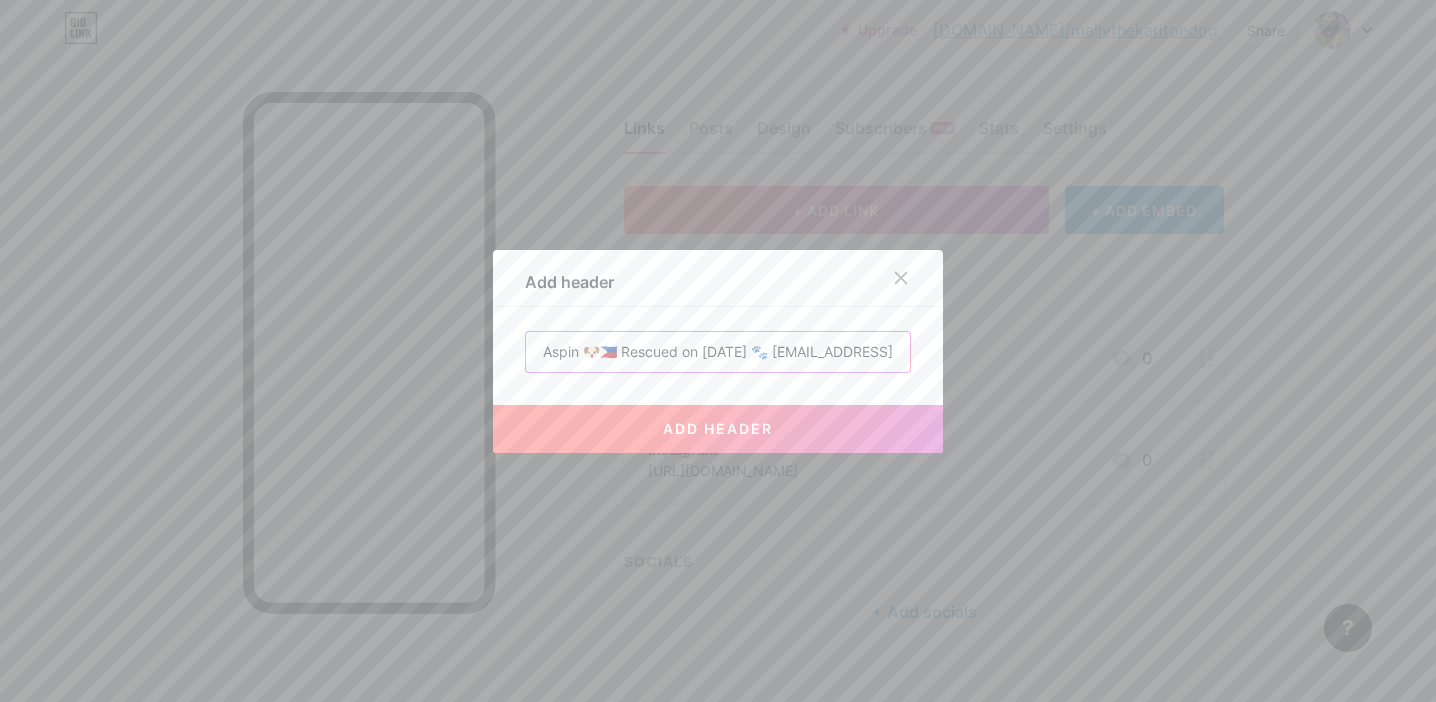 scroll, scrollTop: 0, scrollLeft: 122, axis: horizontal 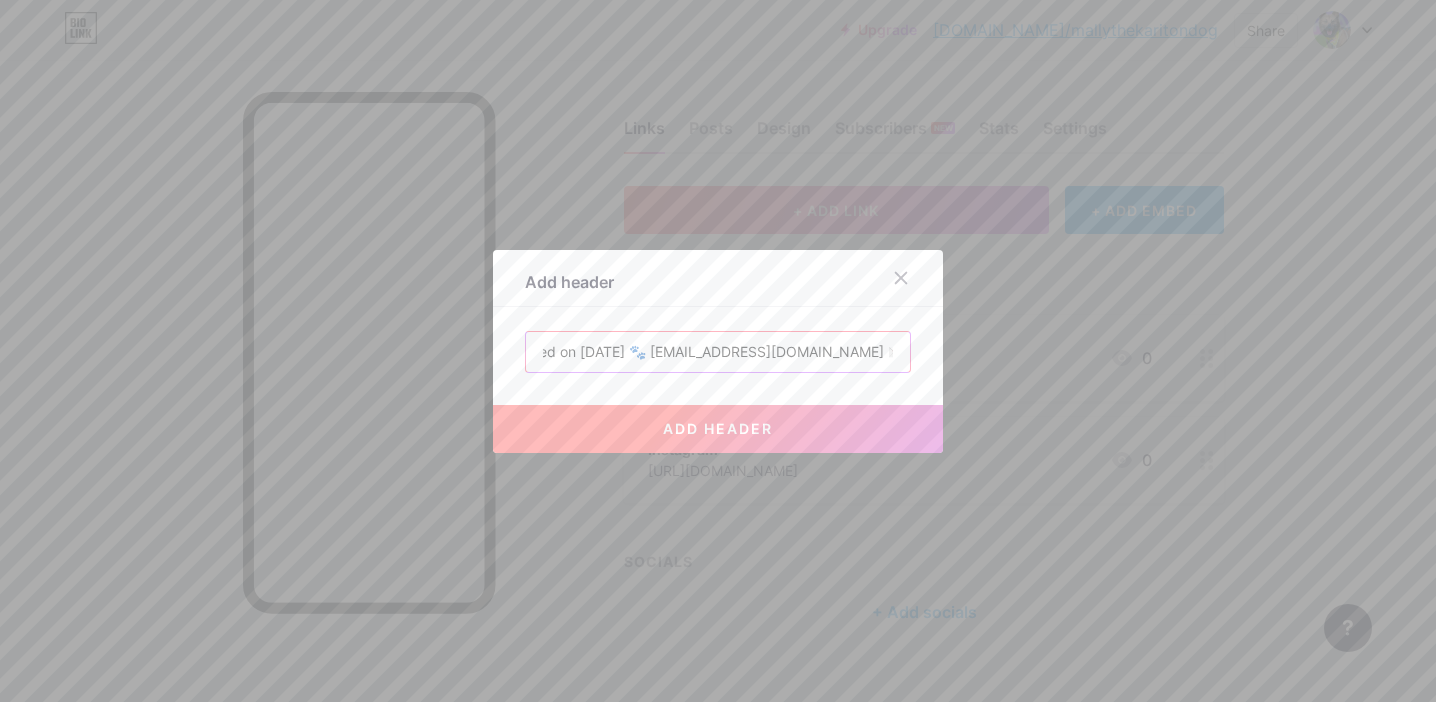 click on "Aspin 🐶🇵🇭 Rescued on [DATE] 🐾 [EMAIL_ADDRESS][DOMAIN_NAME] 💌" at bounding box center [718, 352] 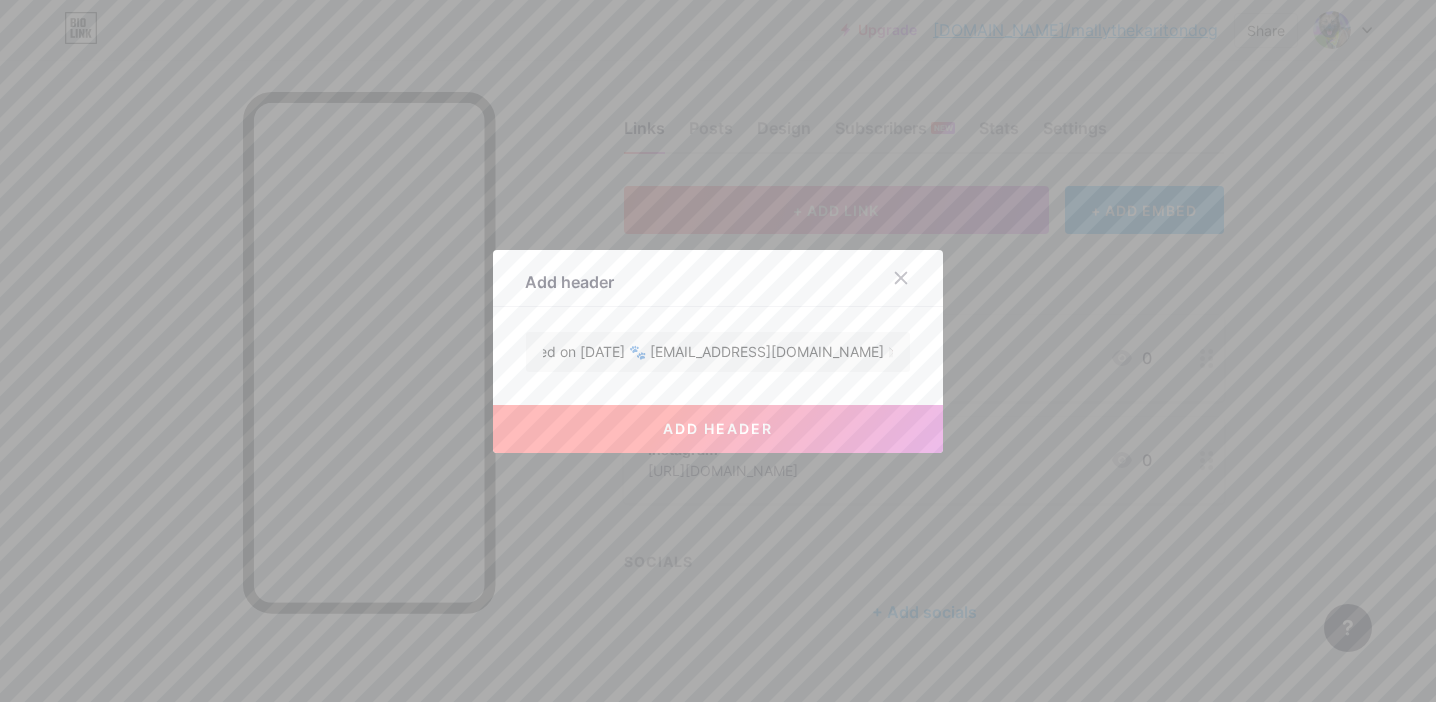 scroll, scrollTop: 0, scrollLeft: 0, axis: both 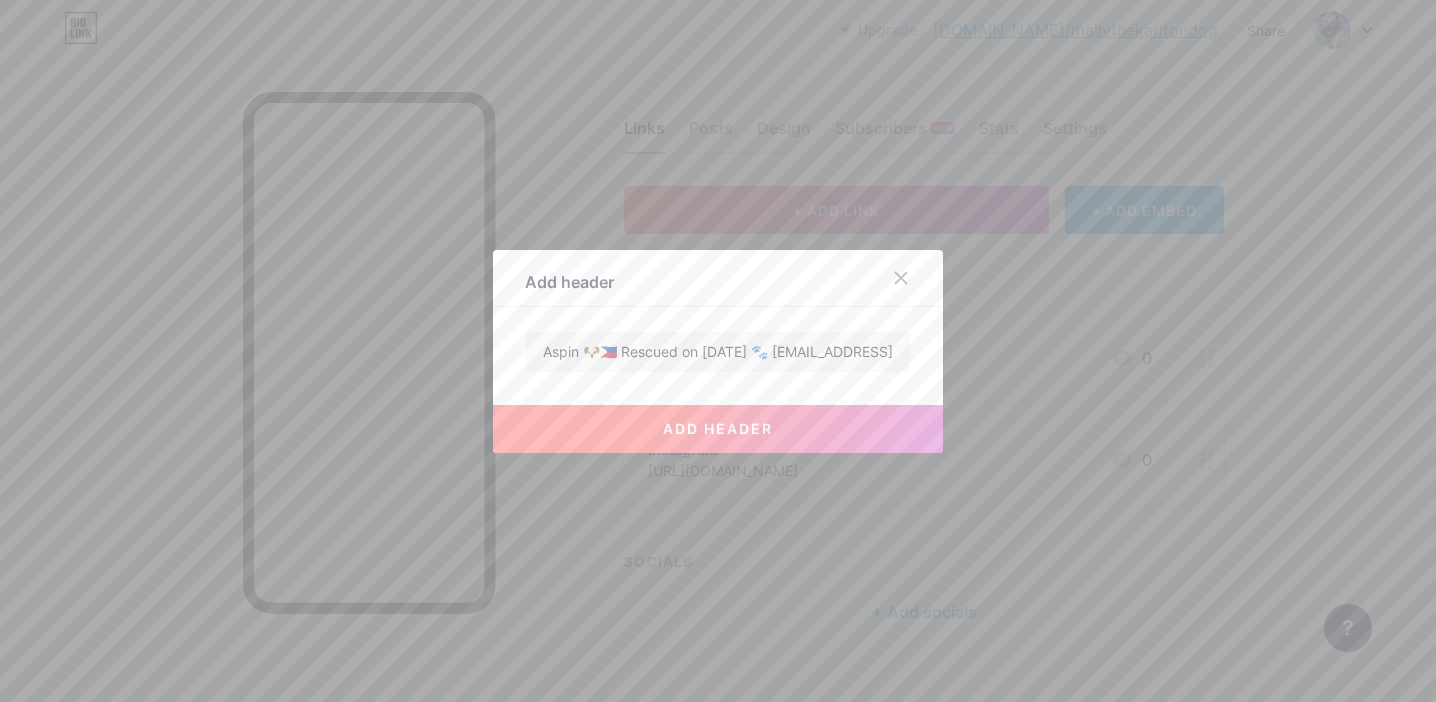click on "add header" at bounding box center (718, 428) 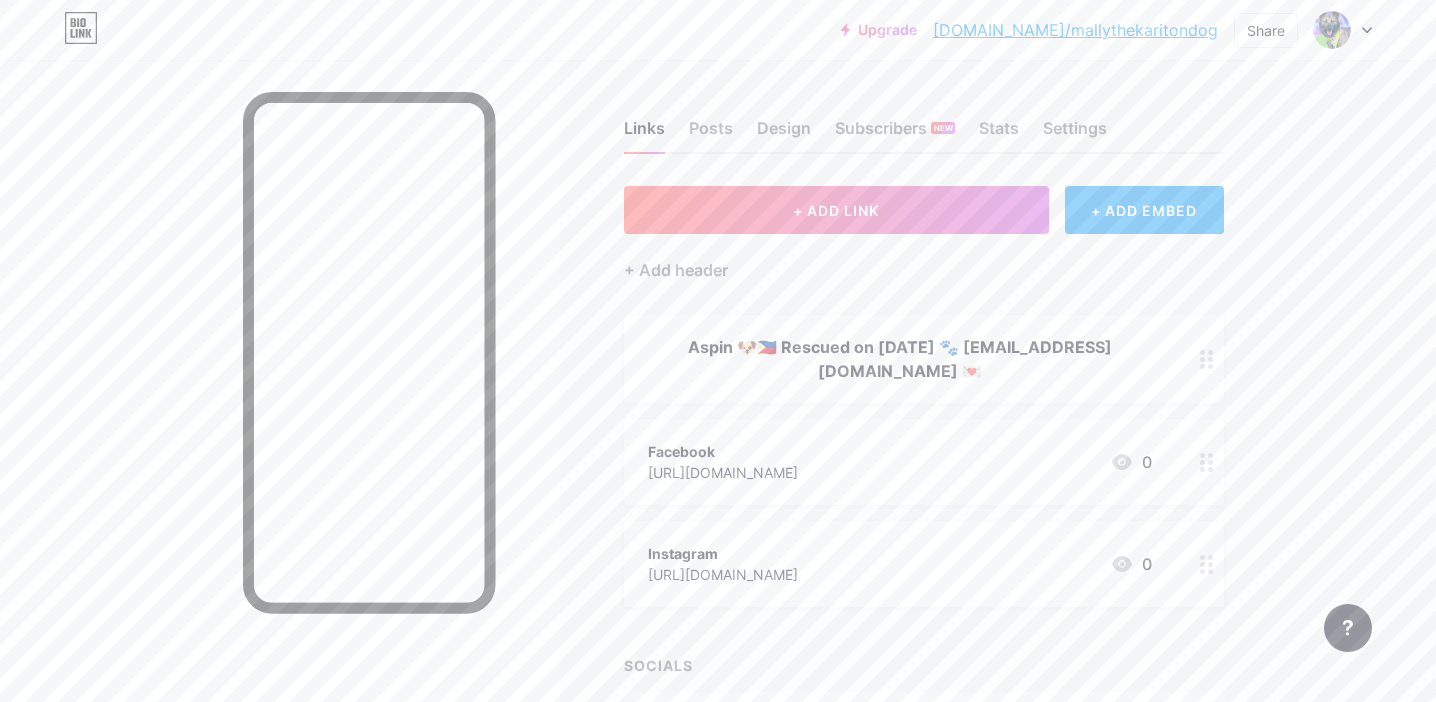 click 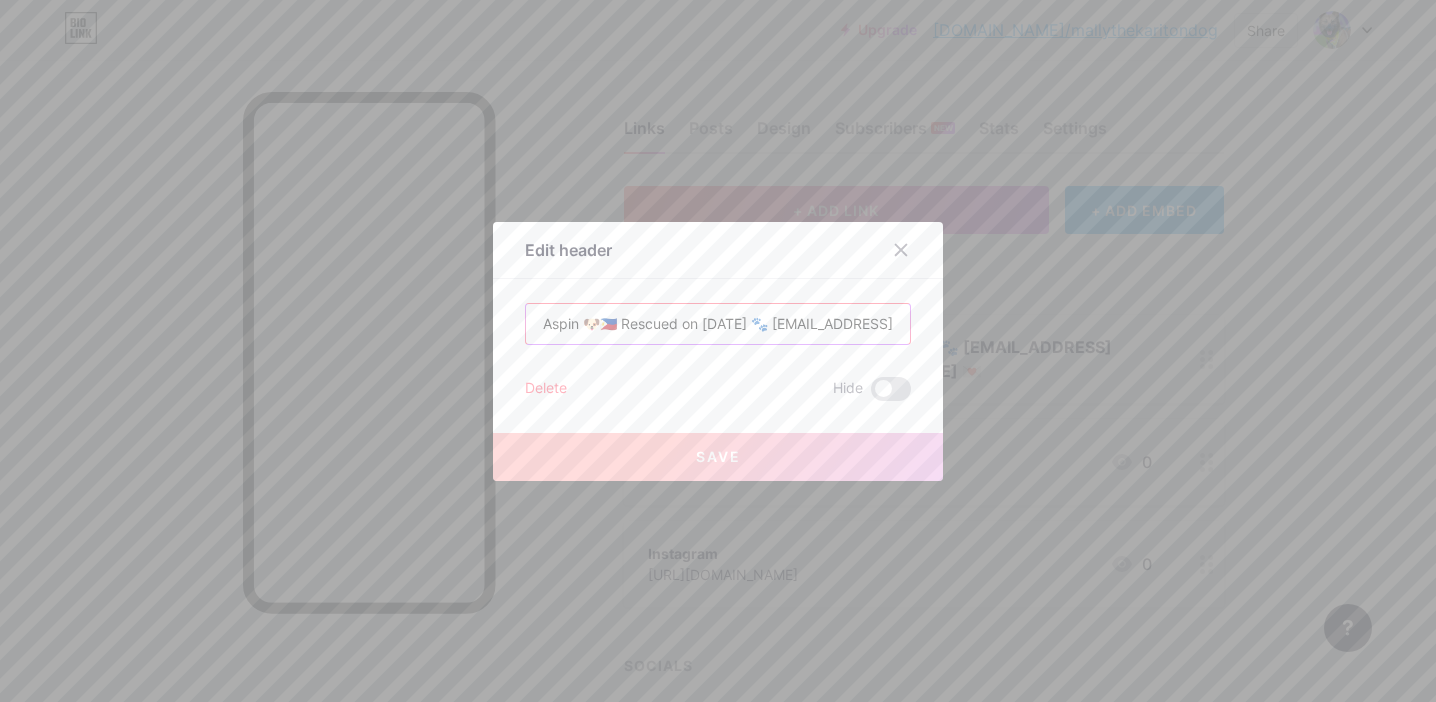 click on "Aspin 🐶🇵🇭 Rescued on [DATE] 🐾 [EMAIL_ADDRESS][DOMAIN_NAME] 💌" at bounding box center (718, 324) 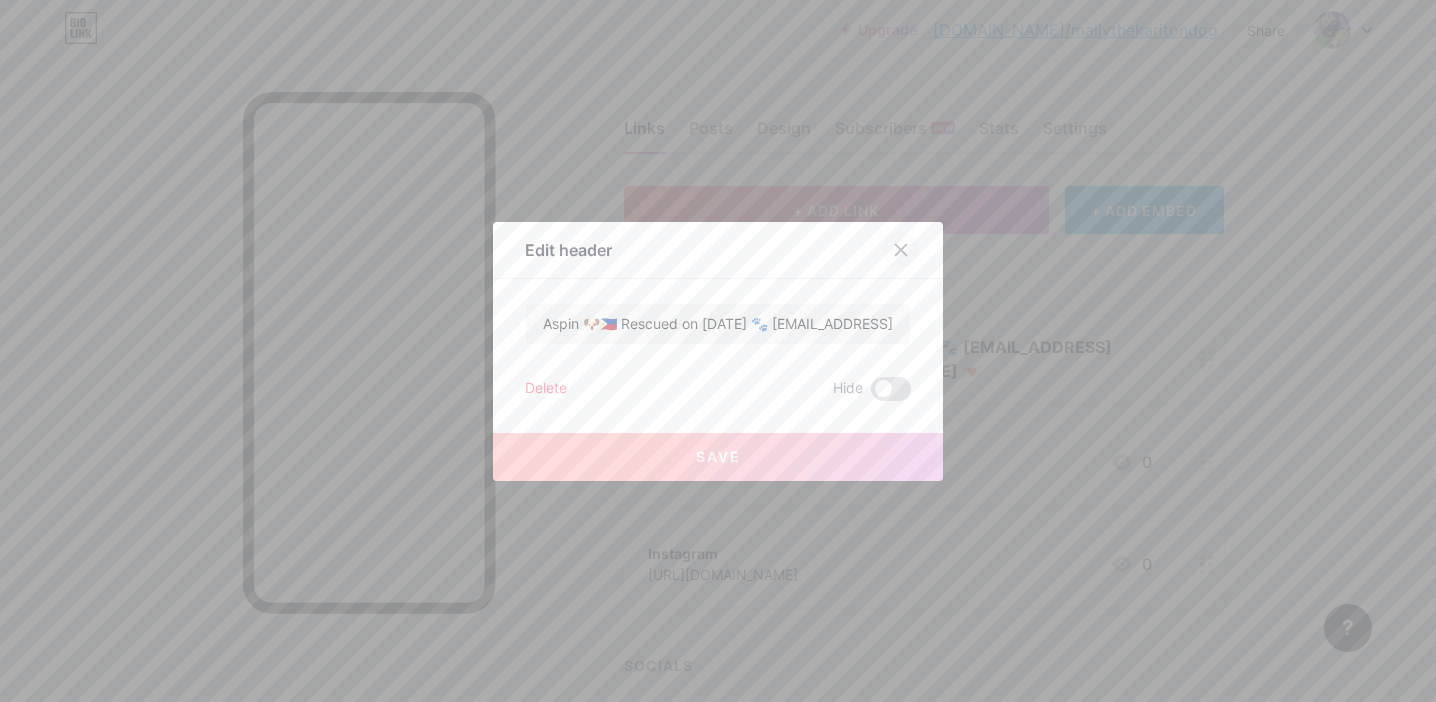 click 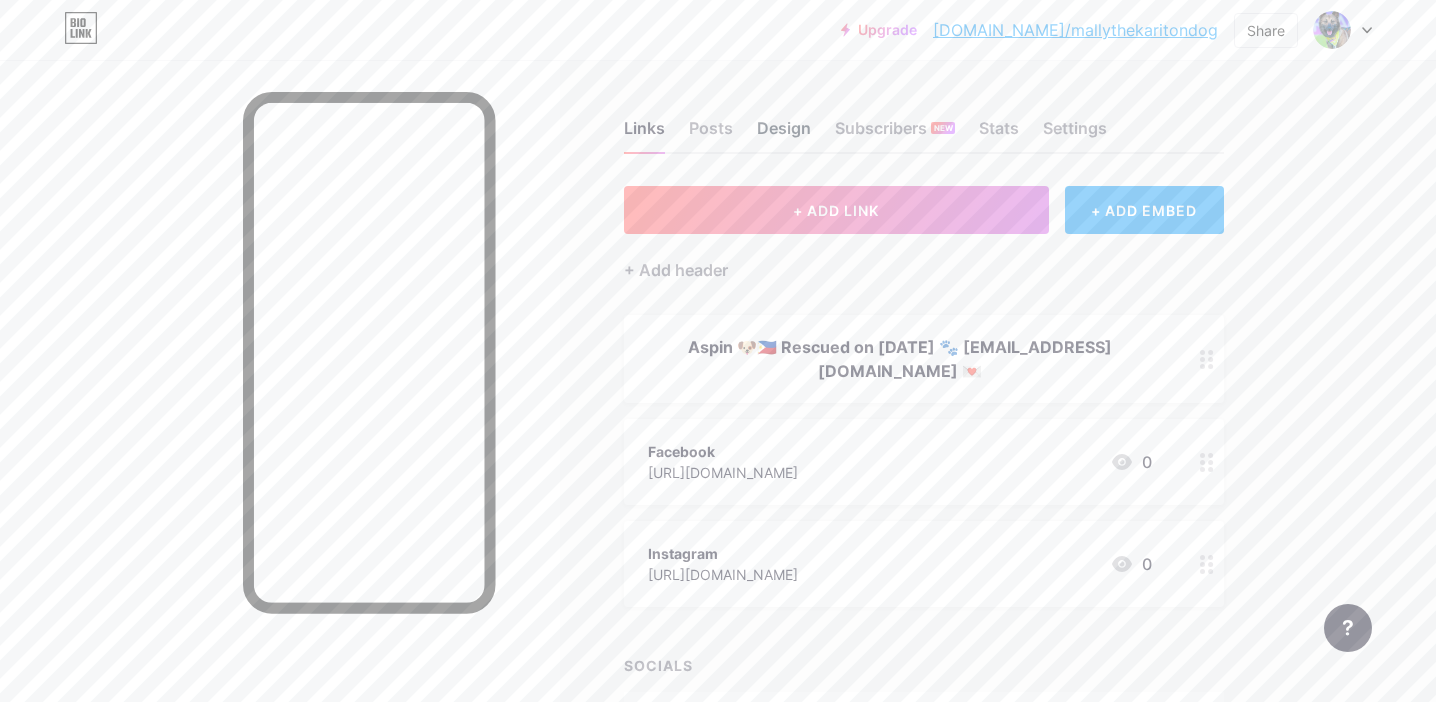 click on "Design" at bounding box center [784, 134] 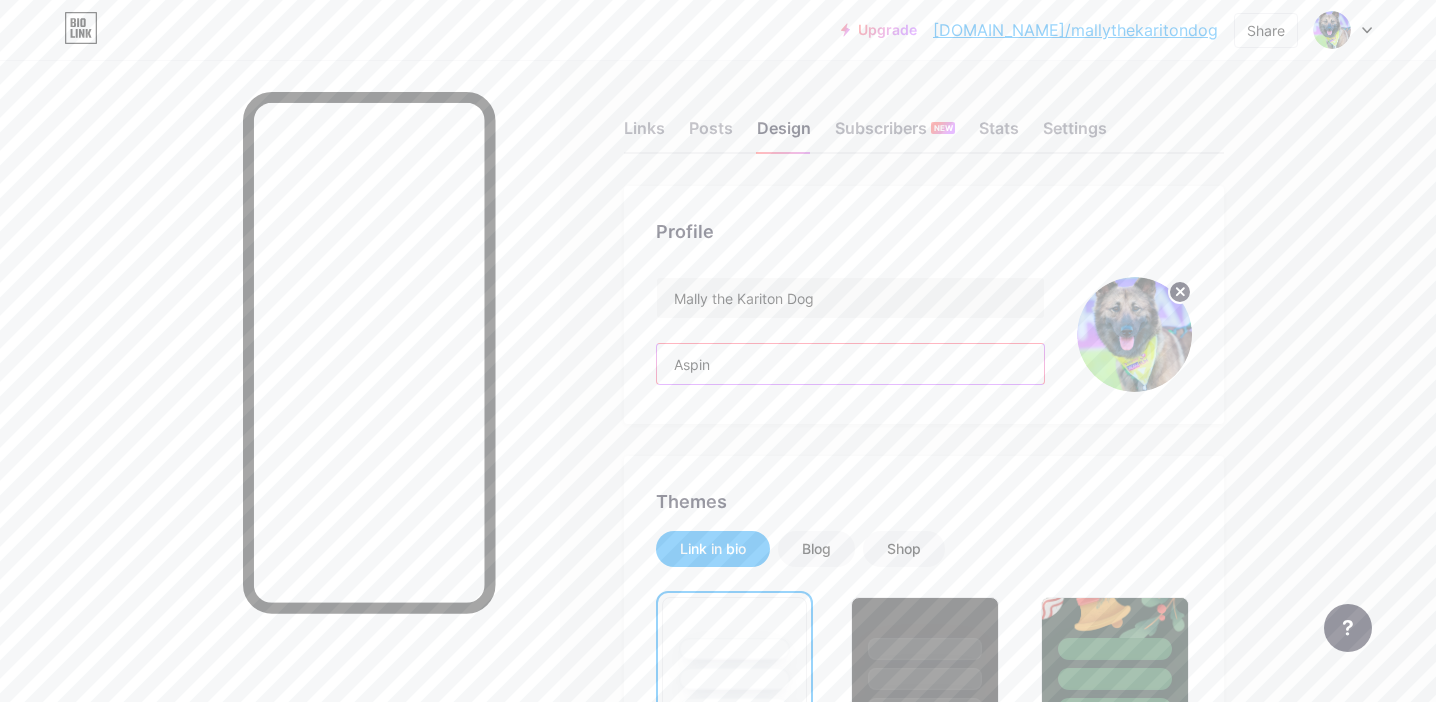 click on "Aspin" at bounding box center [850, 364] 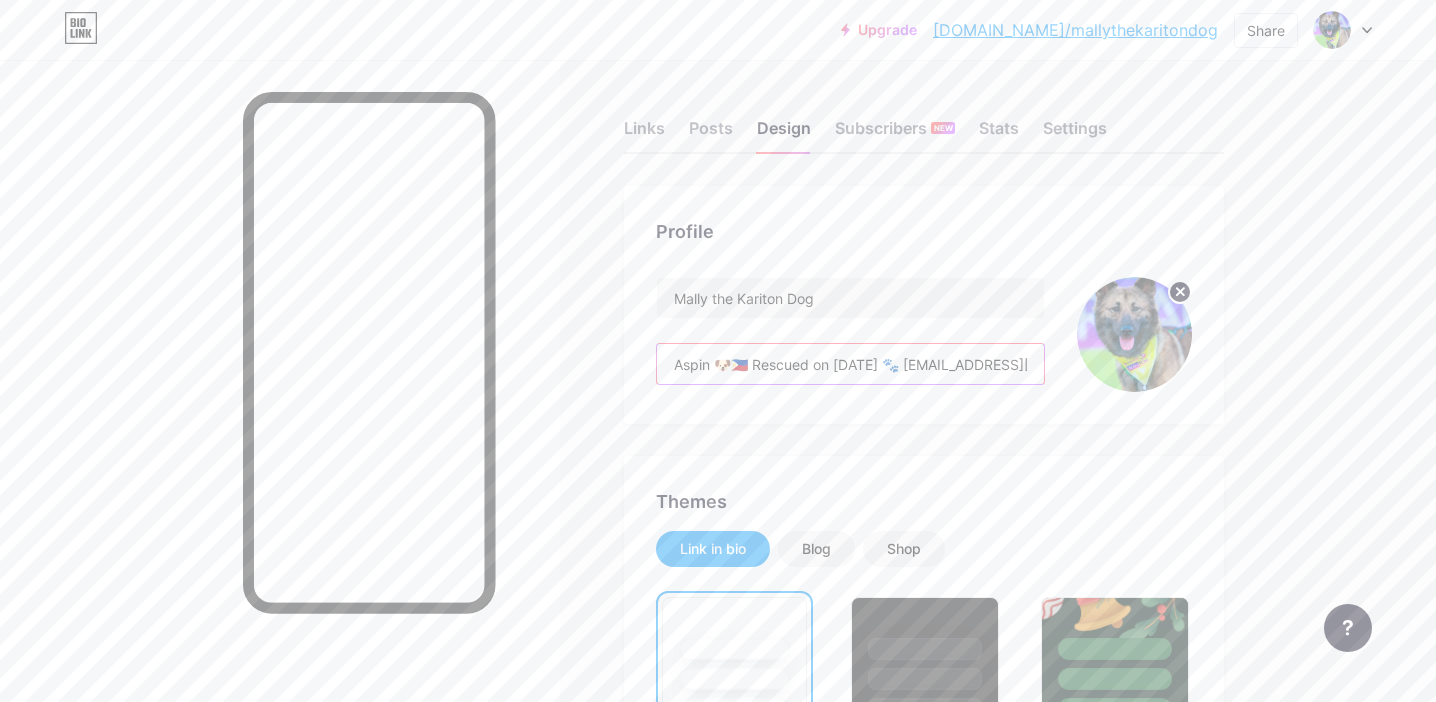 scroll, scrollTop: 0, scrollLeft: 119, axis: horizontal 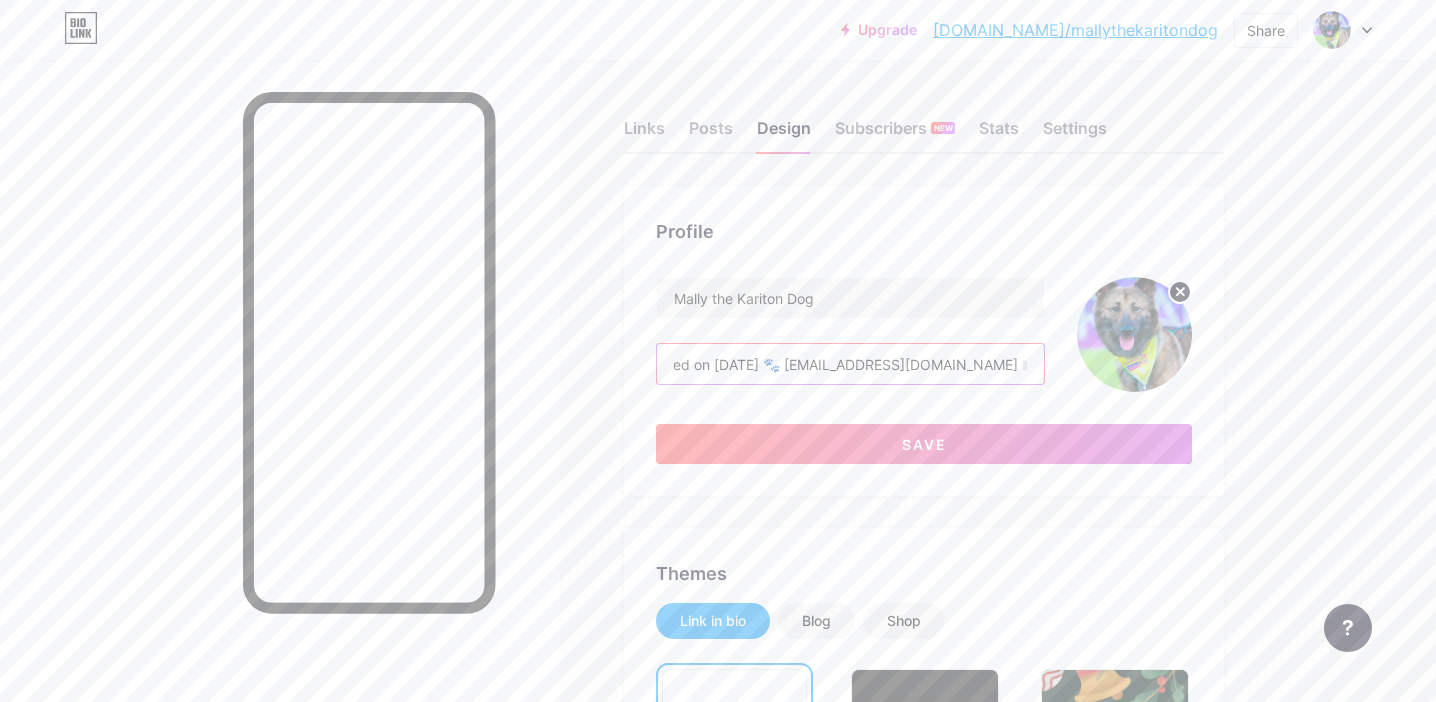 click on "Aspin 🐶🇵🇭 Rescued on [DATE] 🐾 [EMAIL_ADDRESS][DOMAIN_NAME] 💌" at bounding box center [850, 364] 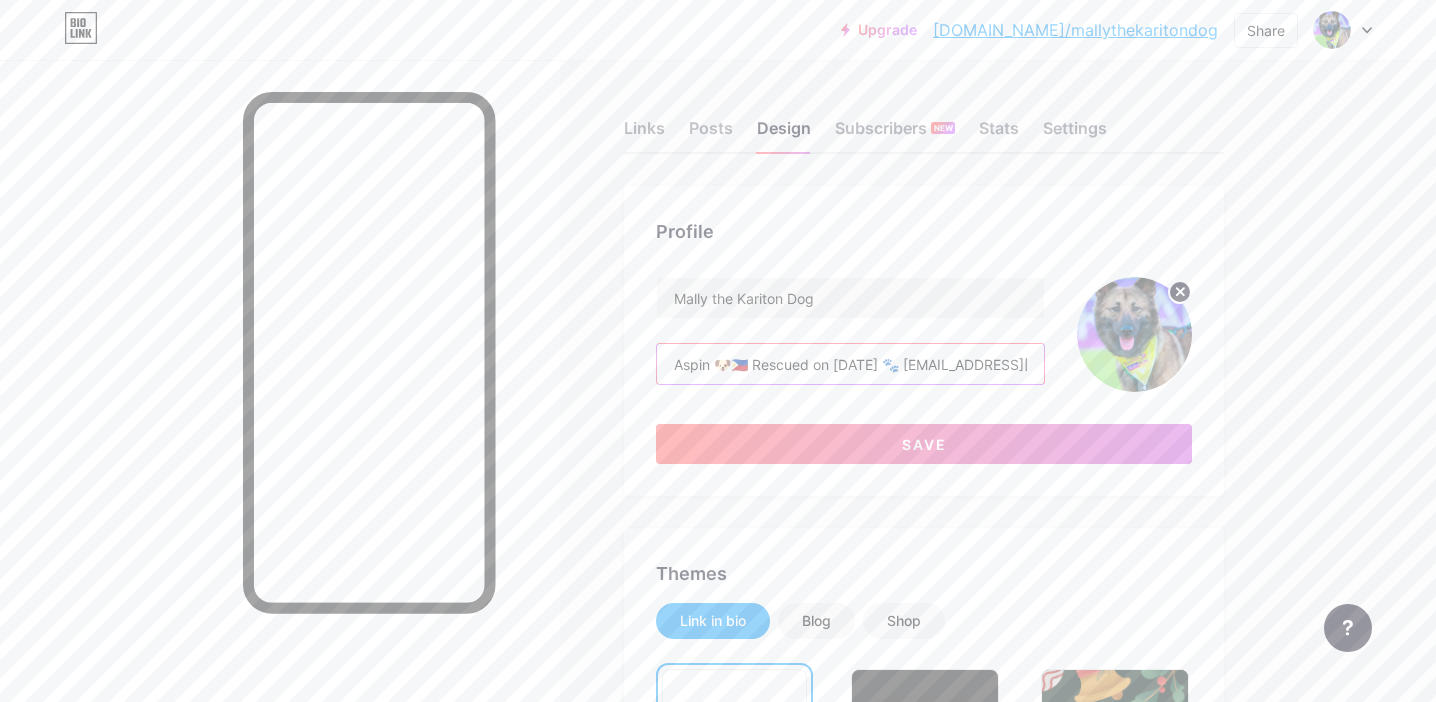 scroll, scrollTop: 0, scrollLeft: 0, axis: both 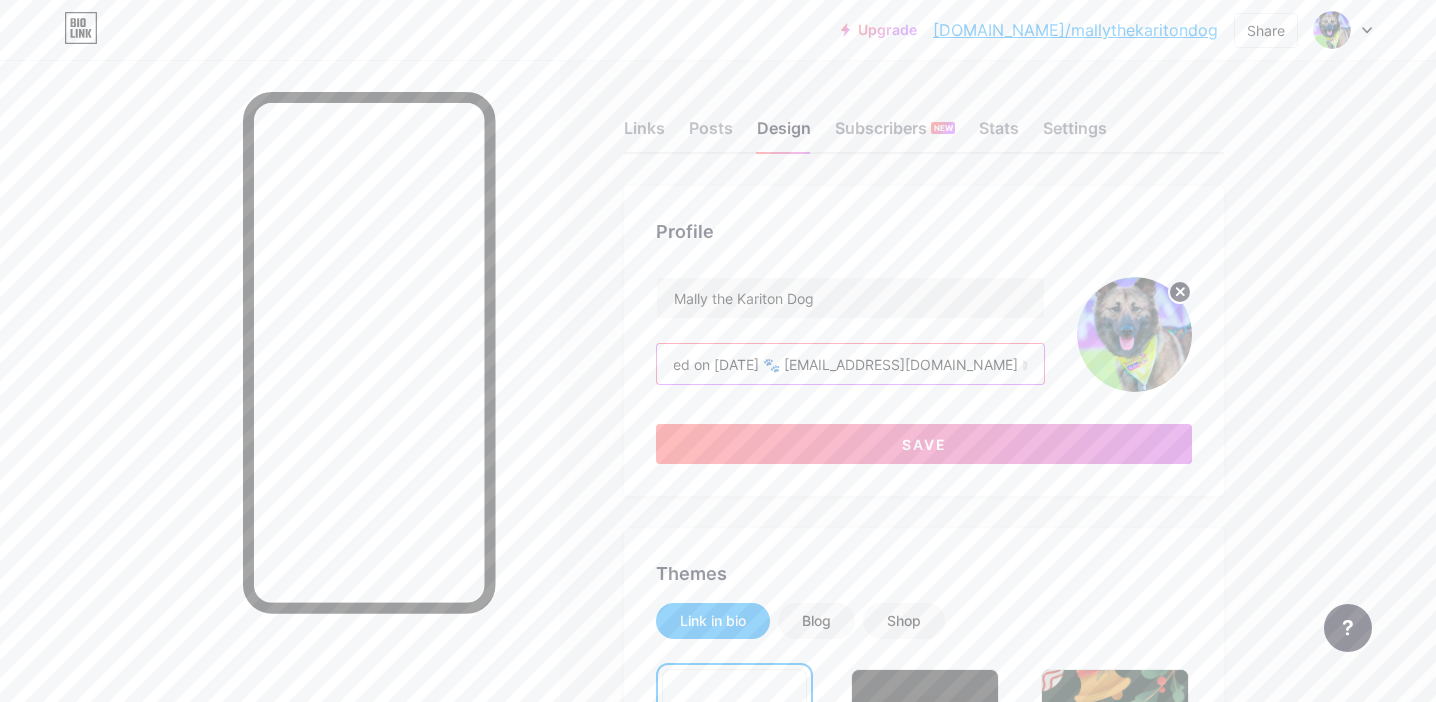 drag, startPoint x: 921, startPoint y: 363, endPoint x: 1066, endPoint y: 361, distance: 145.0138 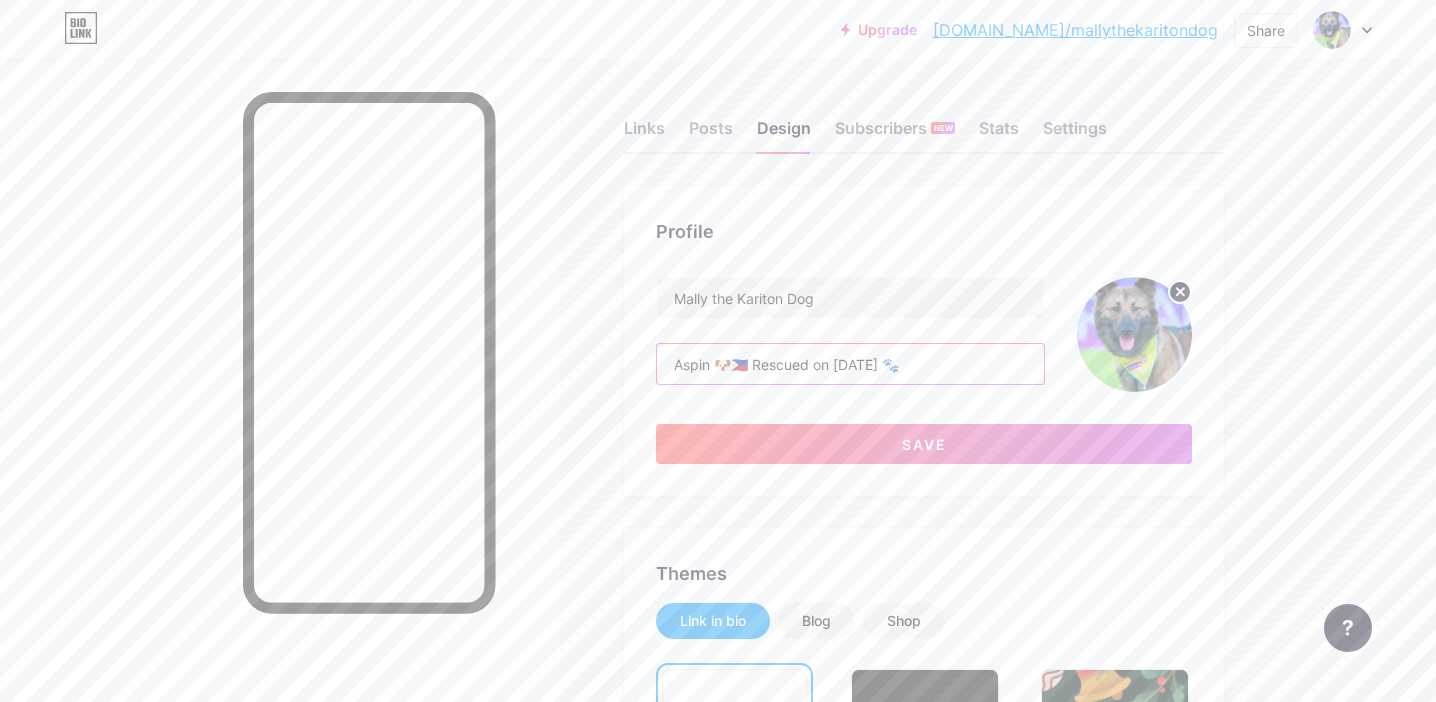 scroll, scrollTop: 0, scrollLeft: 0, axis: both 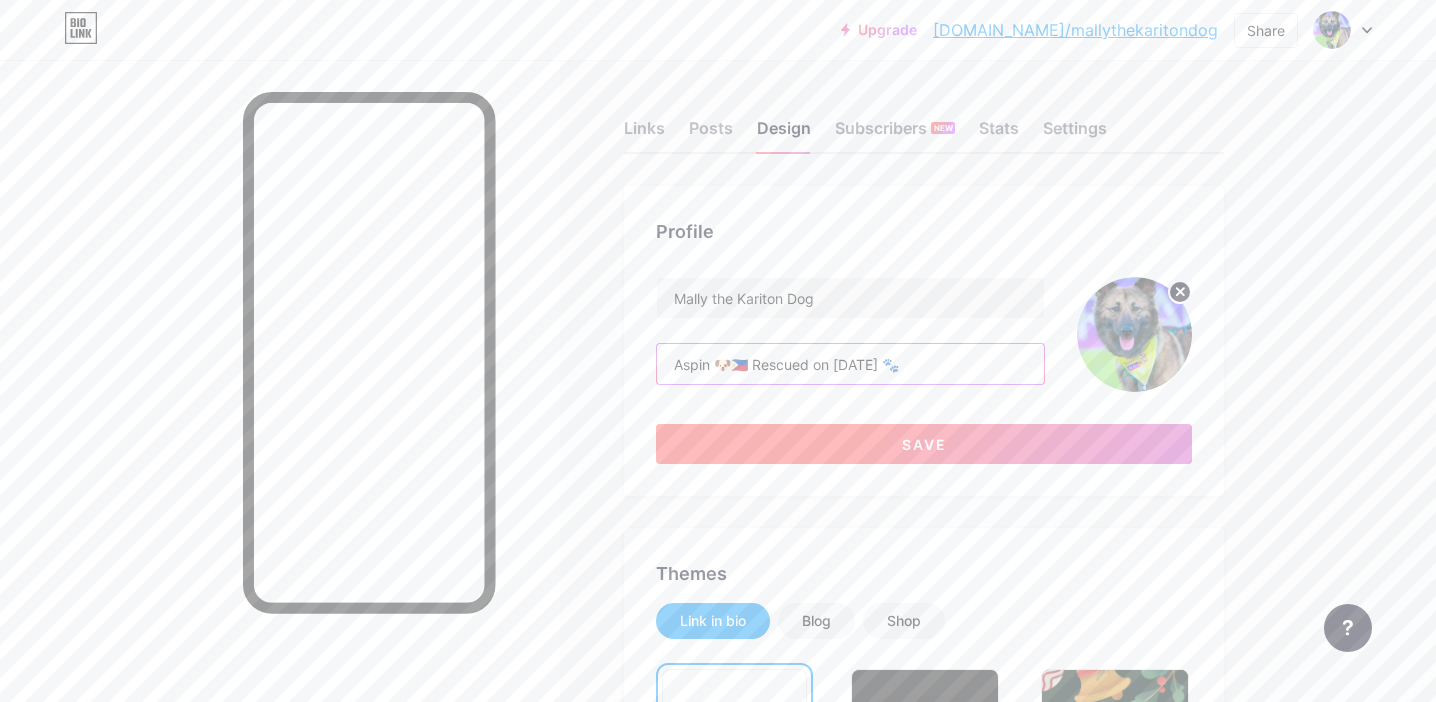 type on "Aspin 🐶🇵🇭 Rescued on [DATE] 🐾" 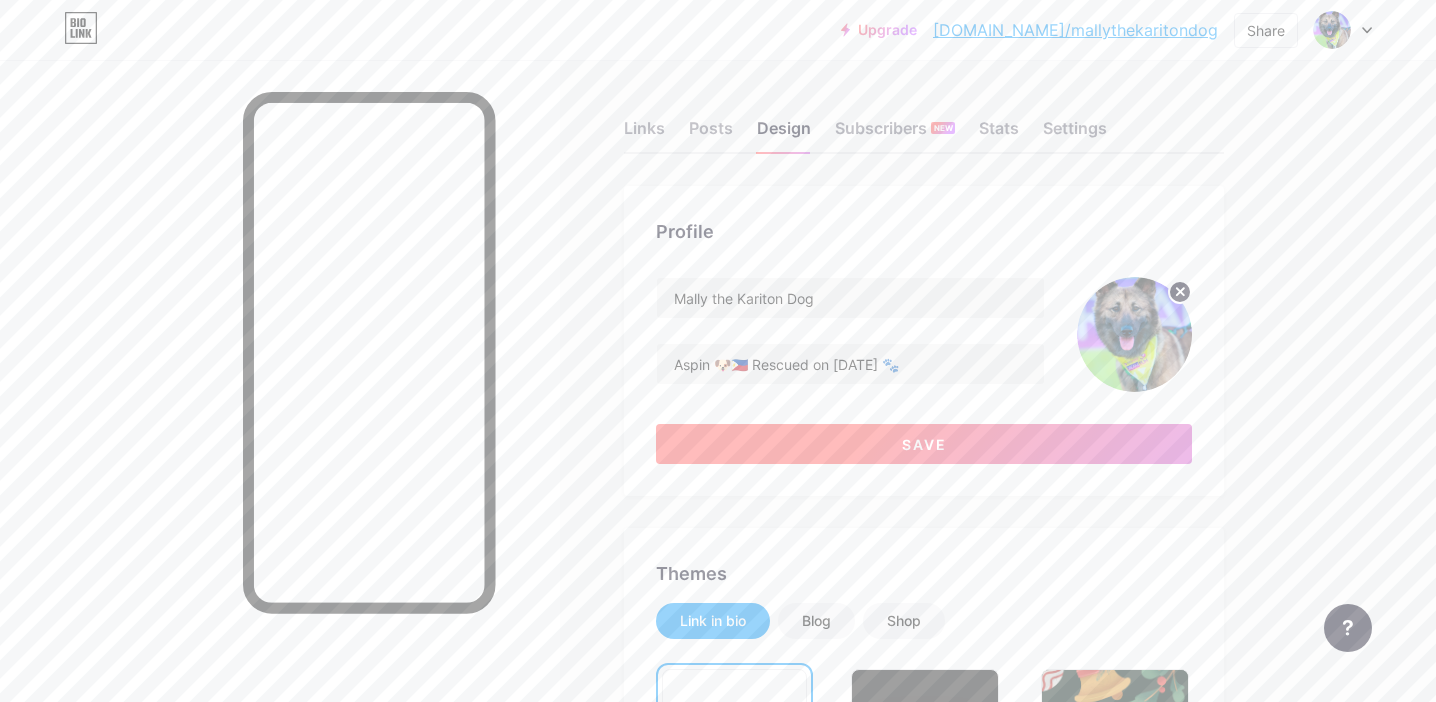 click on "Save" at bounding box center [924, 444] 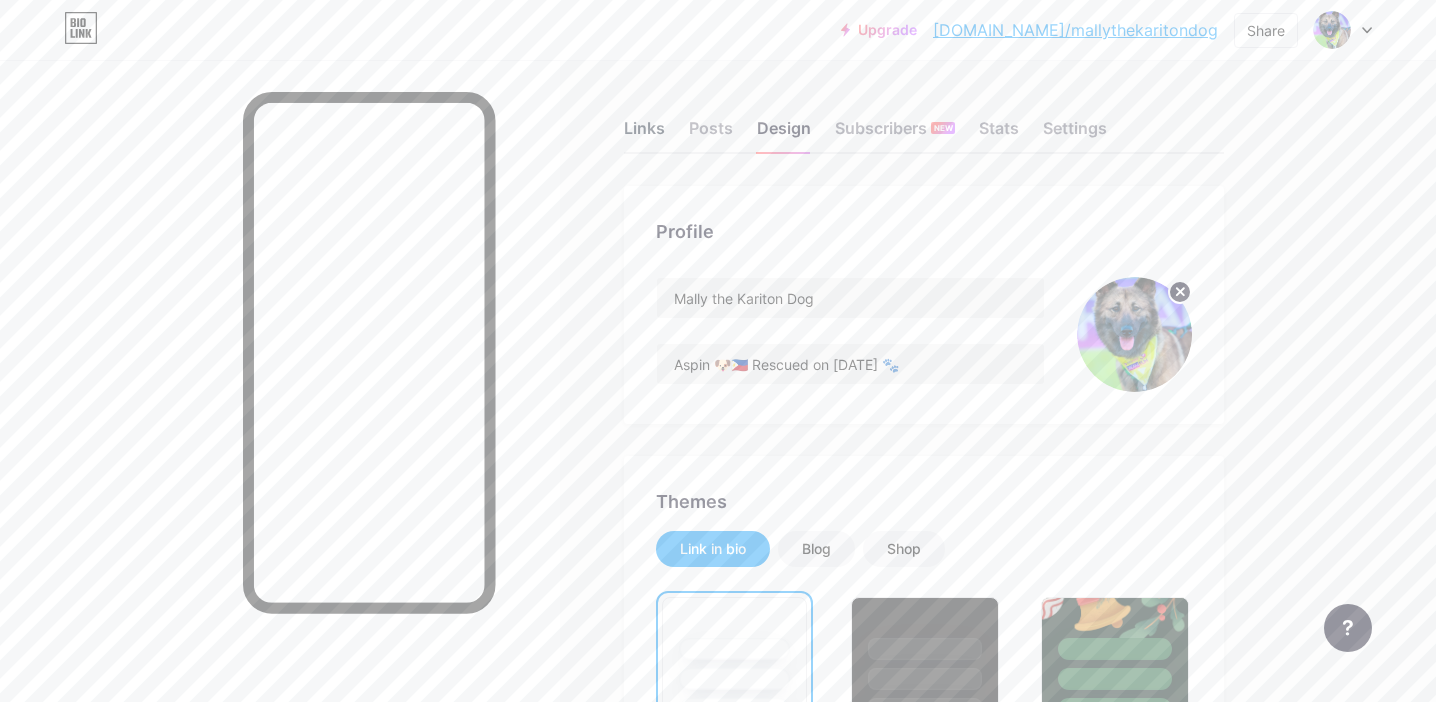click on "Links" at bounding box center [644, 134] 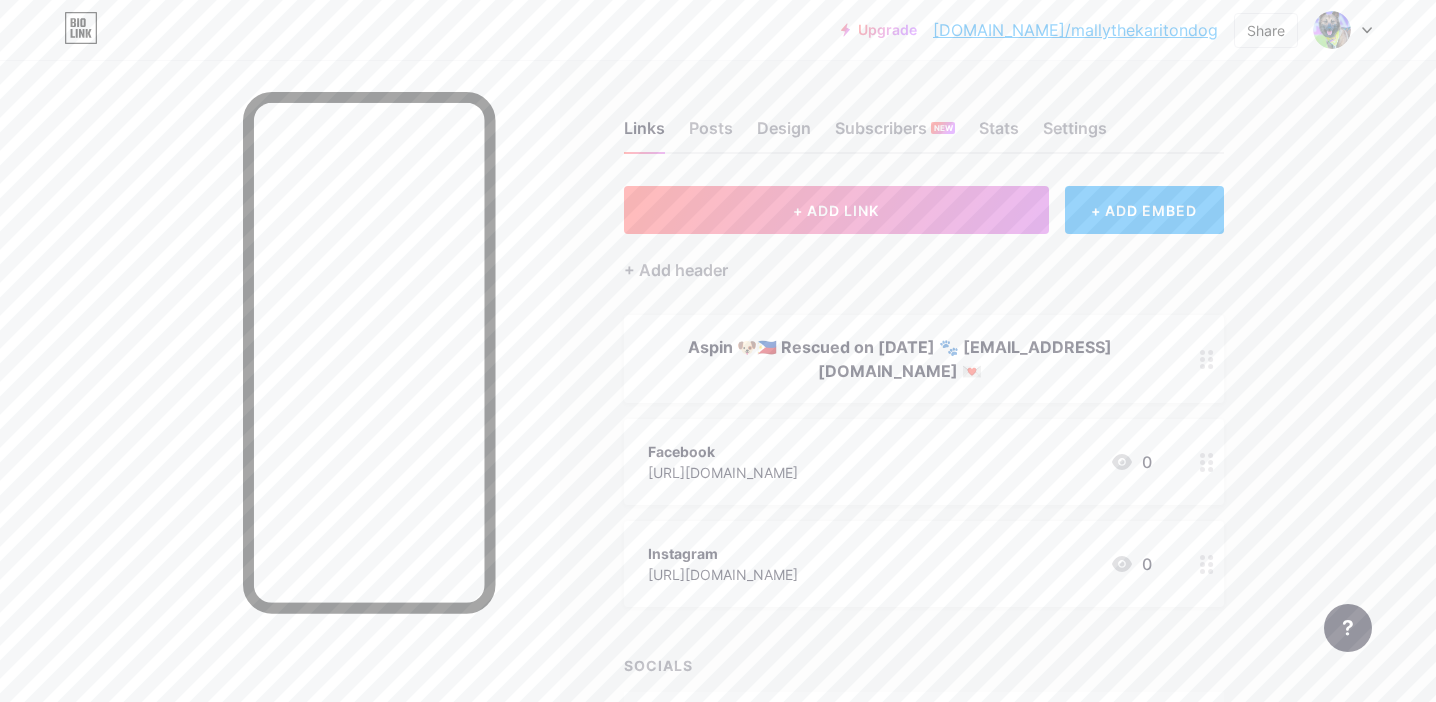 click on "Aspin 🐶🇵🇭 Rescued on [DATE] 🐾 [EMAIL_ADDRESS][DOMAIN_NAME] 💌" at bounding box center [900, 359] 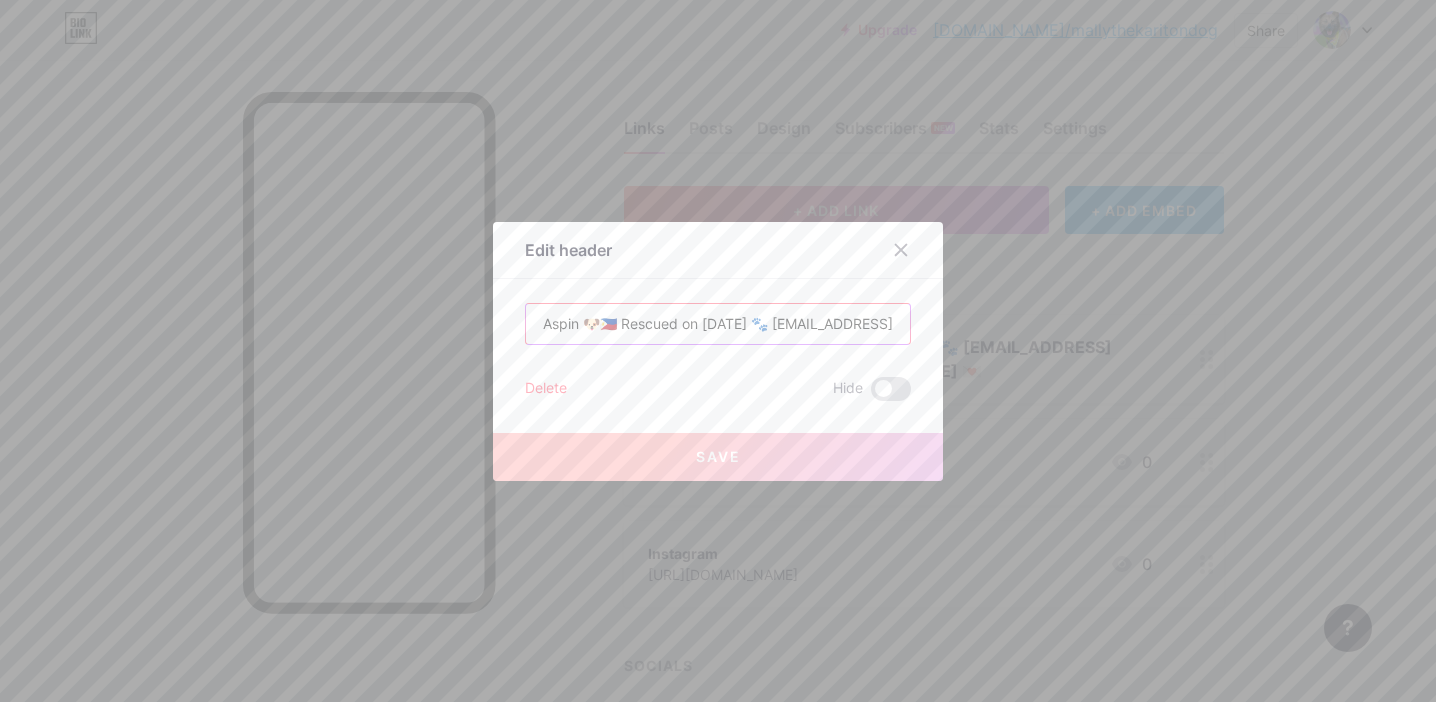 drag, startPoint x: 791, startPoint y: 322, endPoint x: 525, endPoint y: 323, distance: 266.0019 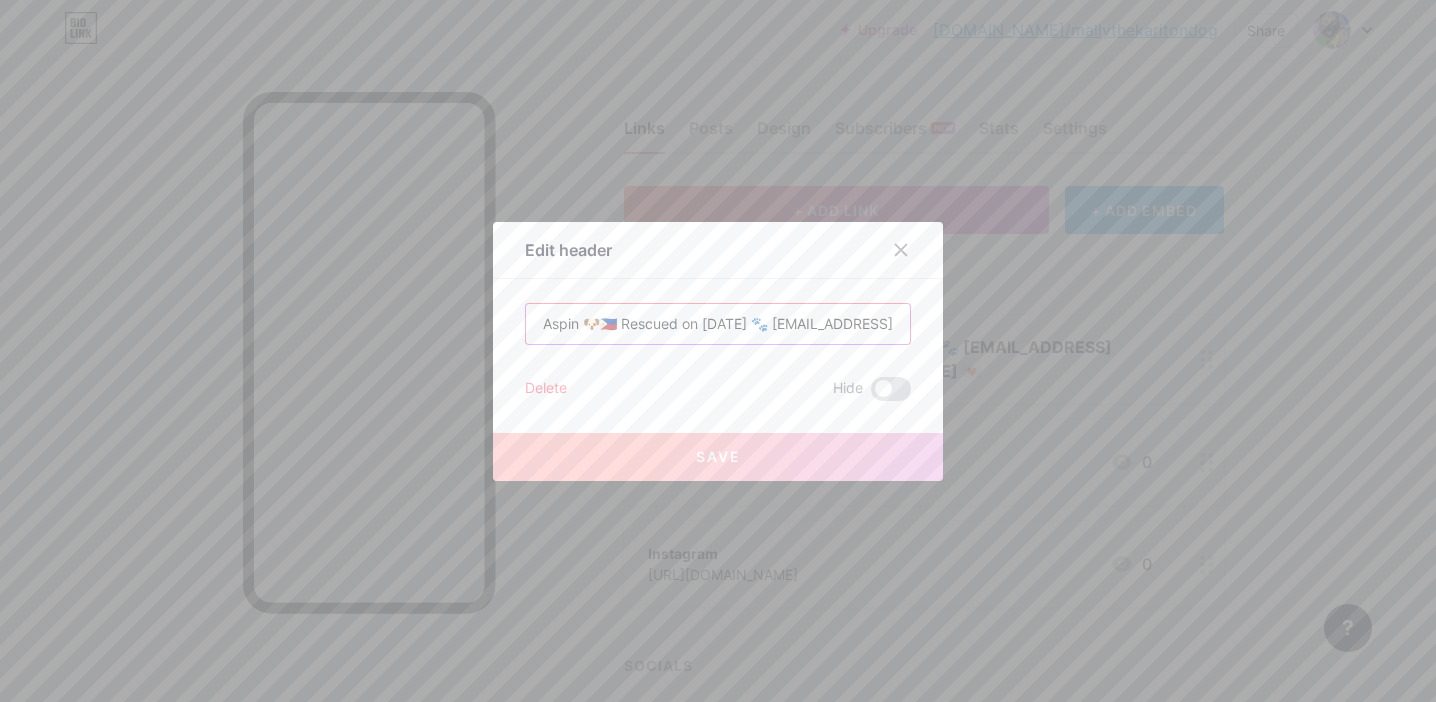 click on "Aspin 🐶🇵🇭 Rescued on [DATE] 🐾 [EMAIL_ADDRESS][DOMAIN_NAME] 💌" at bounding box center (718, 324) 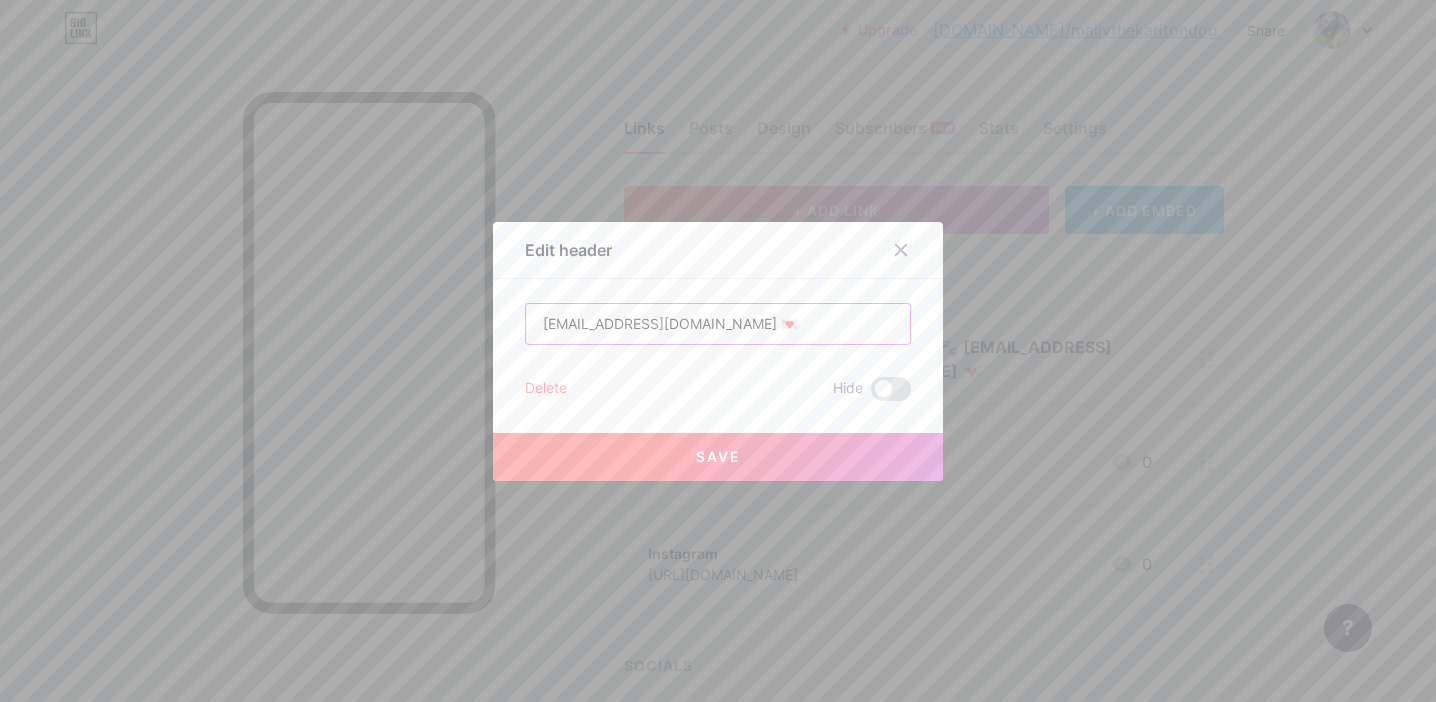 type on "[EMAIL_ADDRESS][DOMAIN_NAME] 💌" 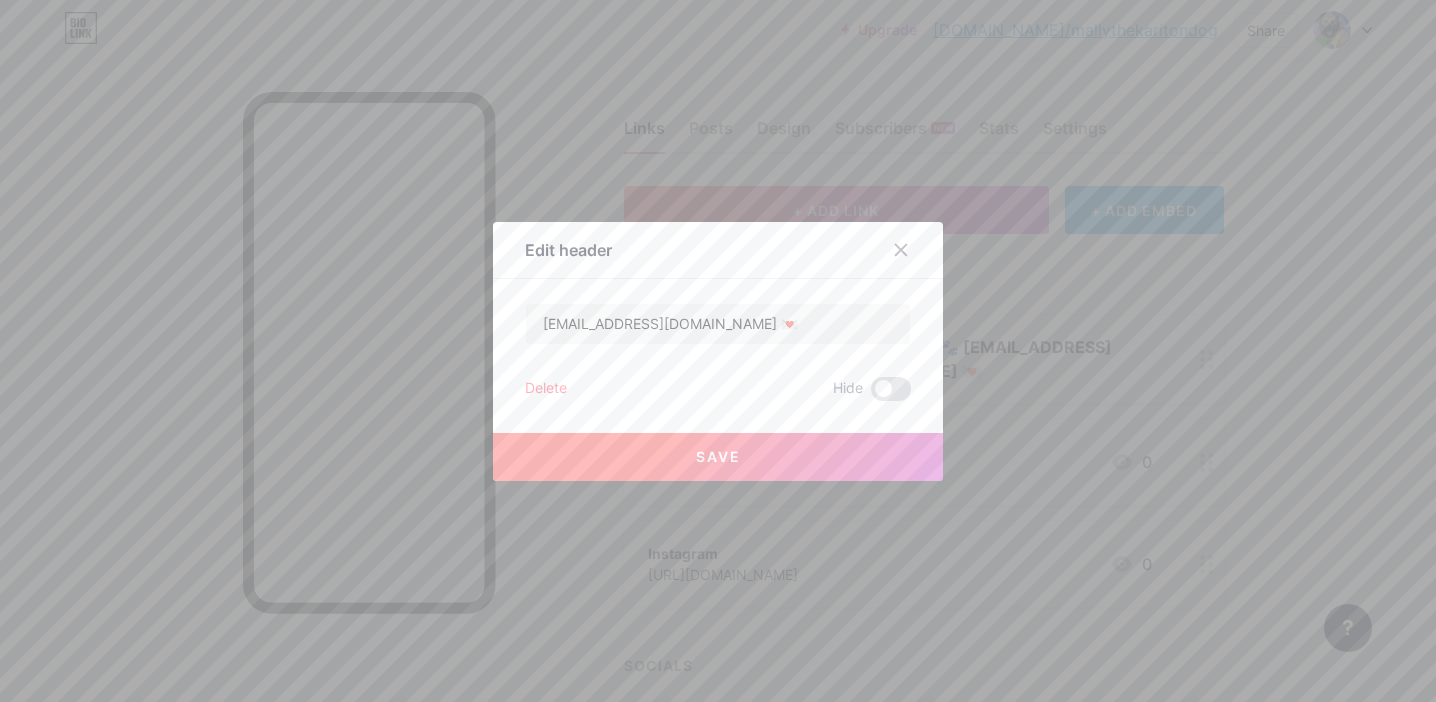 click on "Save" at bounding box center (718, 457) 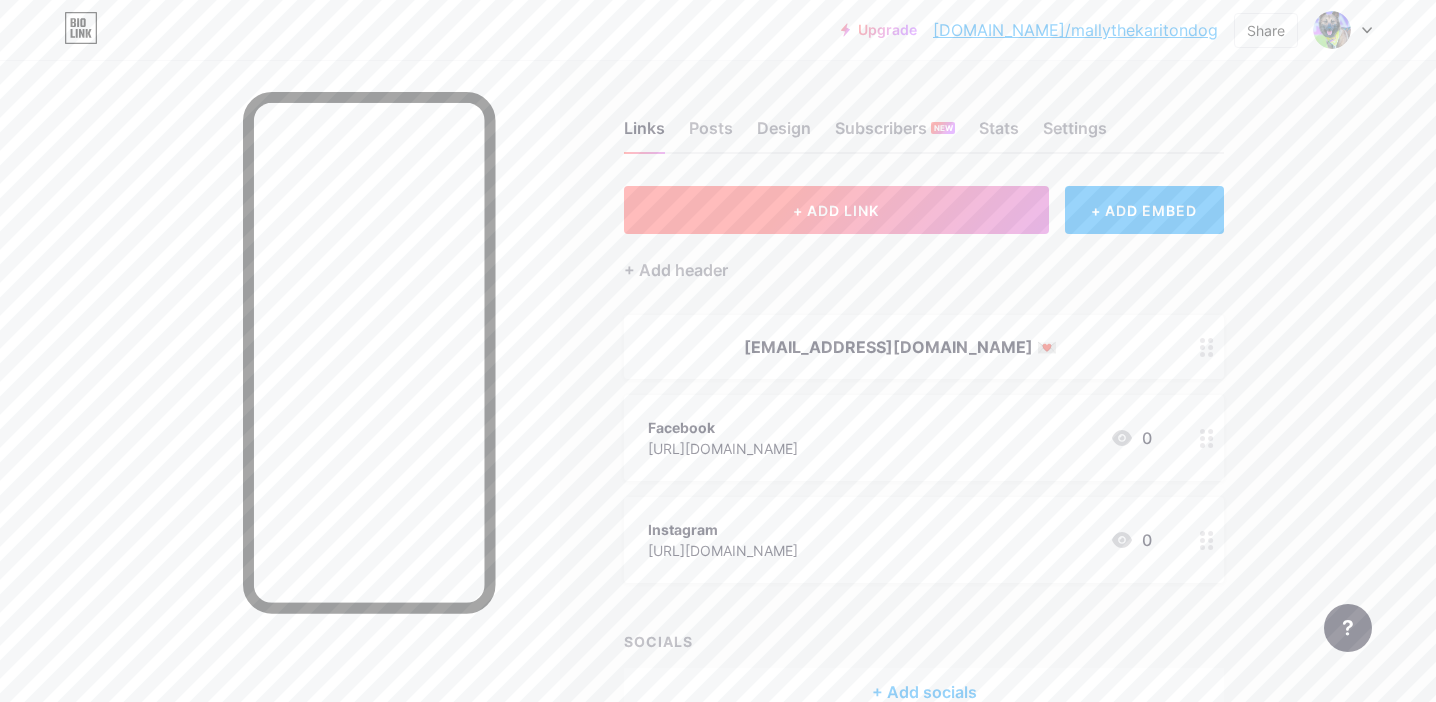 scroll, scrollTop: 113, scrollLeft: 0, axis: vertical 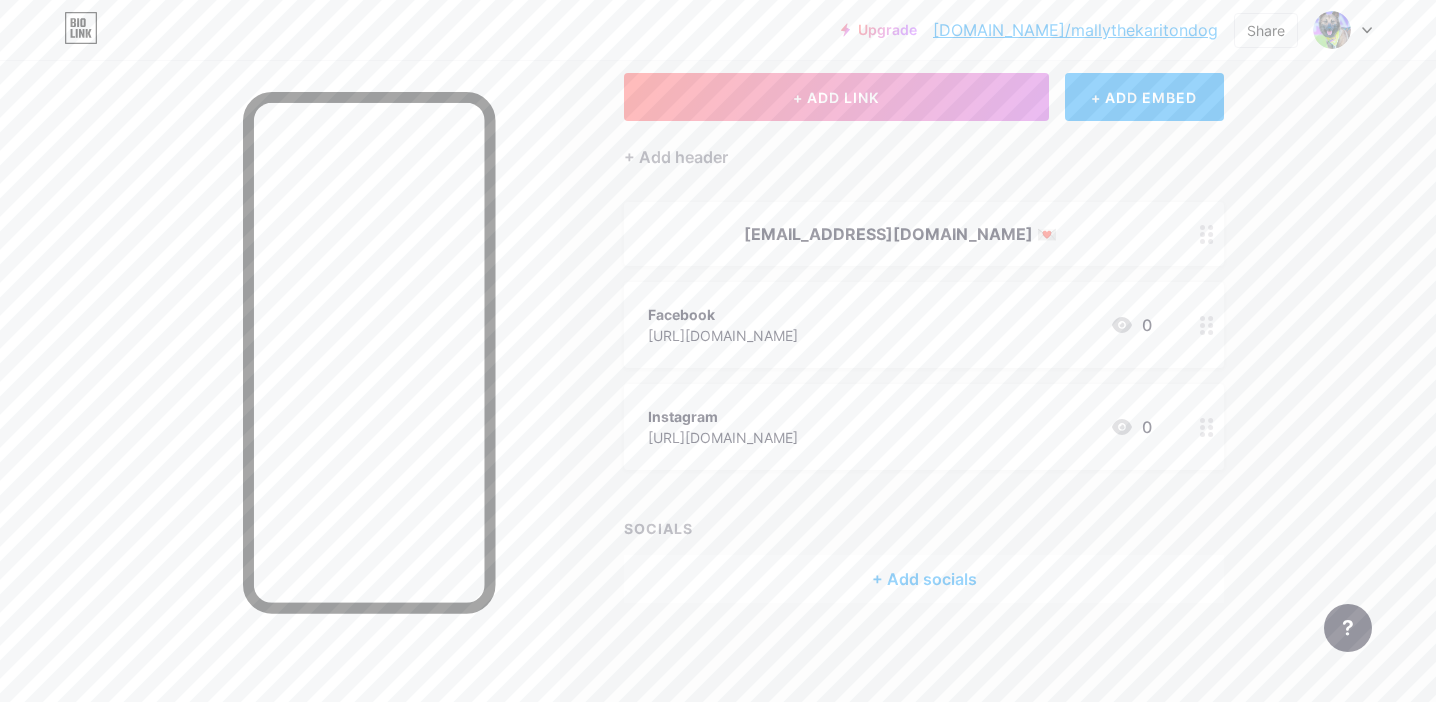 click on "+ Add socials" at bounding box center (924, 579) 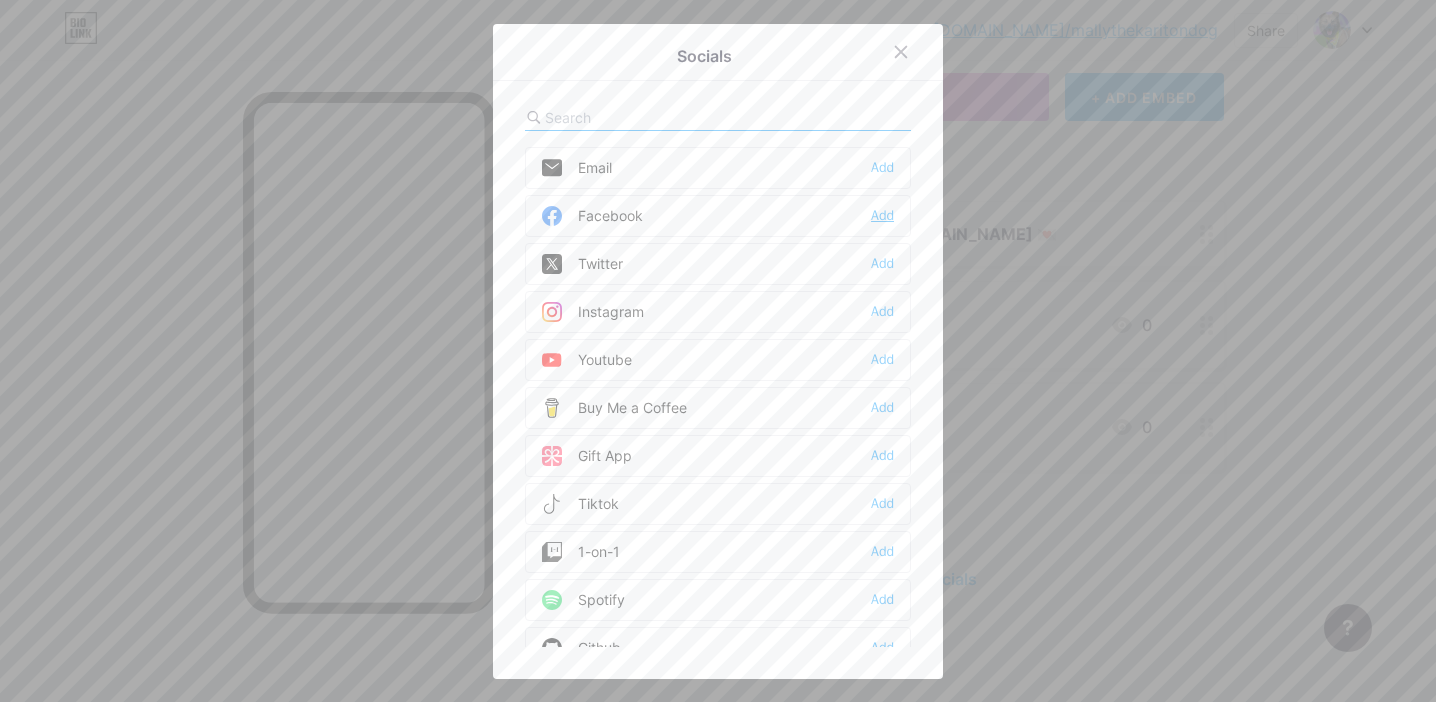 click on "Add" at bounding box center (882, 216) 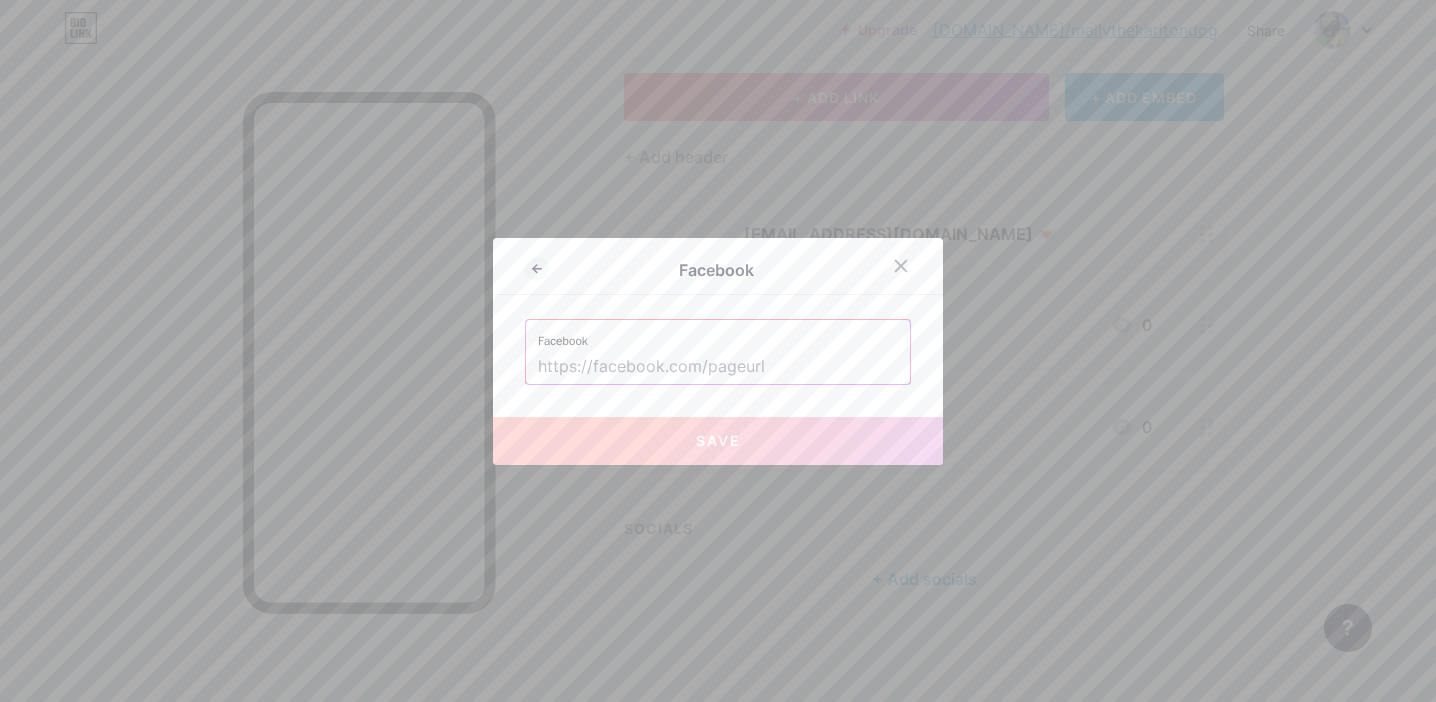 click at bounding box center [718, 367] 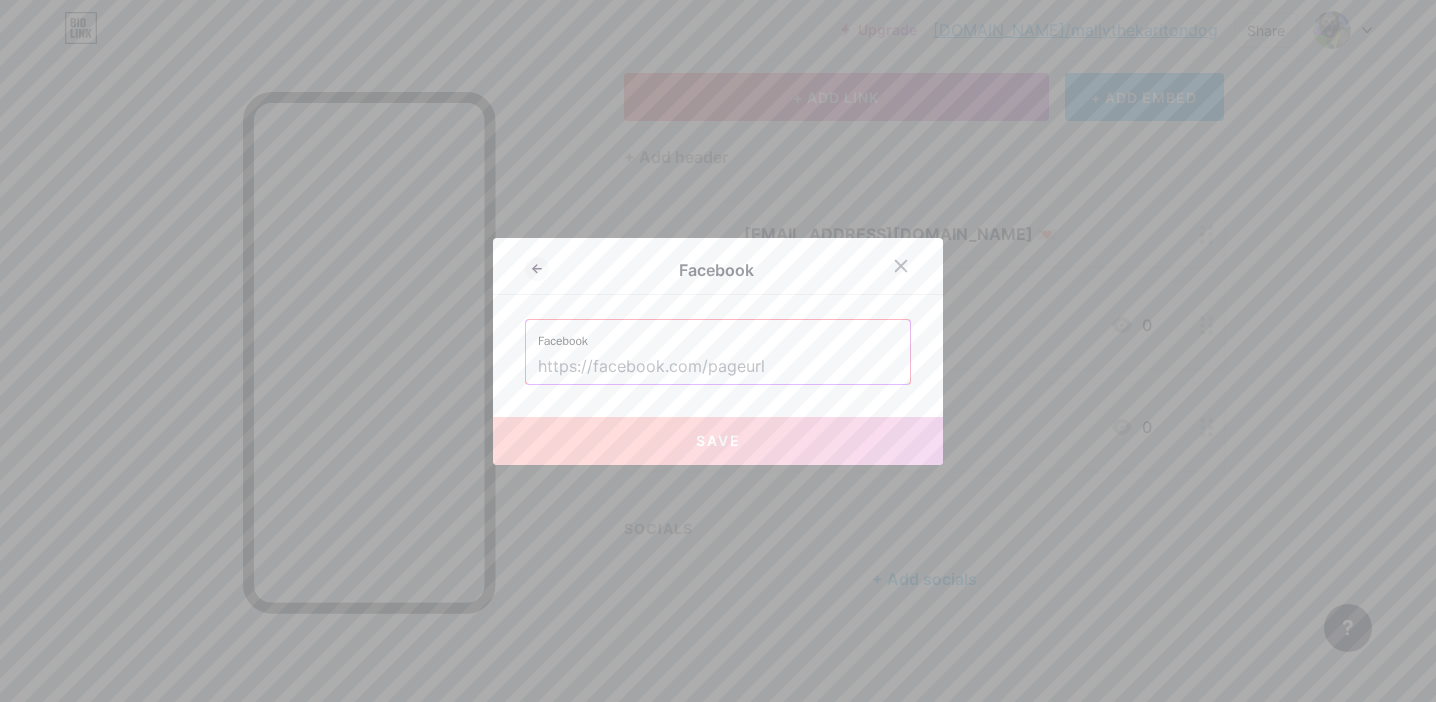 paste on "[URL][DOMAIN_NAME]" 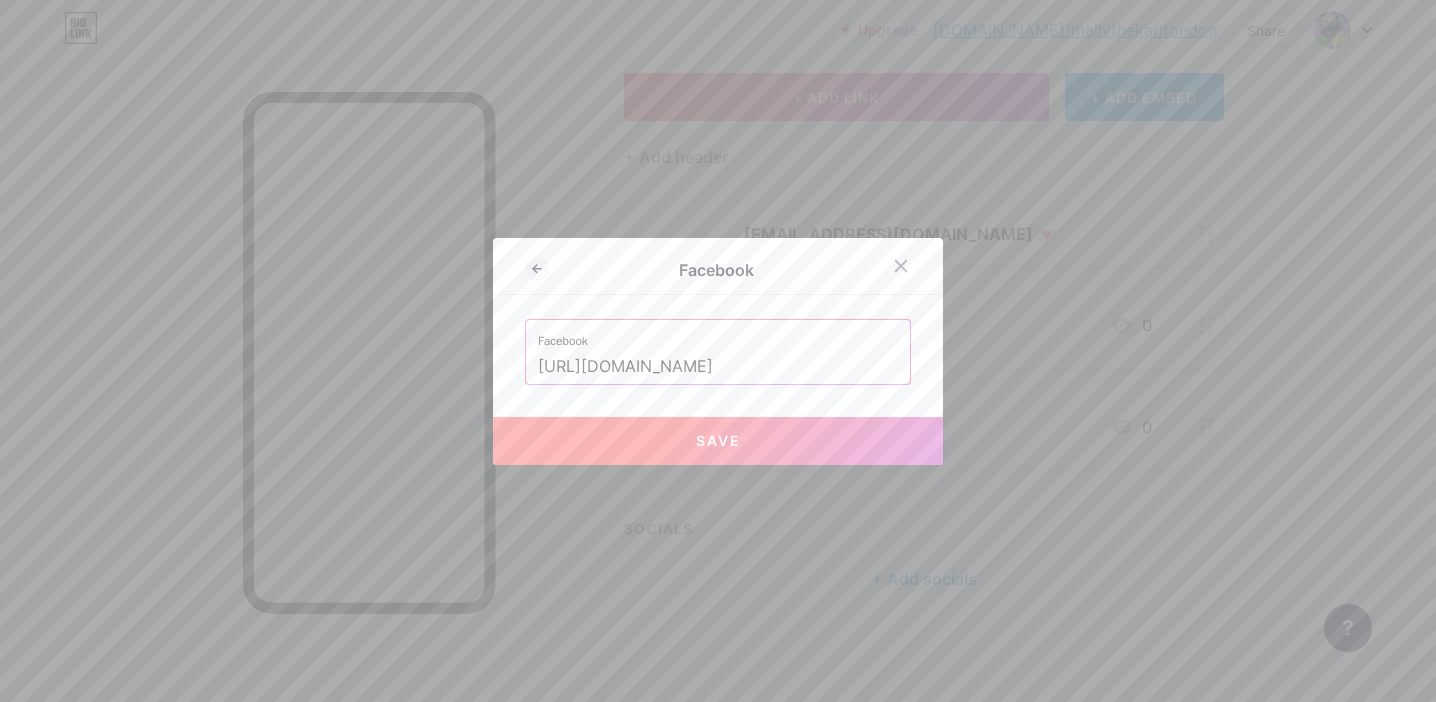 type on "[URL][DOMAIN_NAME]" 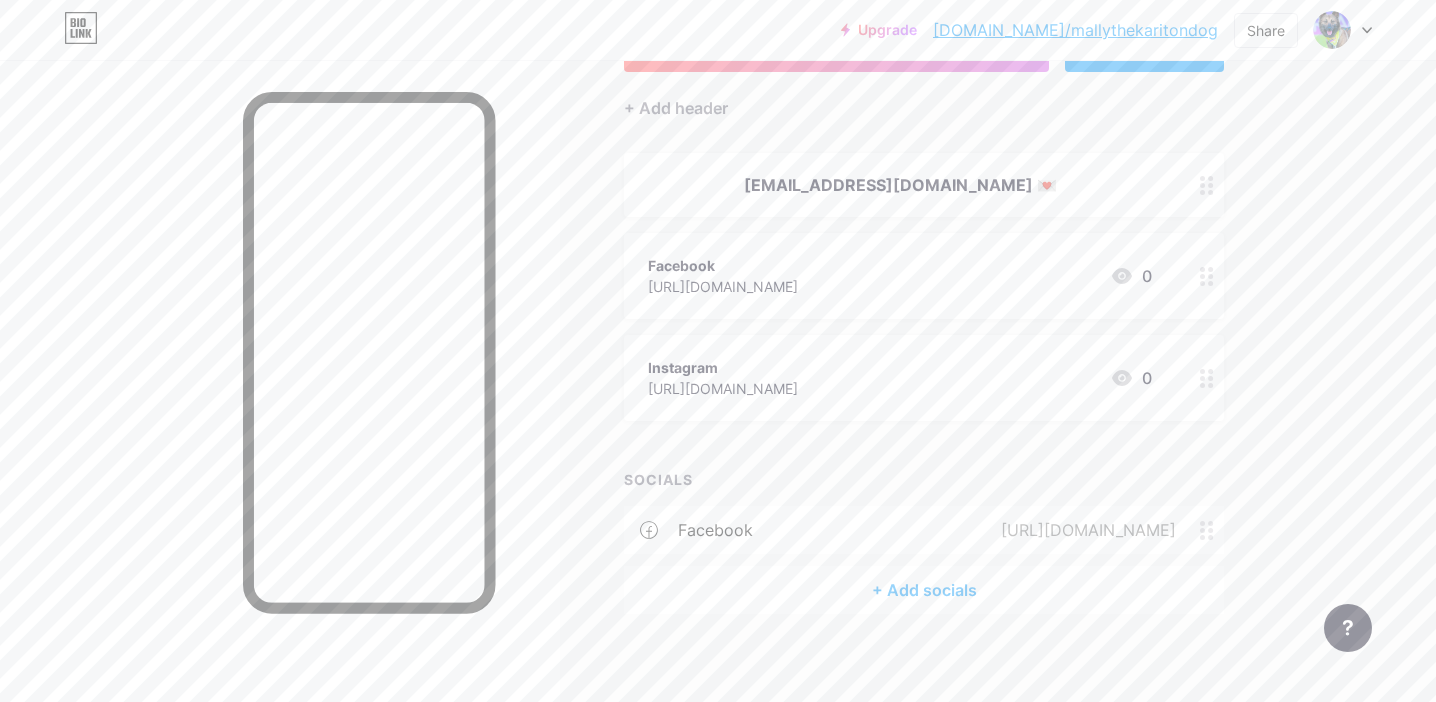 scroll, scrollTop: 173, scrollLeft: 0, axis: vertical 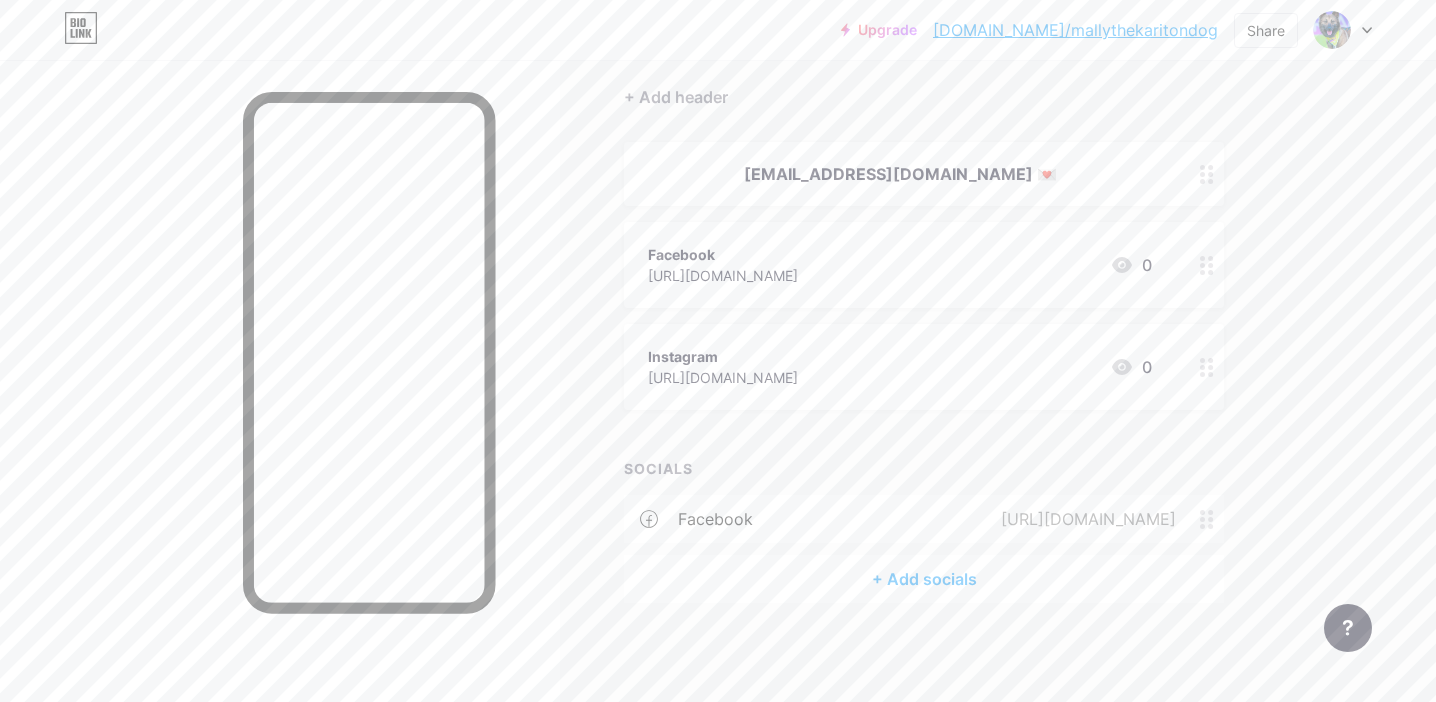 click on "+ Add socials" at bounding box center [924, 579] 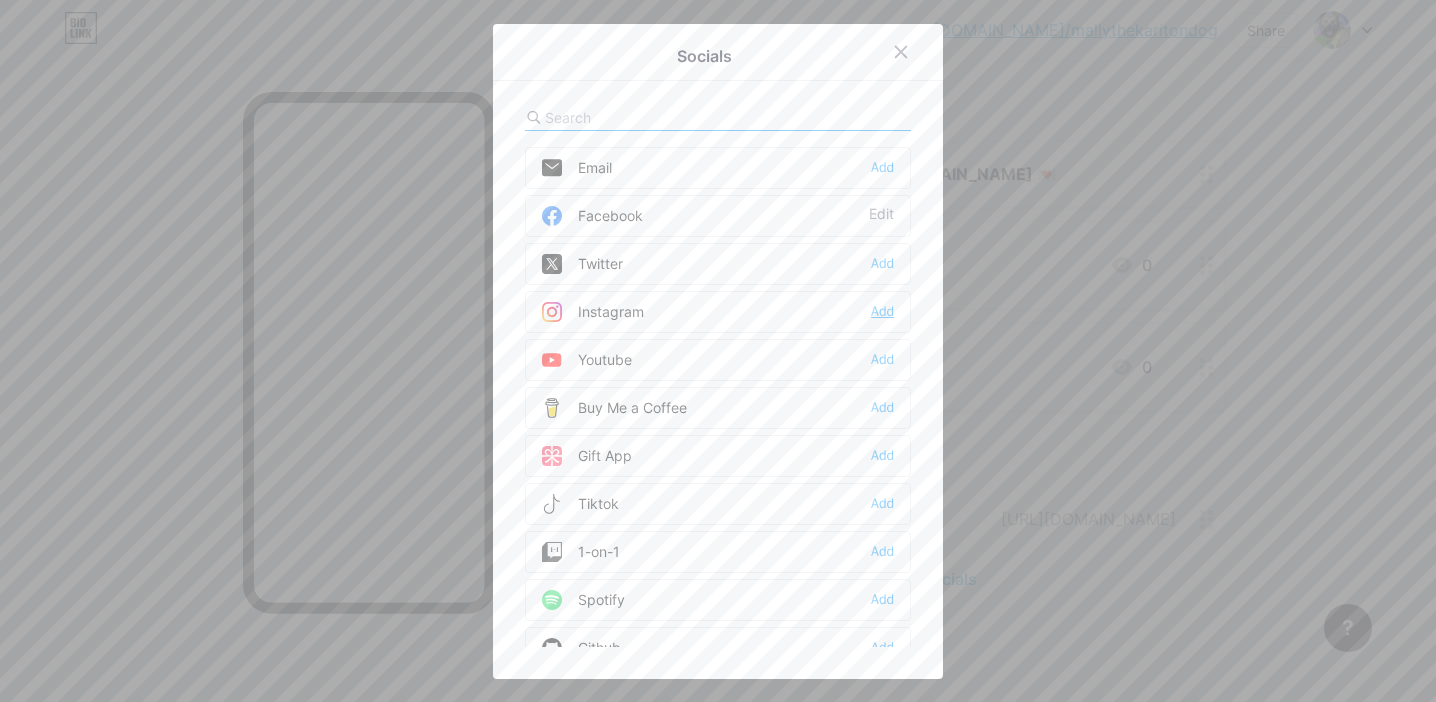 click on "Add" at bounding box center [882, 312] 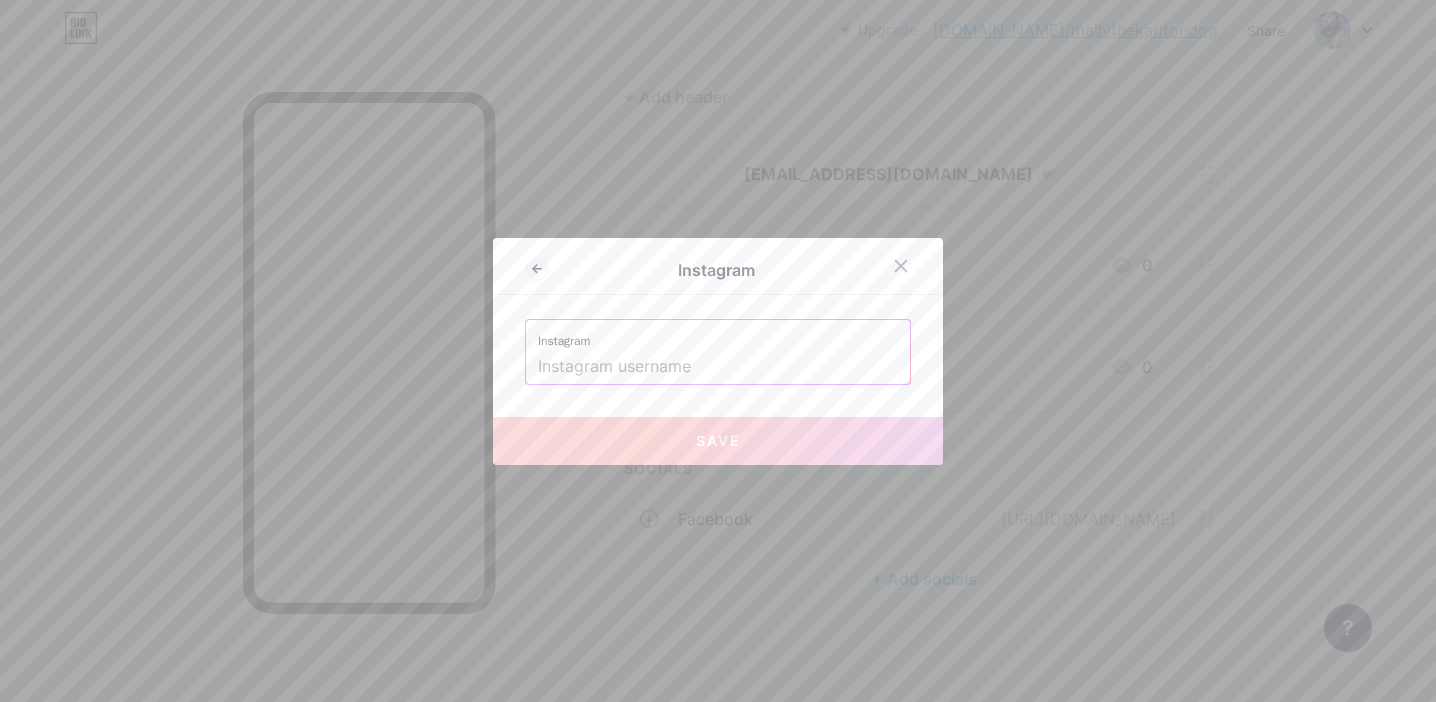 click at bounding box center [718, 367] 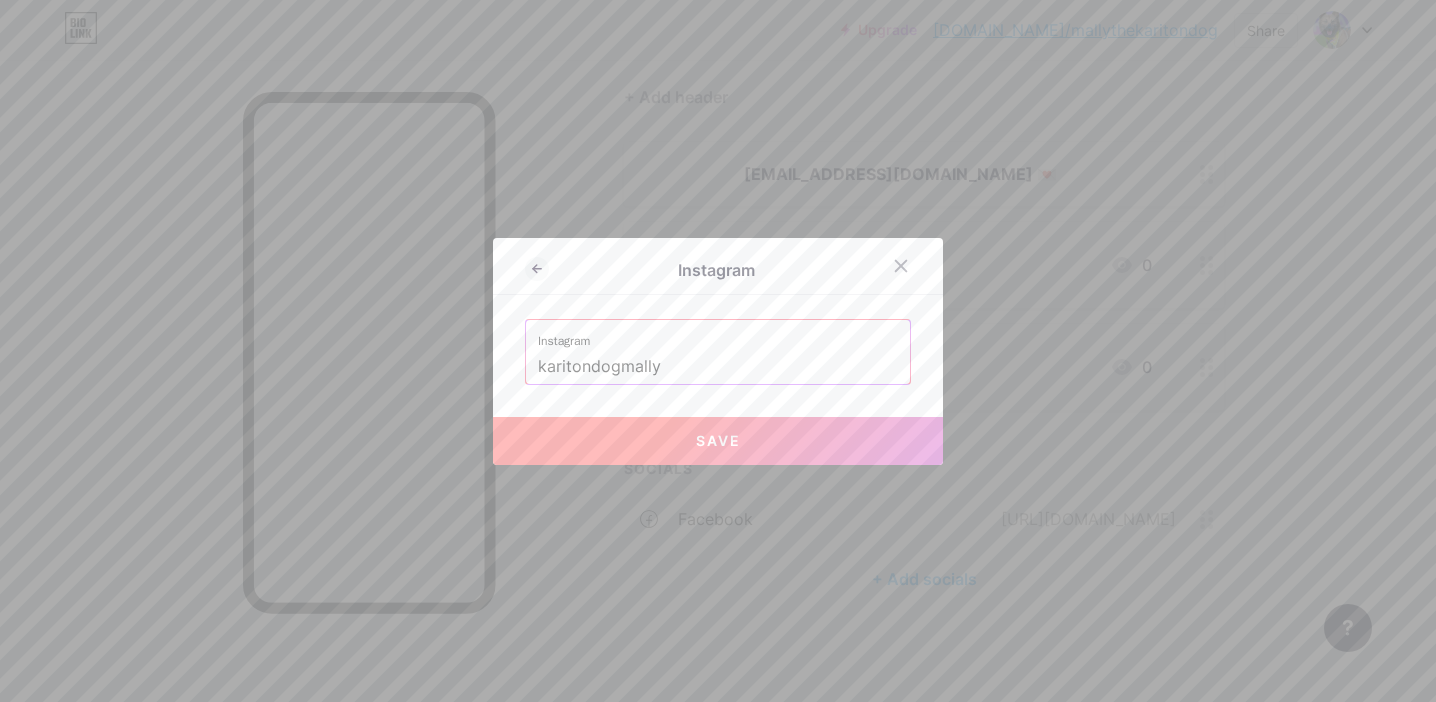 click on "Save" at bounding box center (718, 441) 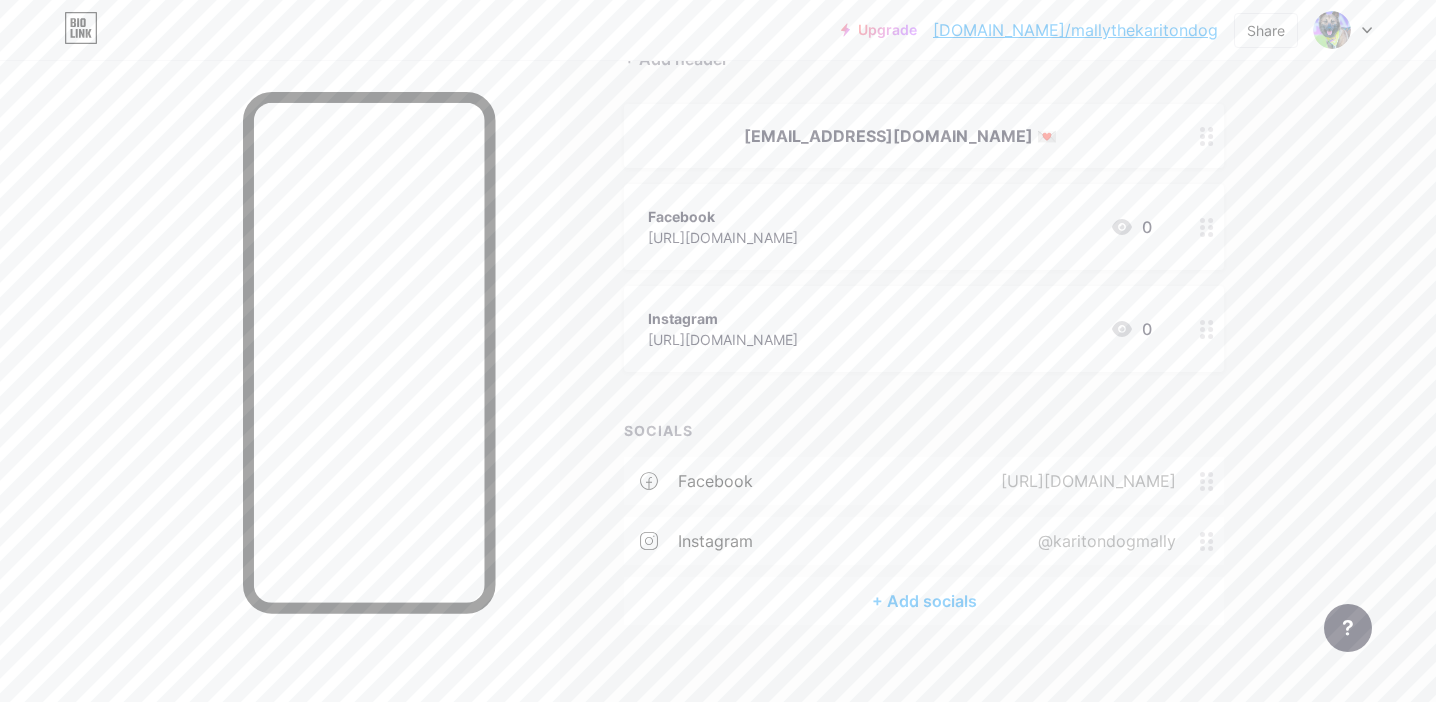 scroll, scrollTop: 212, scrollLeft: 0, axis: vertical 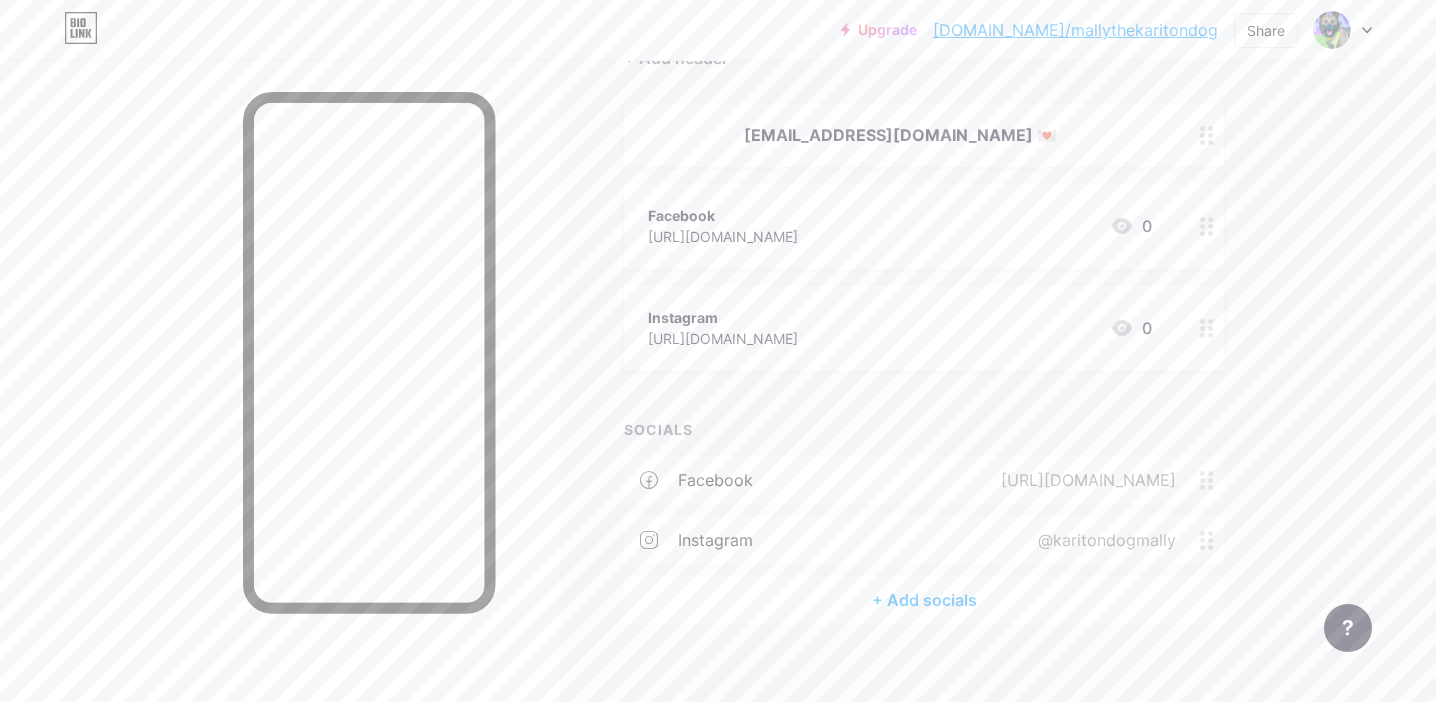click on "+ Add socials" at bounding box center (924, 600) 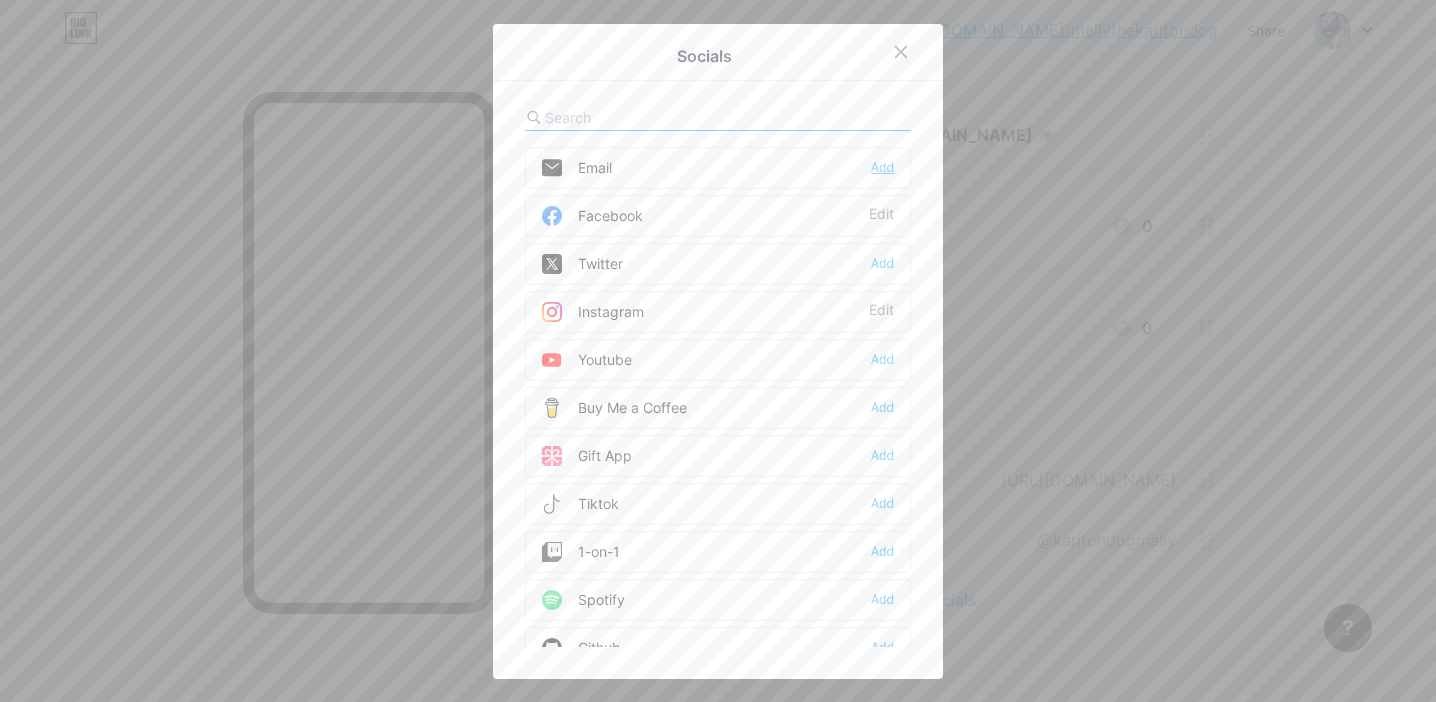 click on "Add" at bounding box center [882, 168] 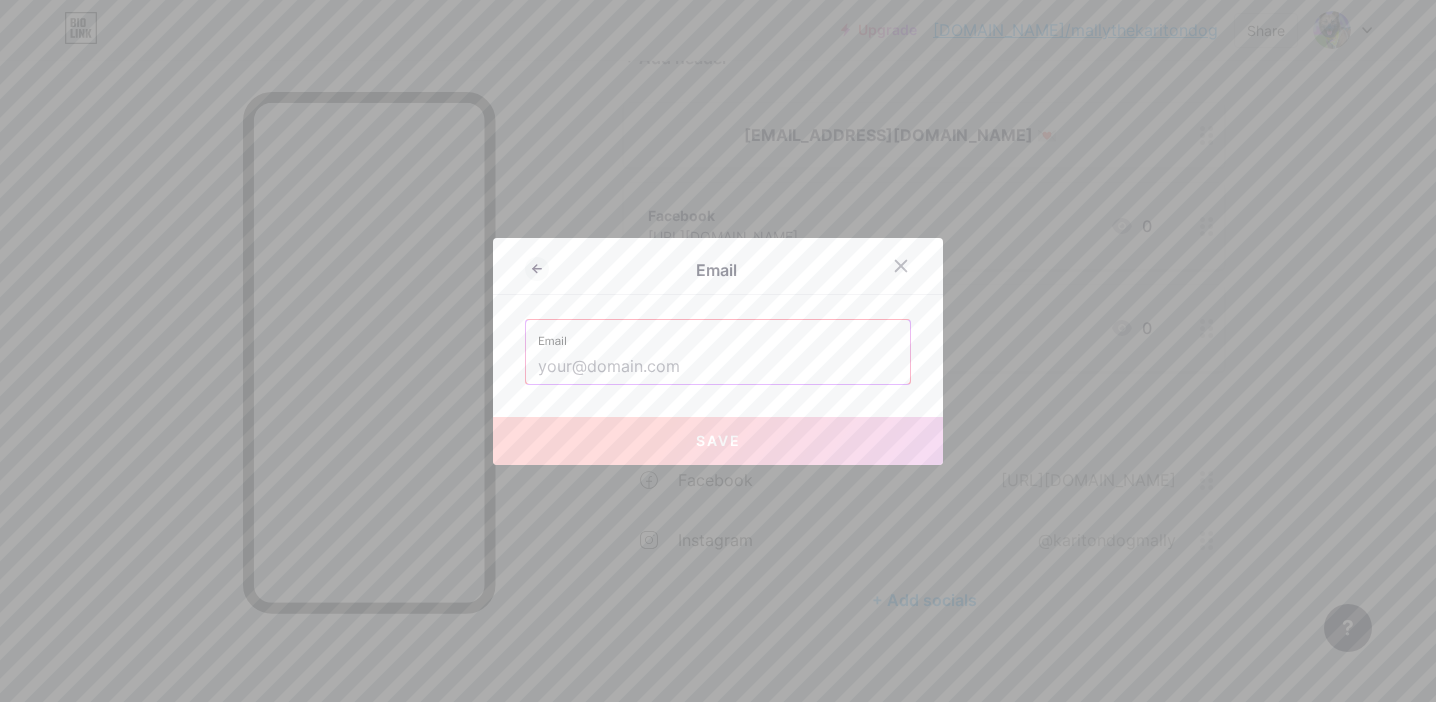 click at bounding box center [718, 367] 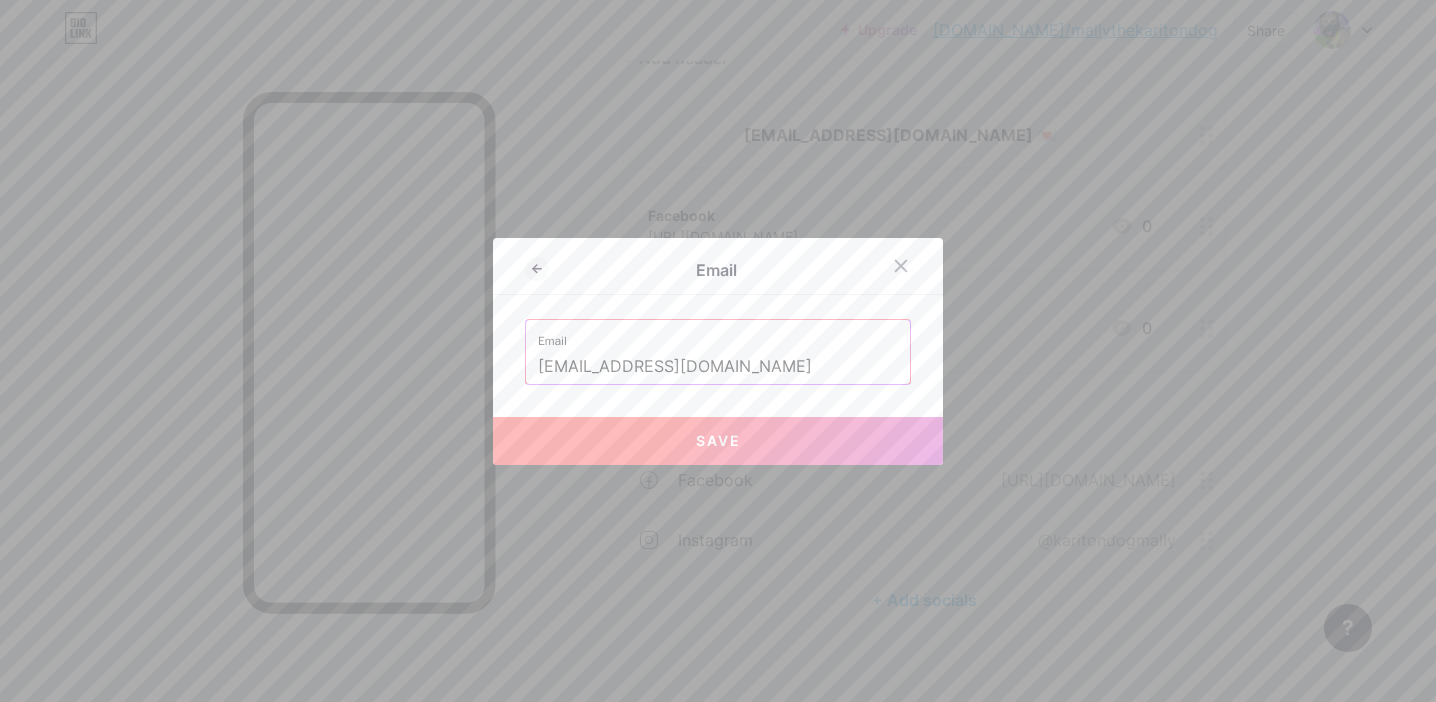 click on "Save" at bounding box center (718, 441) 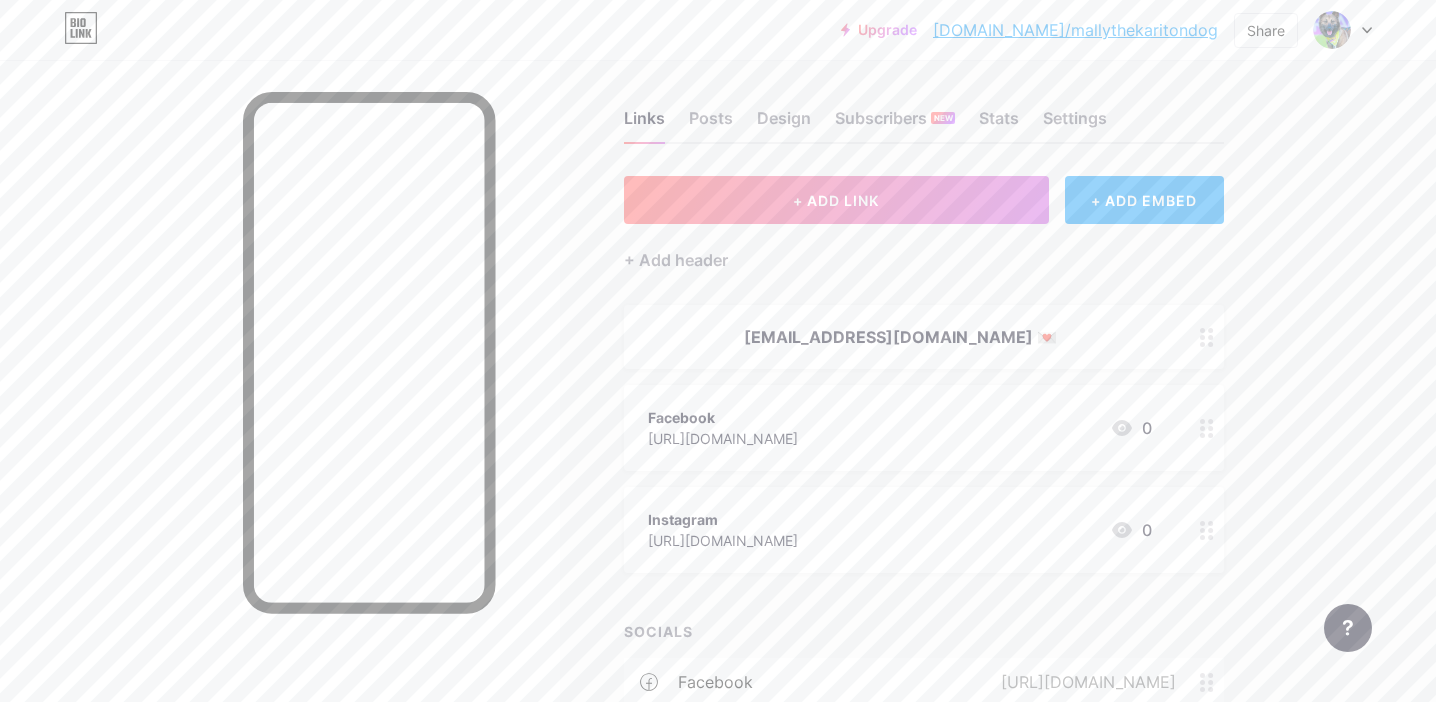scroll, scrollTop: 0, scrollLeft: 0, axis: both 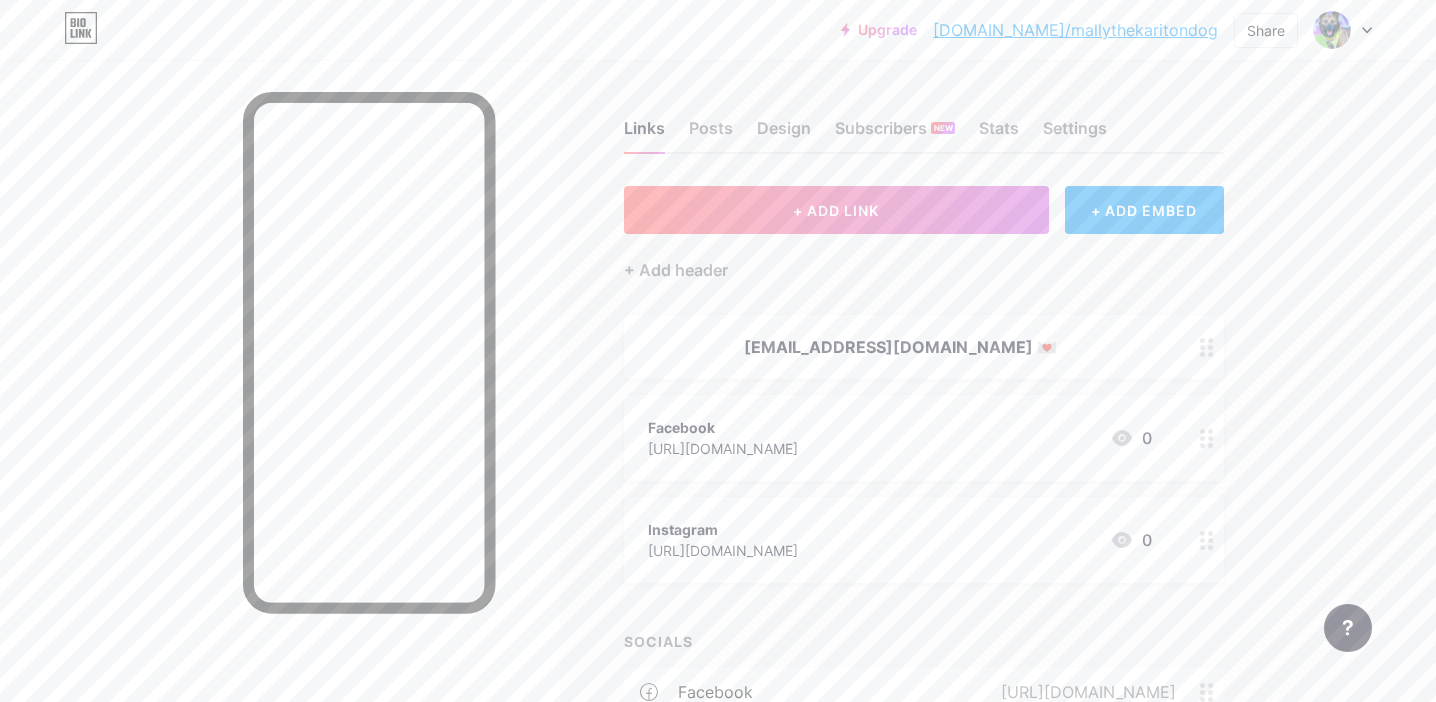 click on "[DOMAIN_NAME]/mallythekaritondog" at bounding box center [1075, 30] 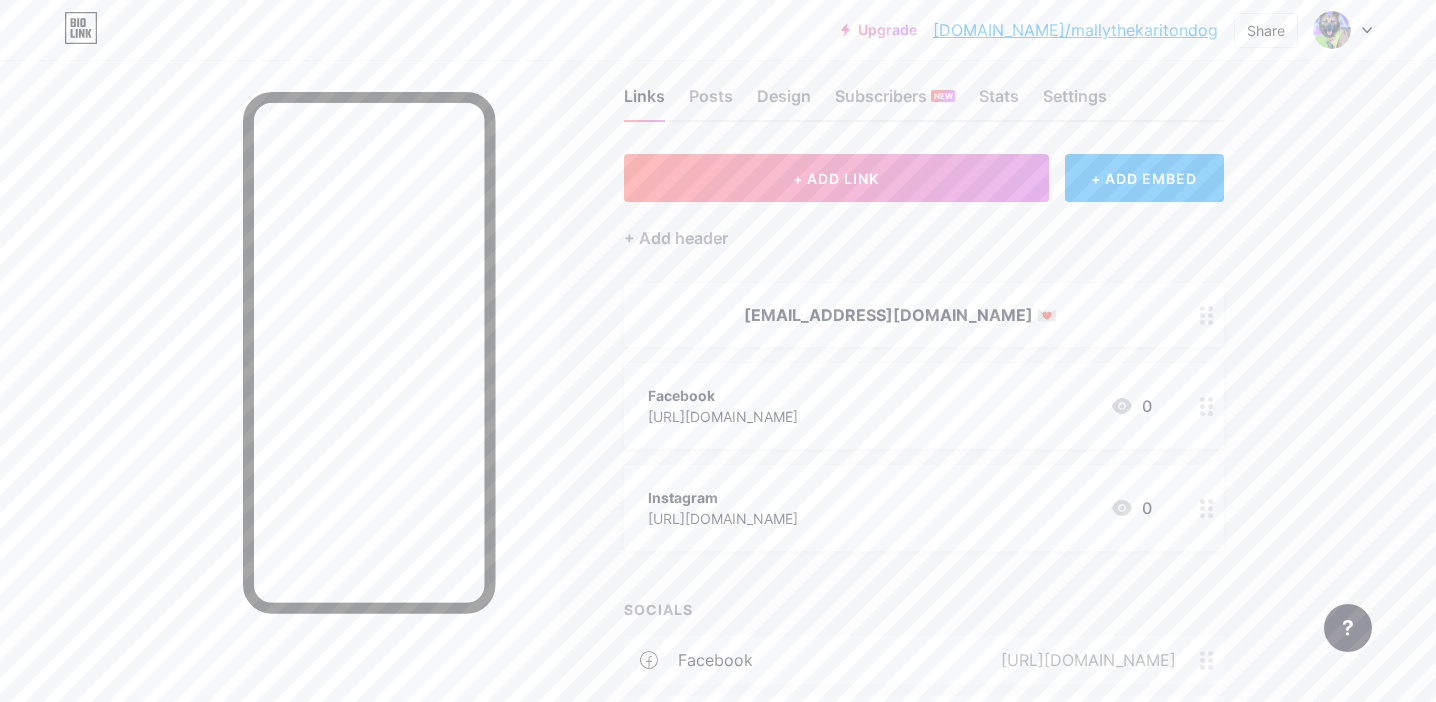scroll, scrollTop: 30, scrollLeft: 0, axis: vertical 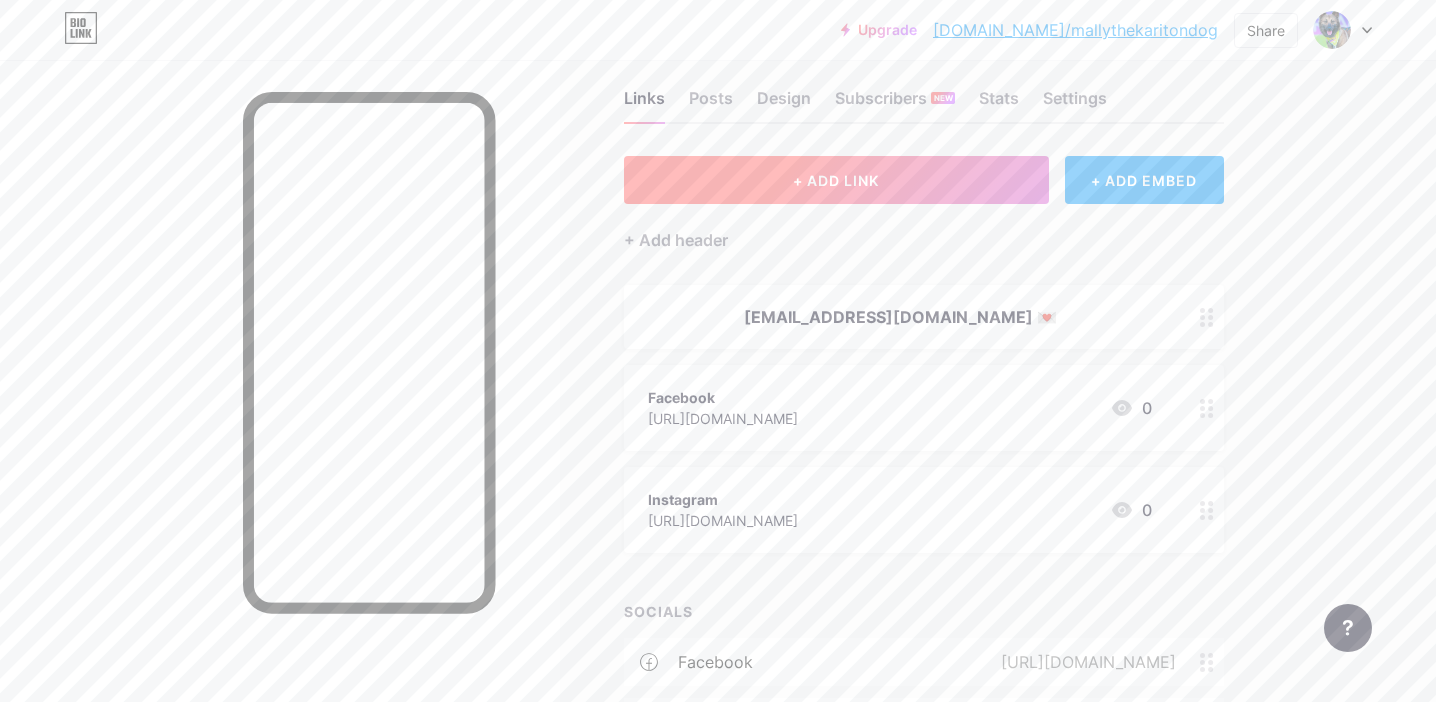 click on "+ ADD LINK" at bounding box center (836, 180) 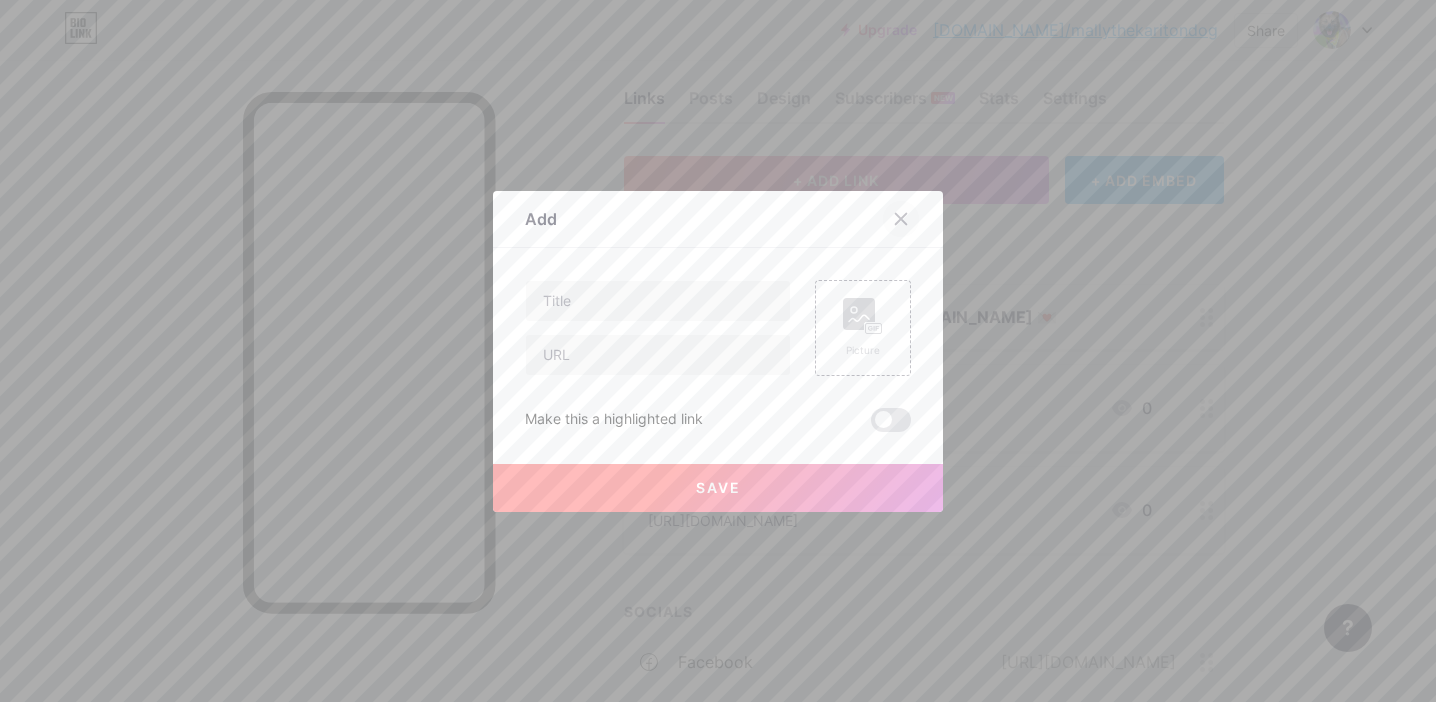 click 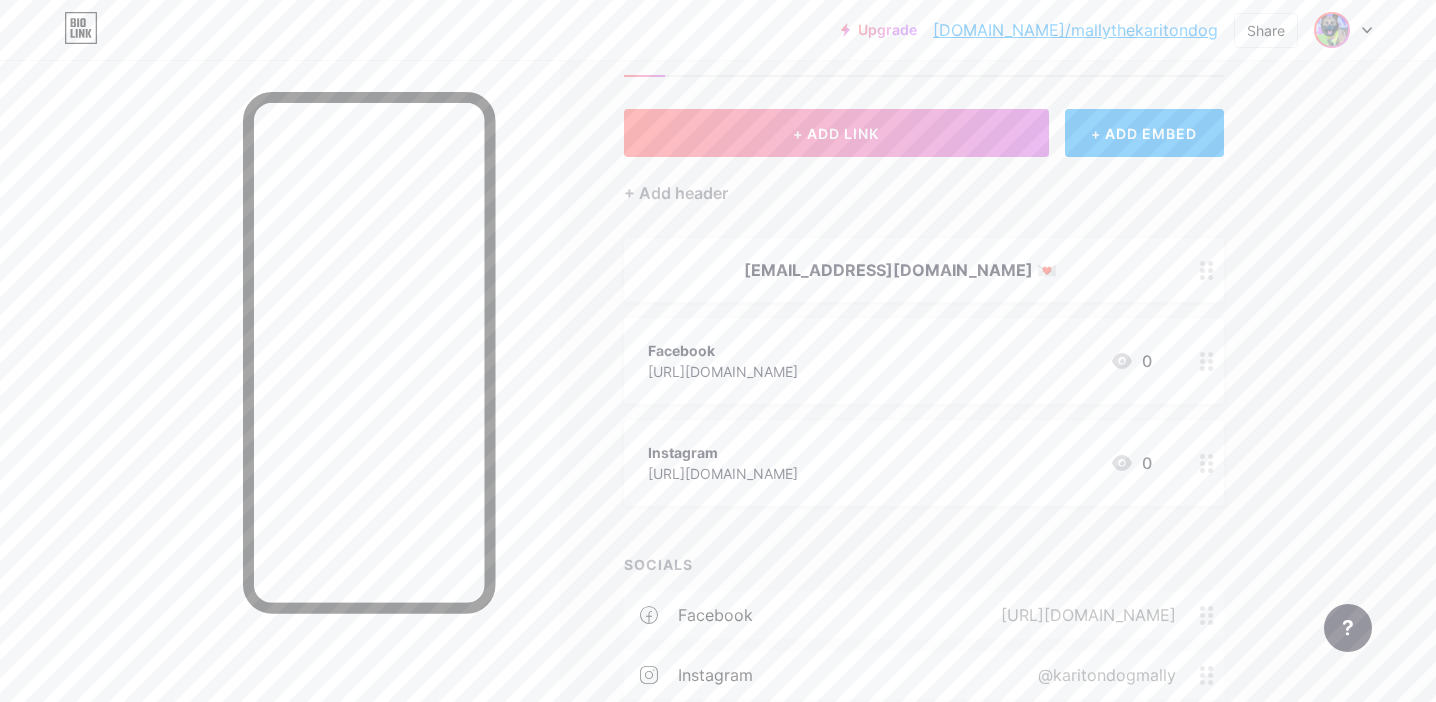 scroll, scrollTop: 78, scrollLeft: 0, axis: vertical 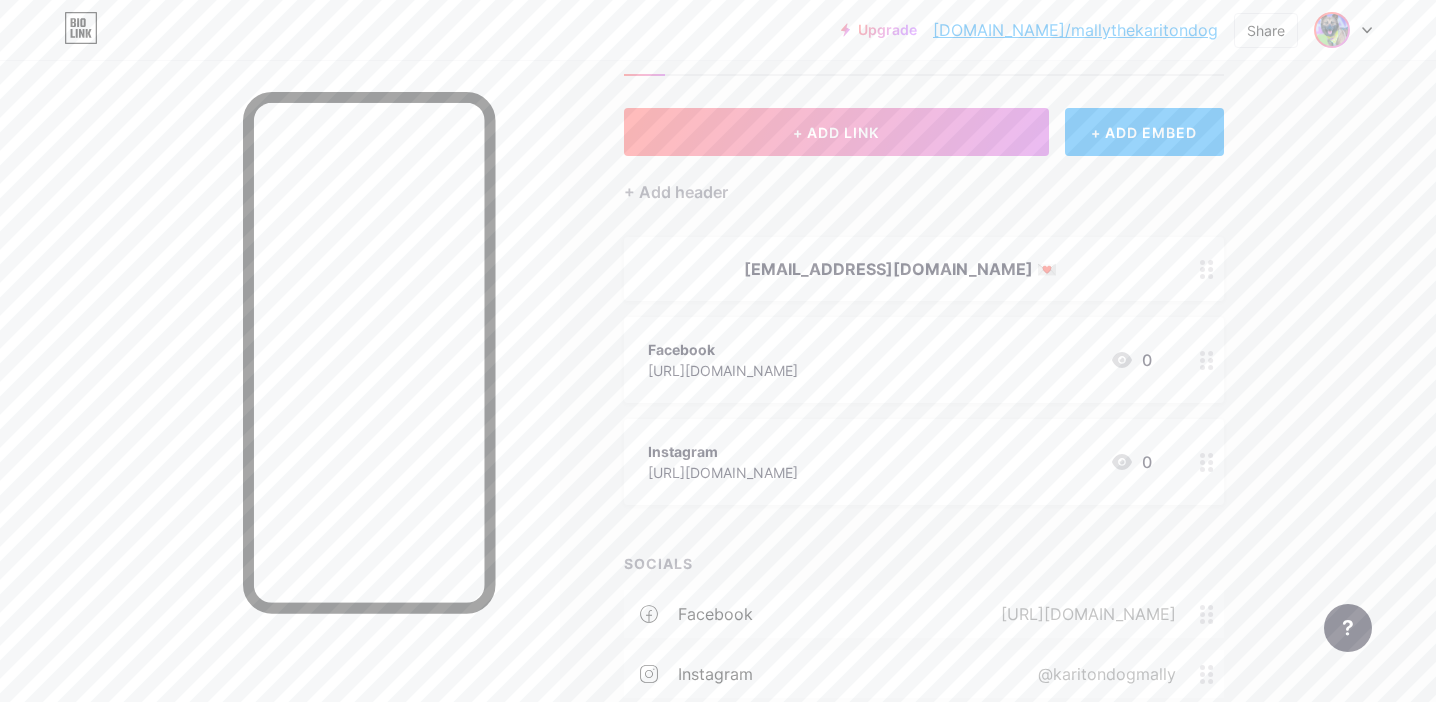 click at bounding box center (1332, 30) 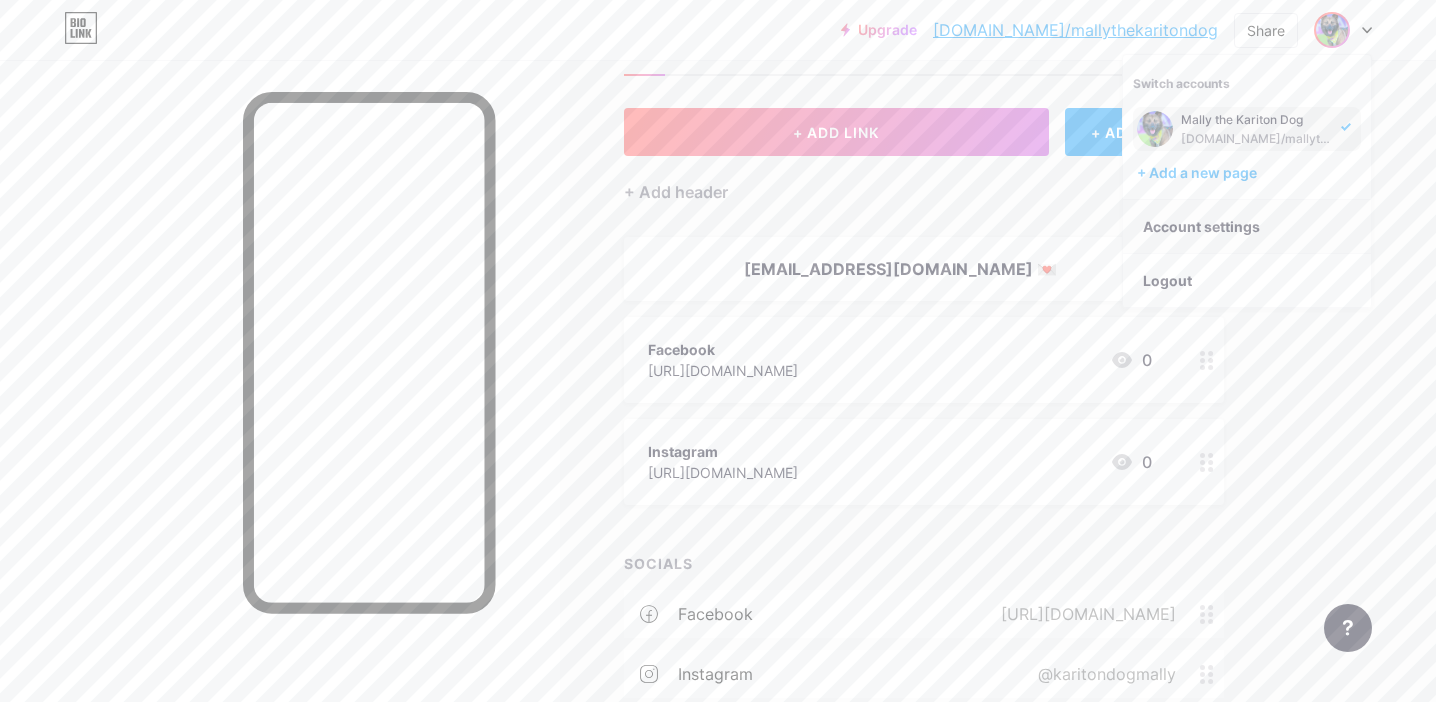 click on "Account settings" at bounding box center [1247, 227] 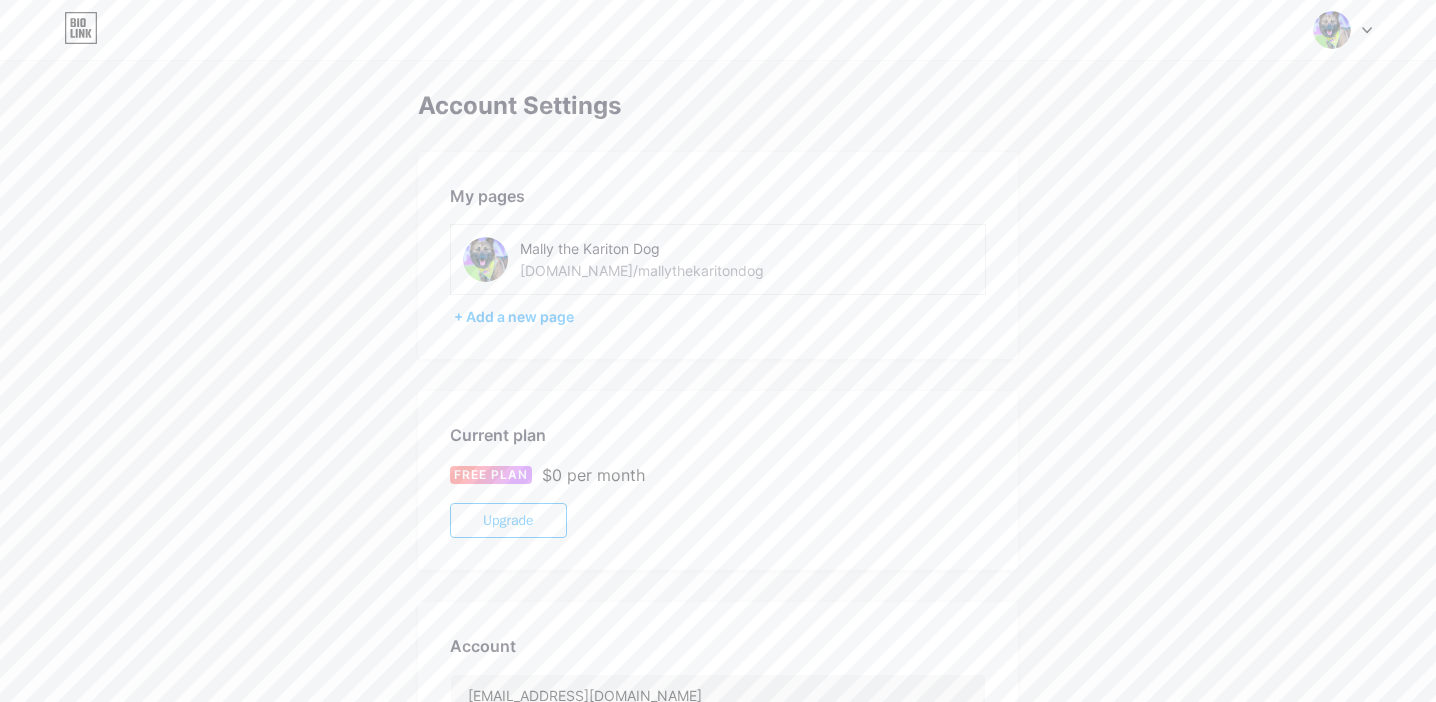 click at bounding box center [485, 259] 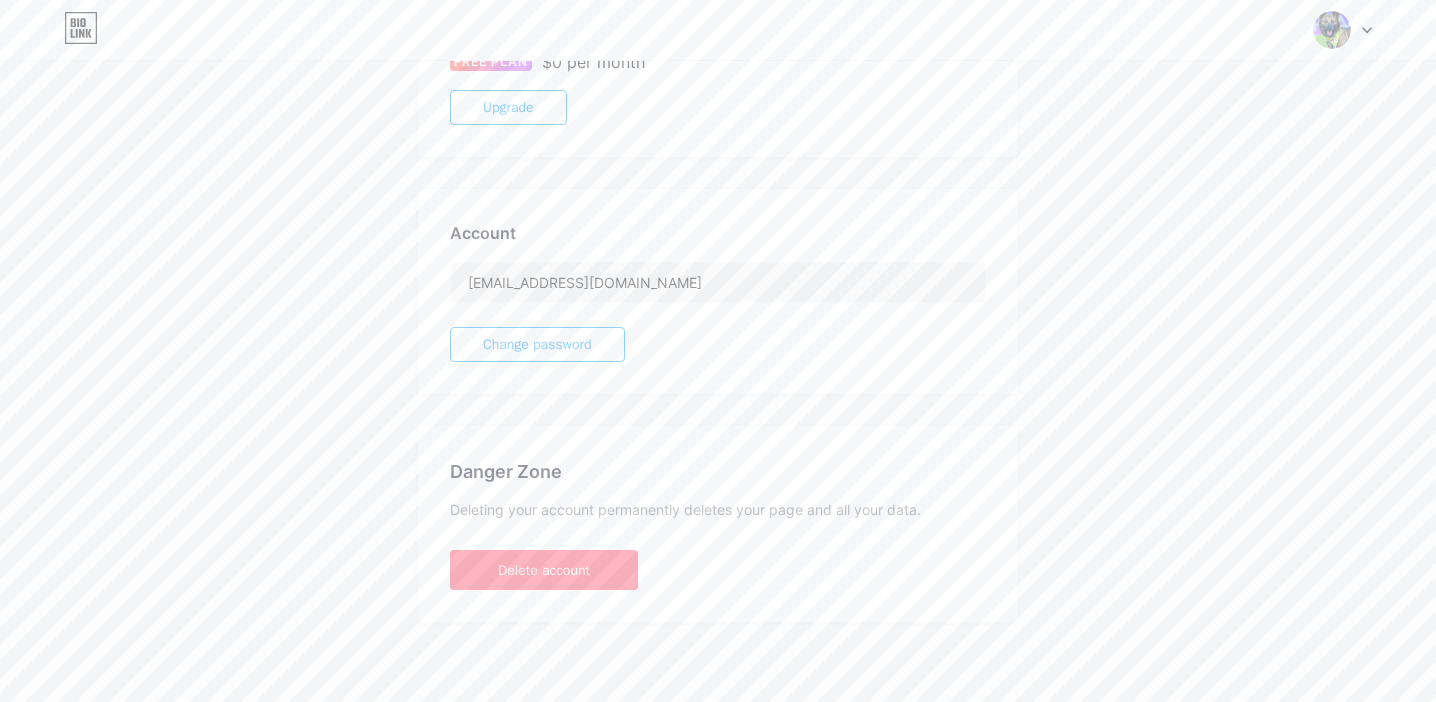 scroll, scrollTop: 0, scrollLeft: 0, axis: both 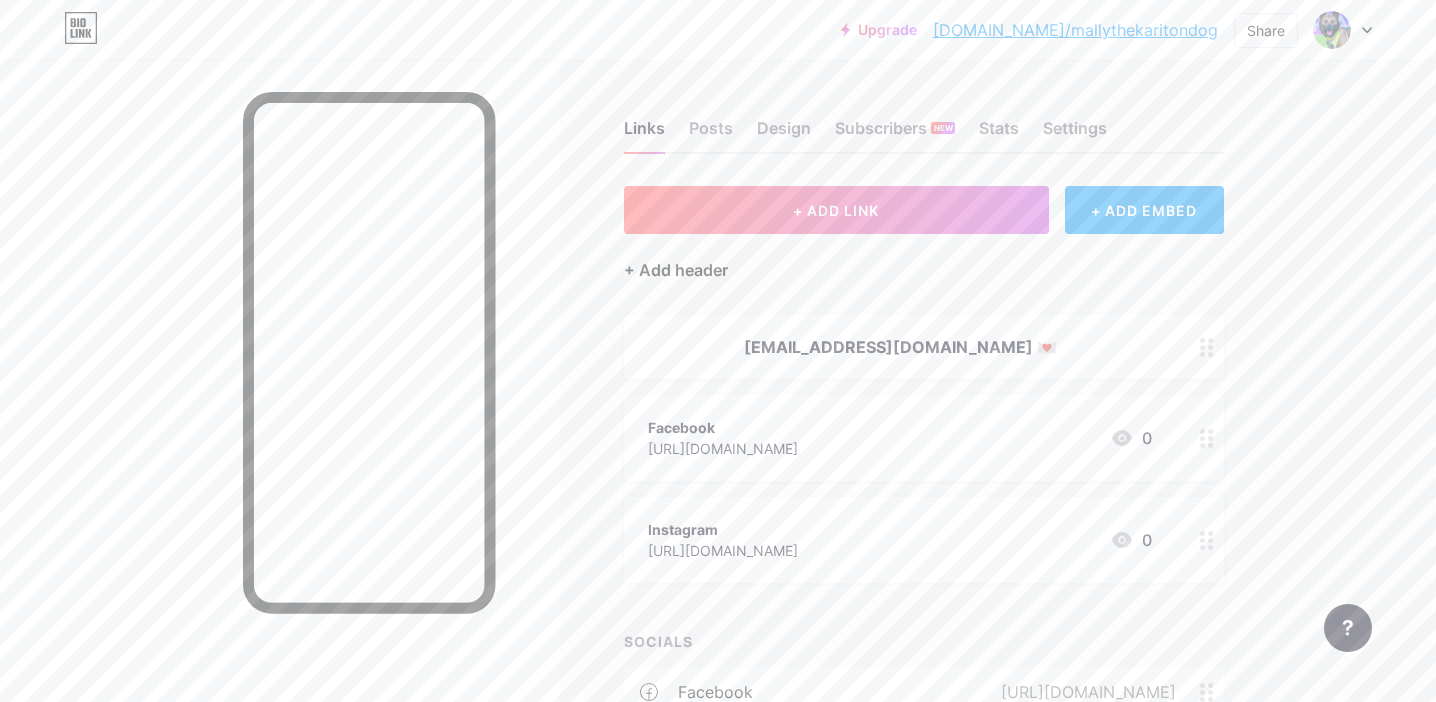 click on "+ Add header" at bounding box center (676, 270) 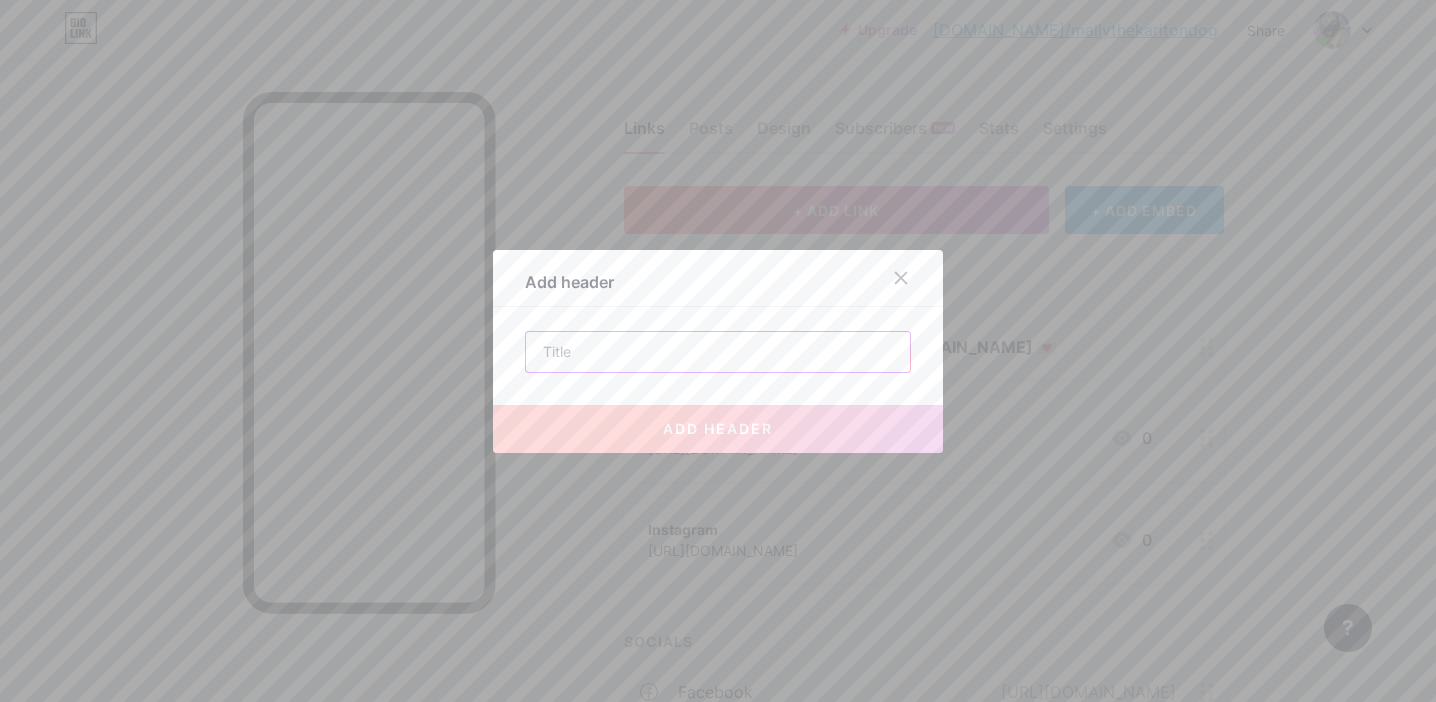 click at bounding box center [718, 352] 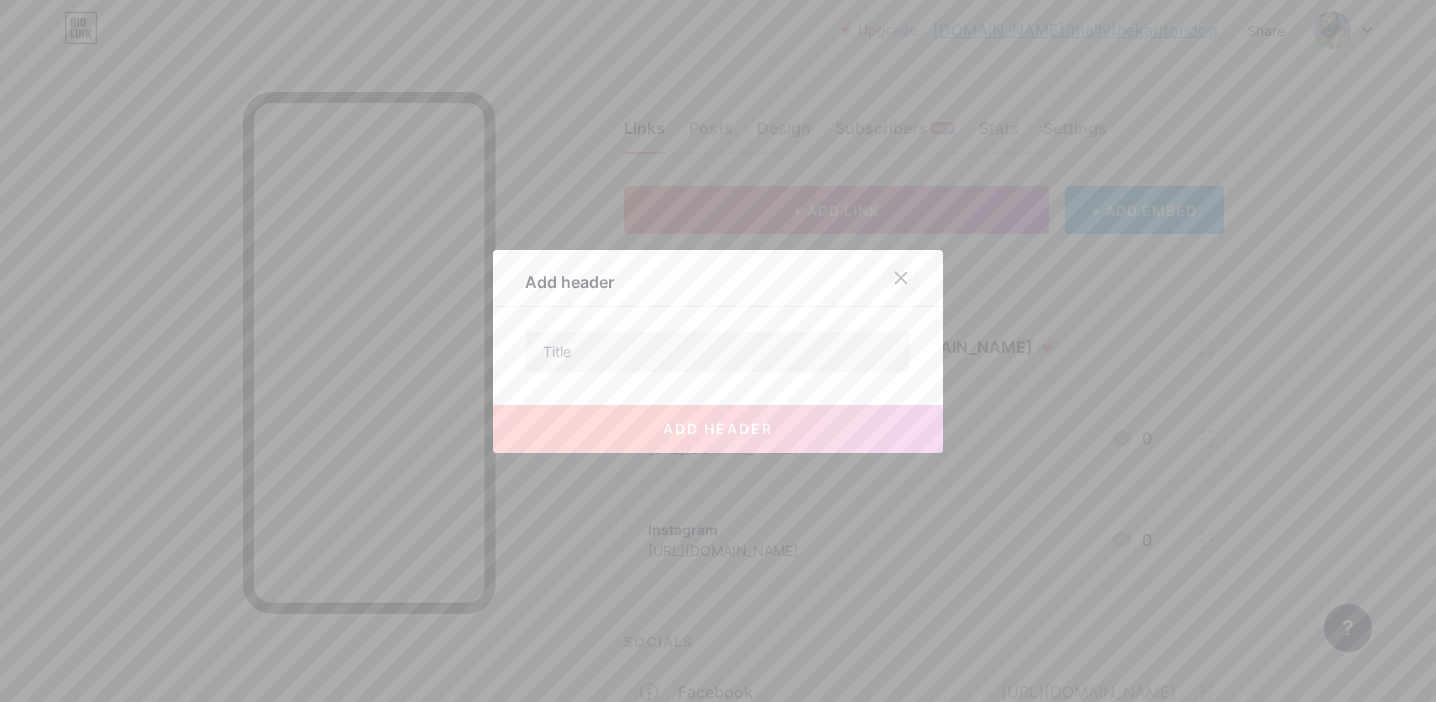 click 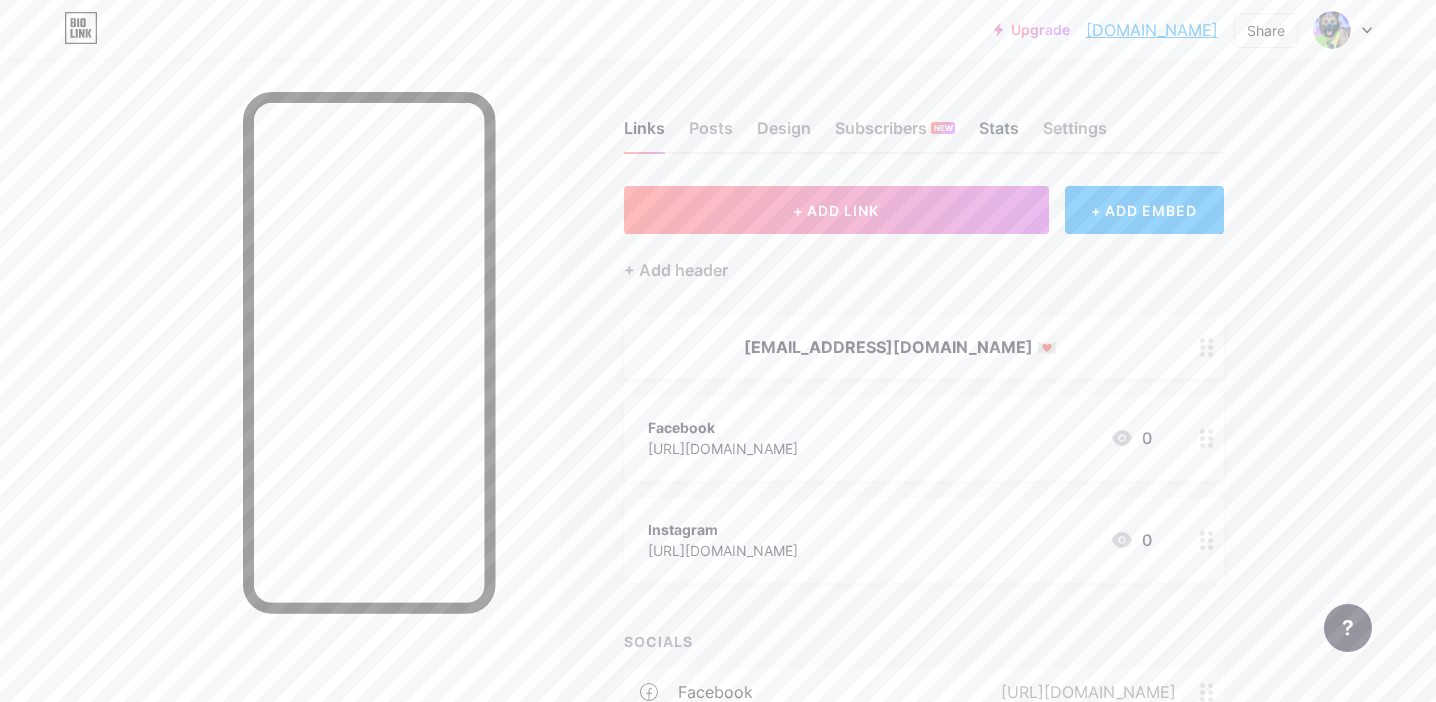 click on "Stats" at bounding box center [999, 134] 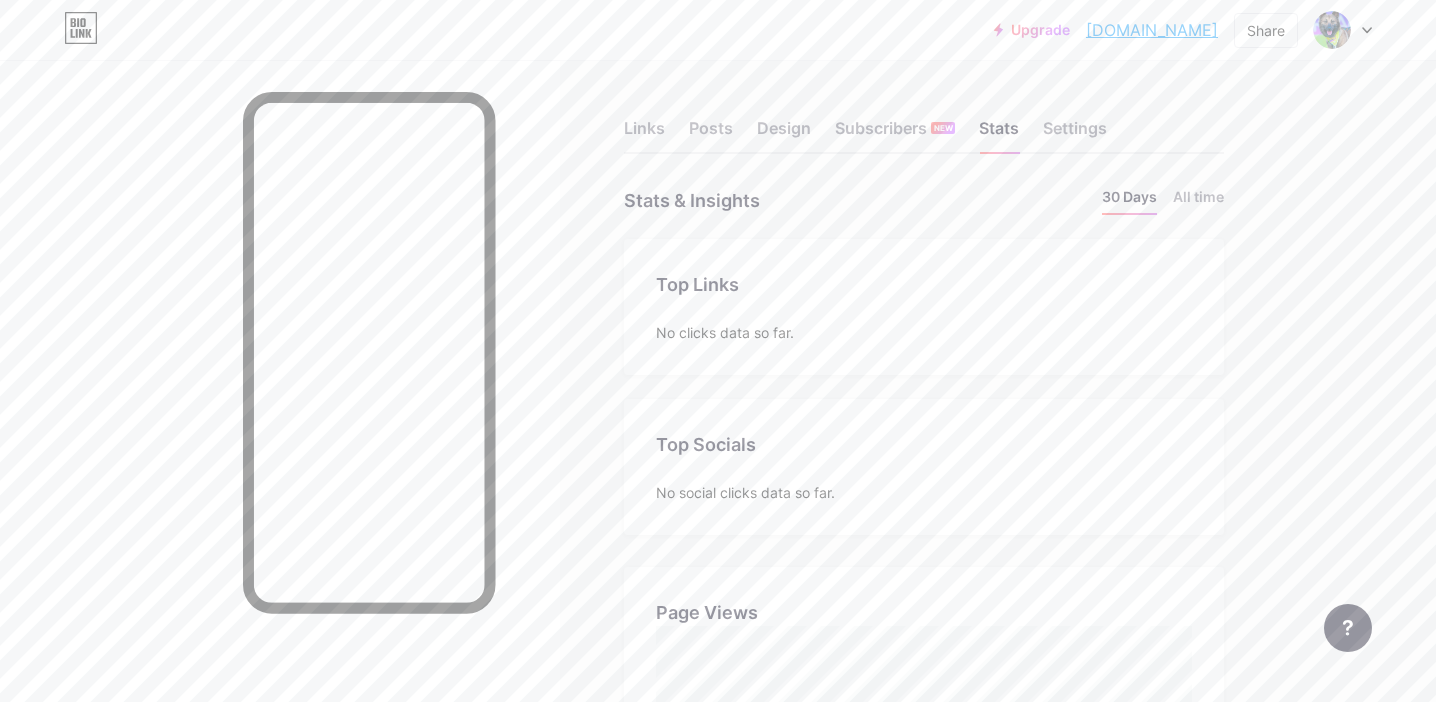 scroll, scrollTop: 999298, scrollLeft: 998564, axis: both 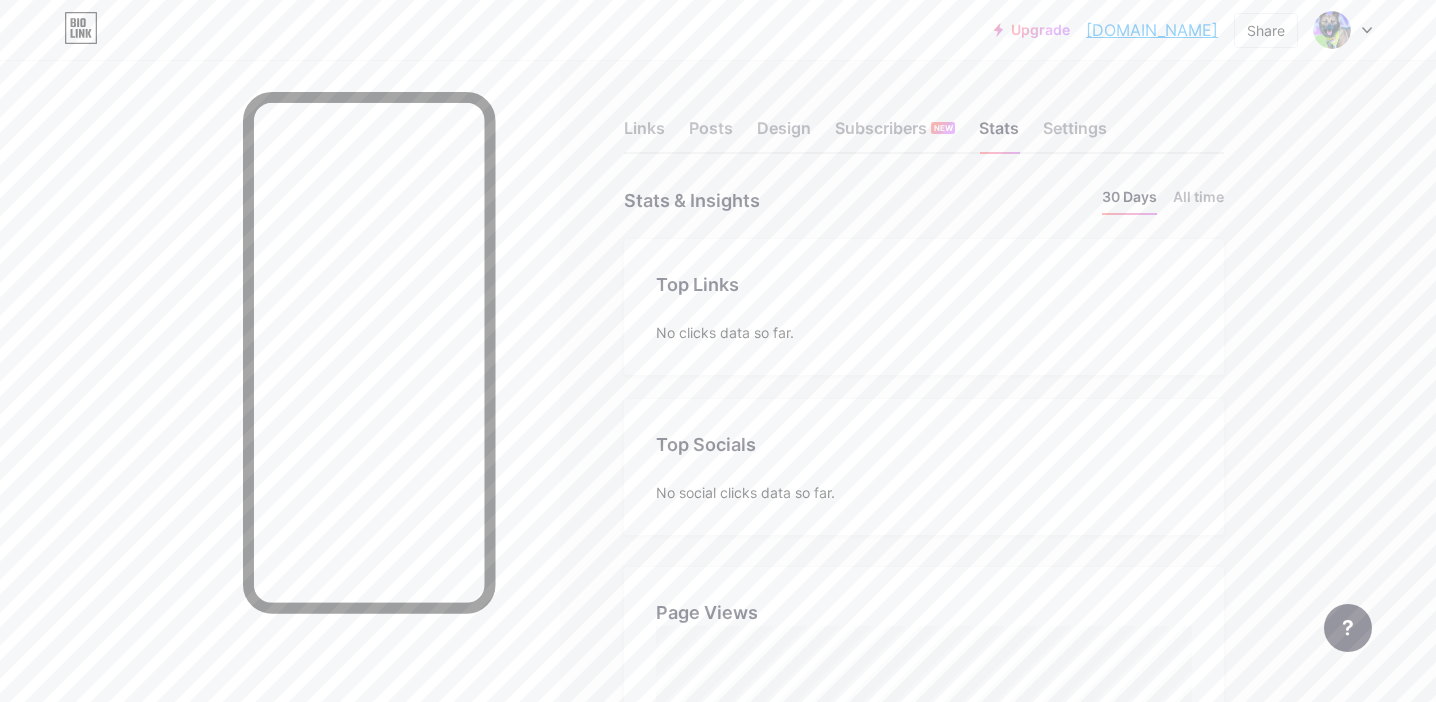 click on "Links
Posts
Design
Subscribers
NEW
Stats
Settings" at bounding box center [924, 119] 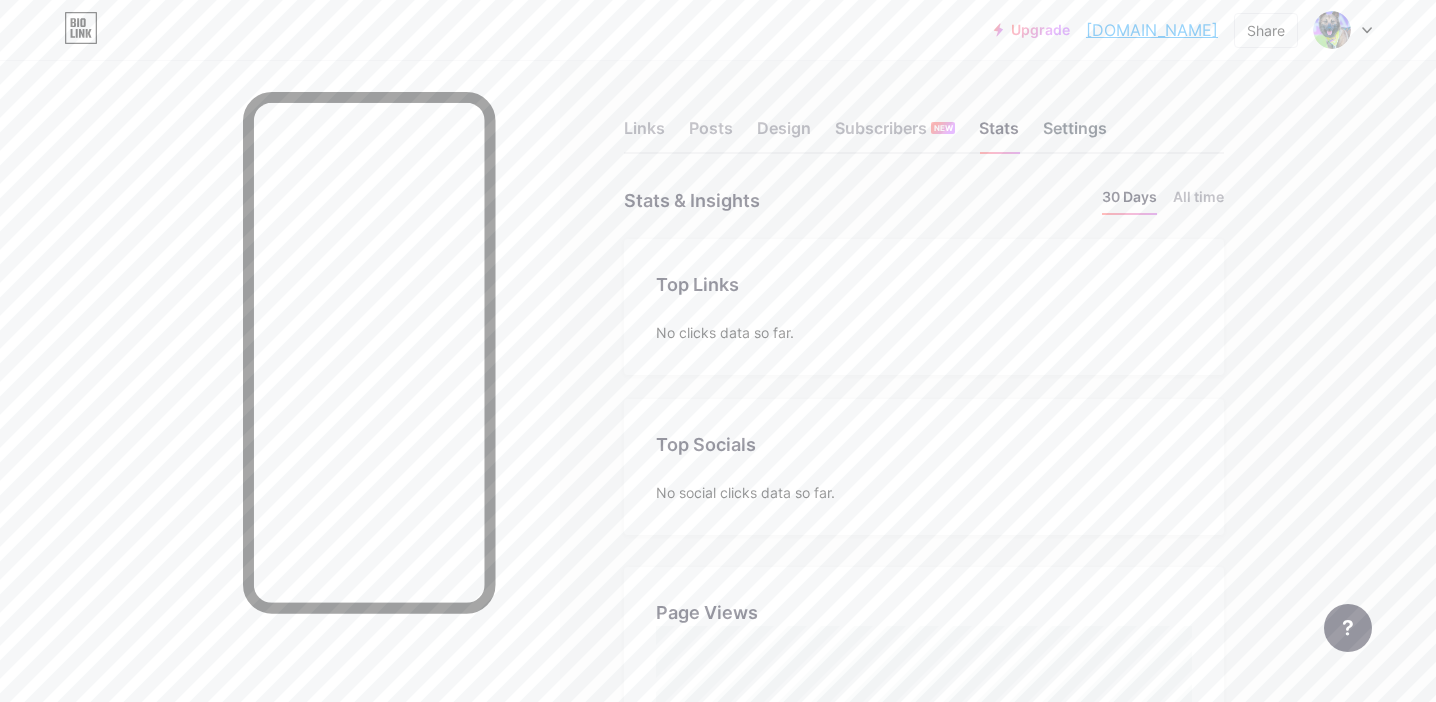 click on "Settings" at bounding box center (1075, 134) 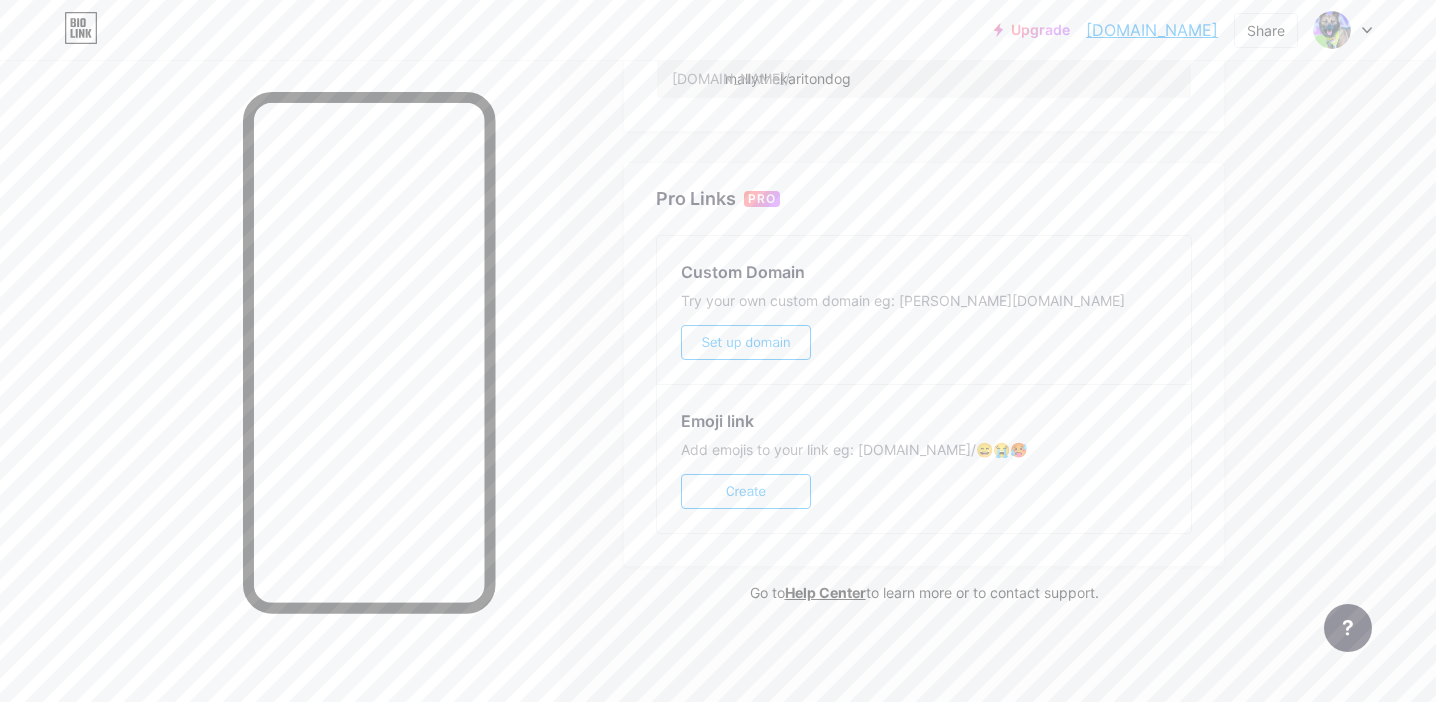 scroll, scrollTop: 0, scrollLeft: 0, axis: both 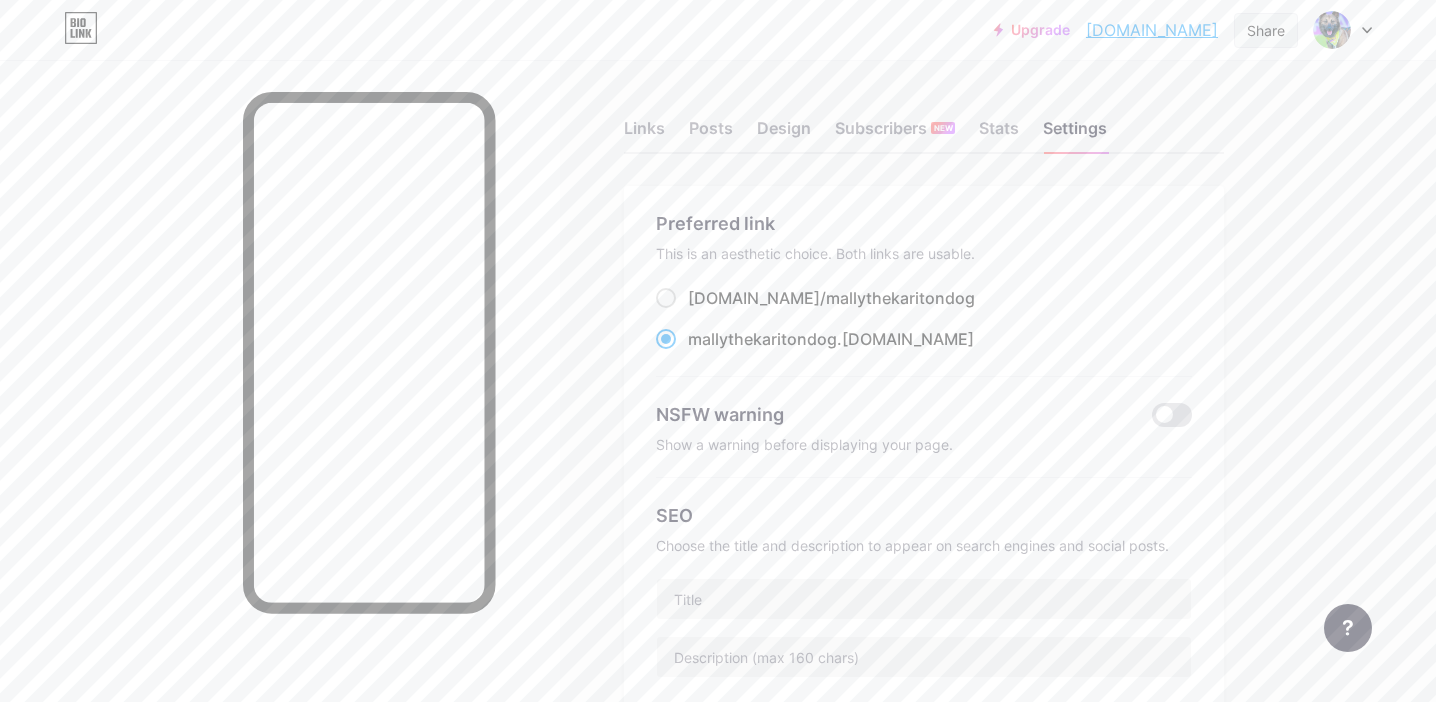 click on "Share" at bounding box center [1266, 30] 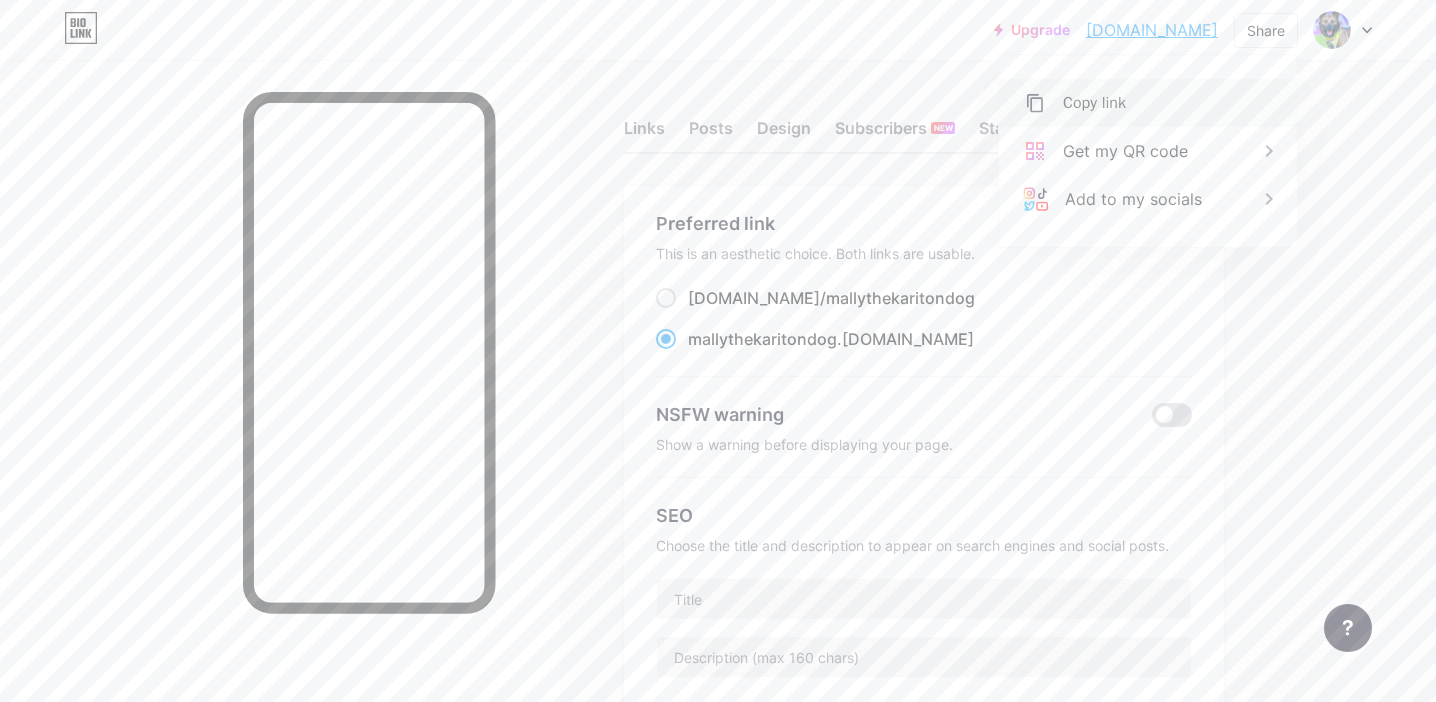 click on "Copy link" at bounding box center (1148, 103) 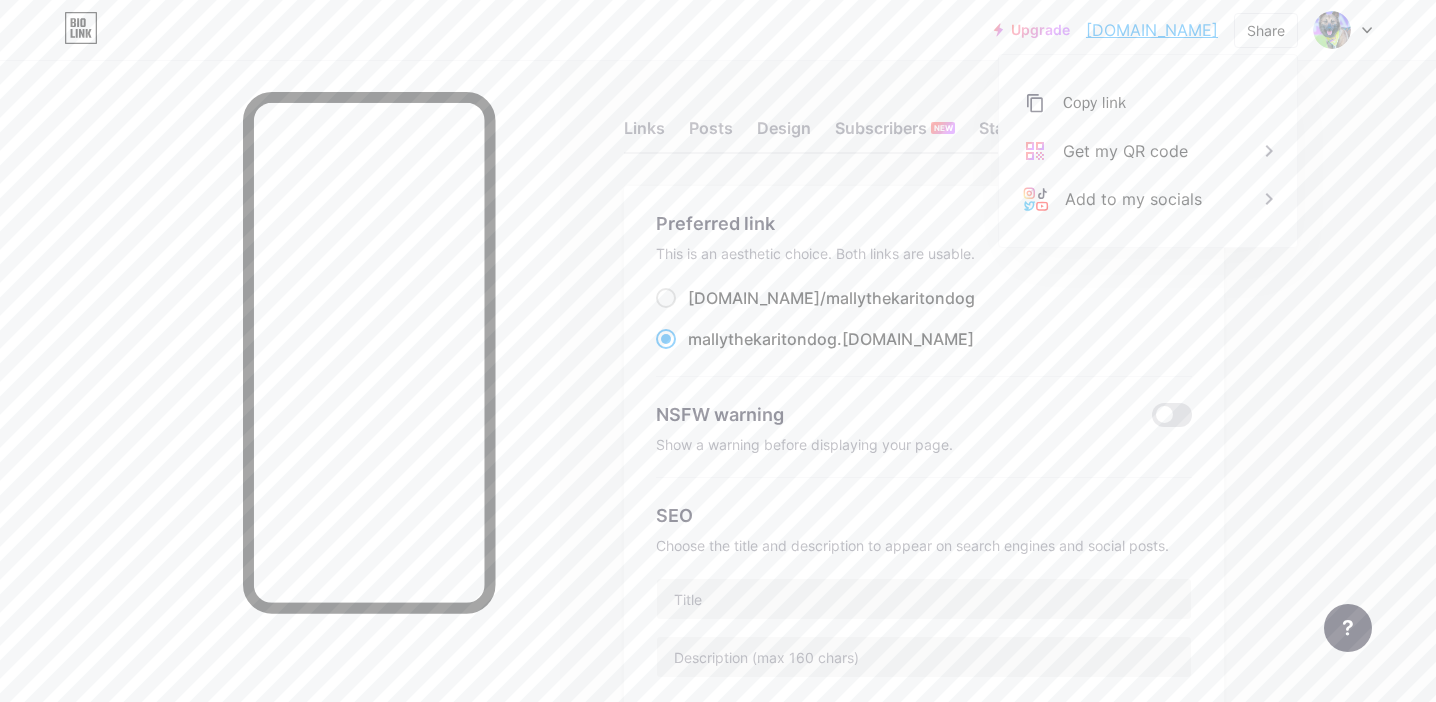 click on "Upgrade   mallythekariton...   [DOMAIN_NAME]   Share
Copy link   [DOMAIN_NAME]
Get my QR code
Add to my socials                   Switch accounts     Mally the Kariton Dog   [DOMAIN_NAME]/mallythekaritondog       + Add a new page        Account settings   Logout   Link Copied
Links
Posts
Design
Subscribers
NEW
Stats
Settings     Preferred link   This is an aesthetic choice. Both links are usable.
[DOMAIN_NAME]/ mallythekaritondog       mallythekaritondog .[DOMAIN_NAME]
NSFW warning       Show a warning before displaying your page.     SEO   Choose the title and description to appear on search engines and social posts.           Google Analytics       My username   [DOMAIN_NAME]/   mallythekaritondog" at bounding box center (718, 783) 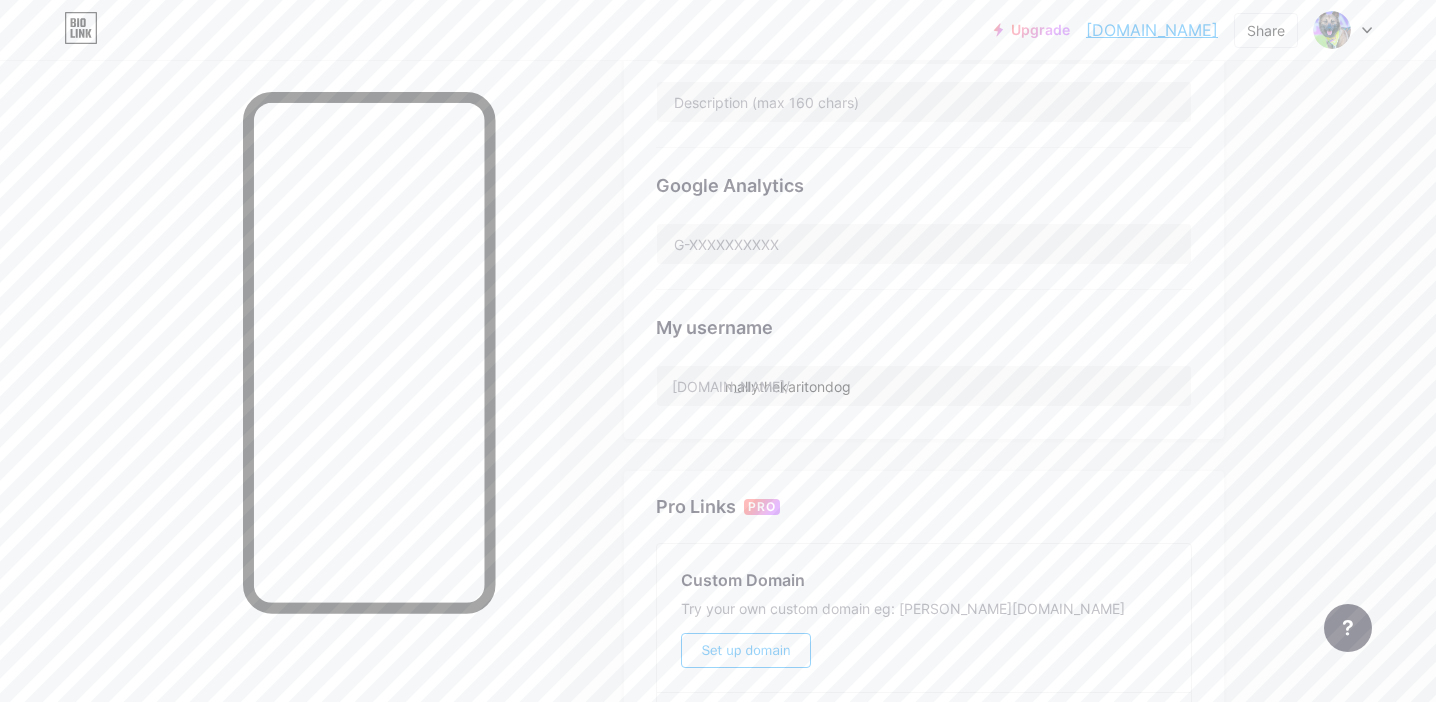 scroll, scrollTop: 0, scrollLeft: 0, axis: both 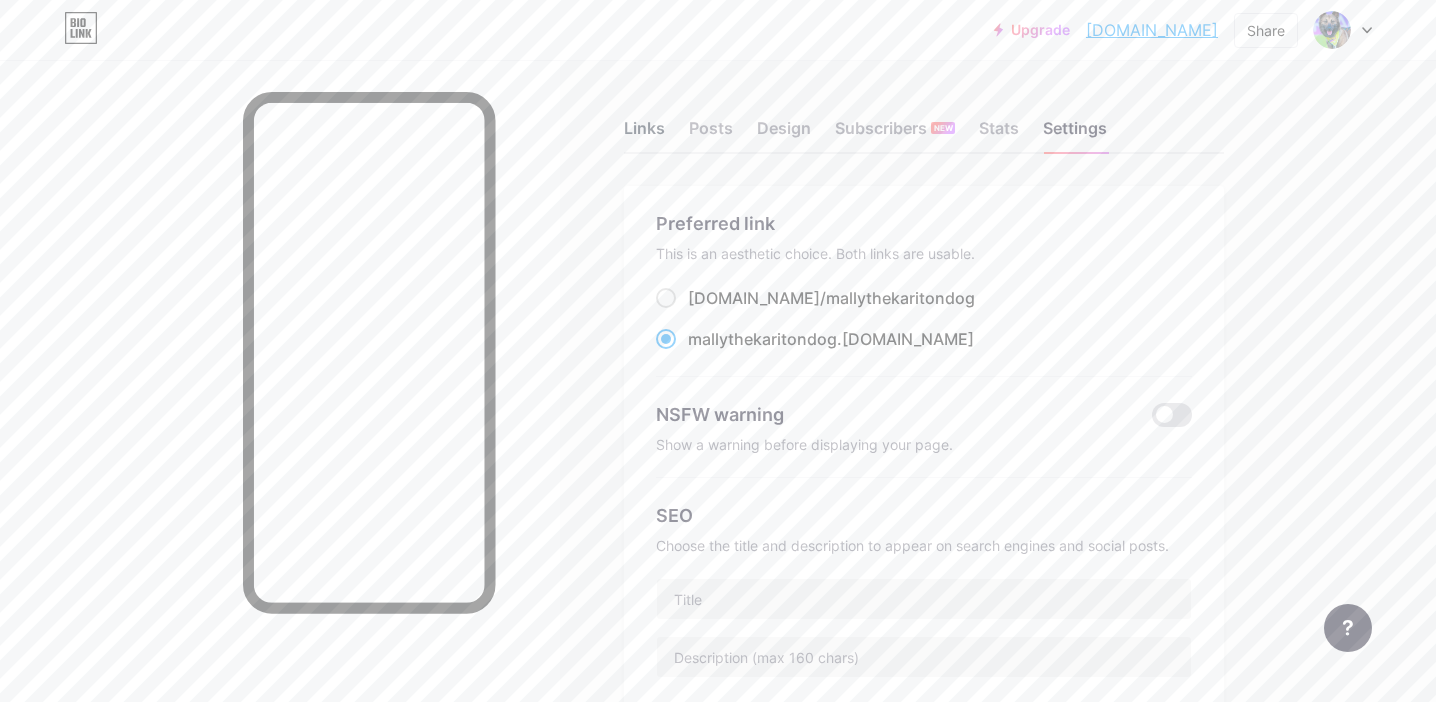 click on "Links" at bounding box center (644, 134) 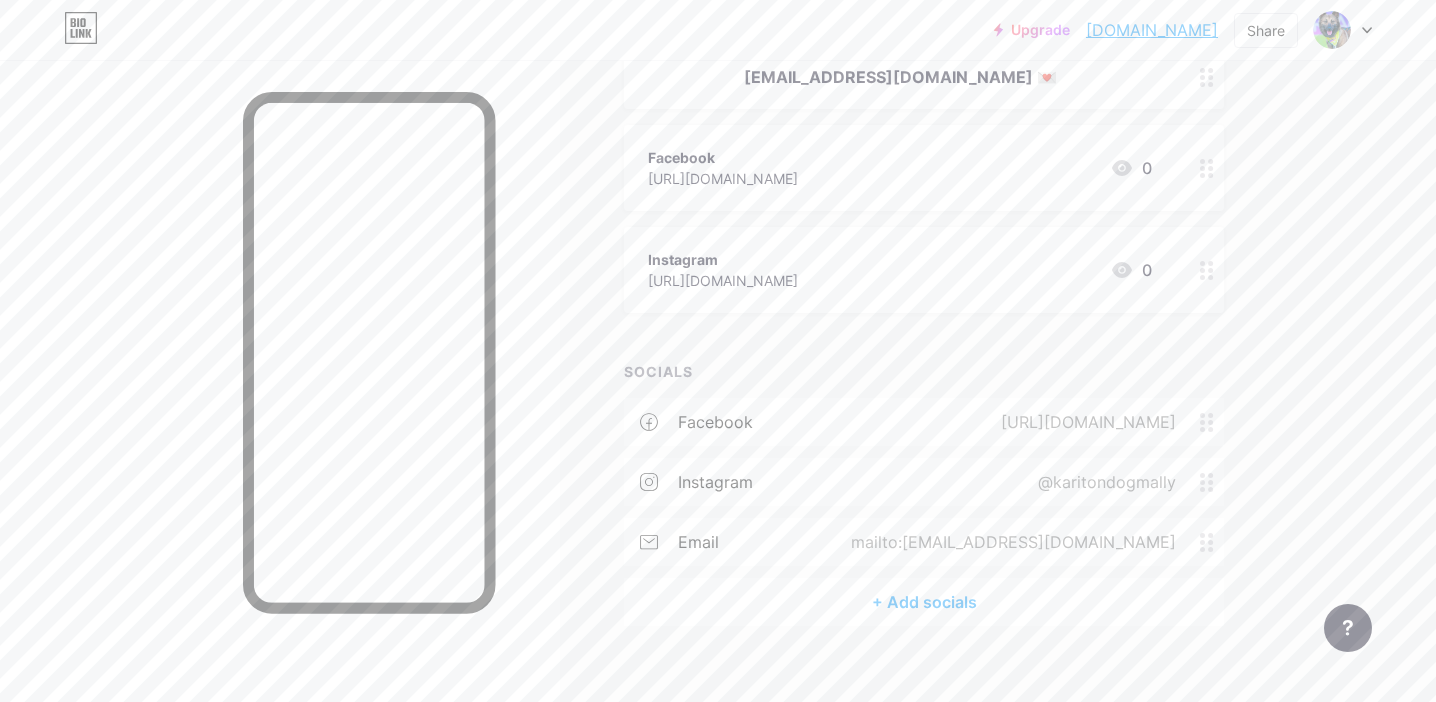scroll, scrollTop: 269, scrollLeft: 0, axis: vertical 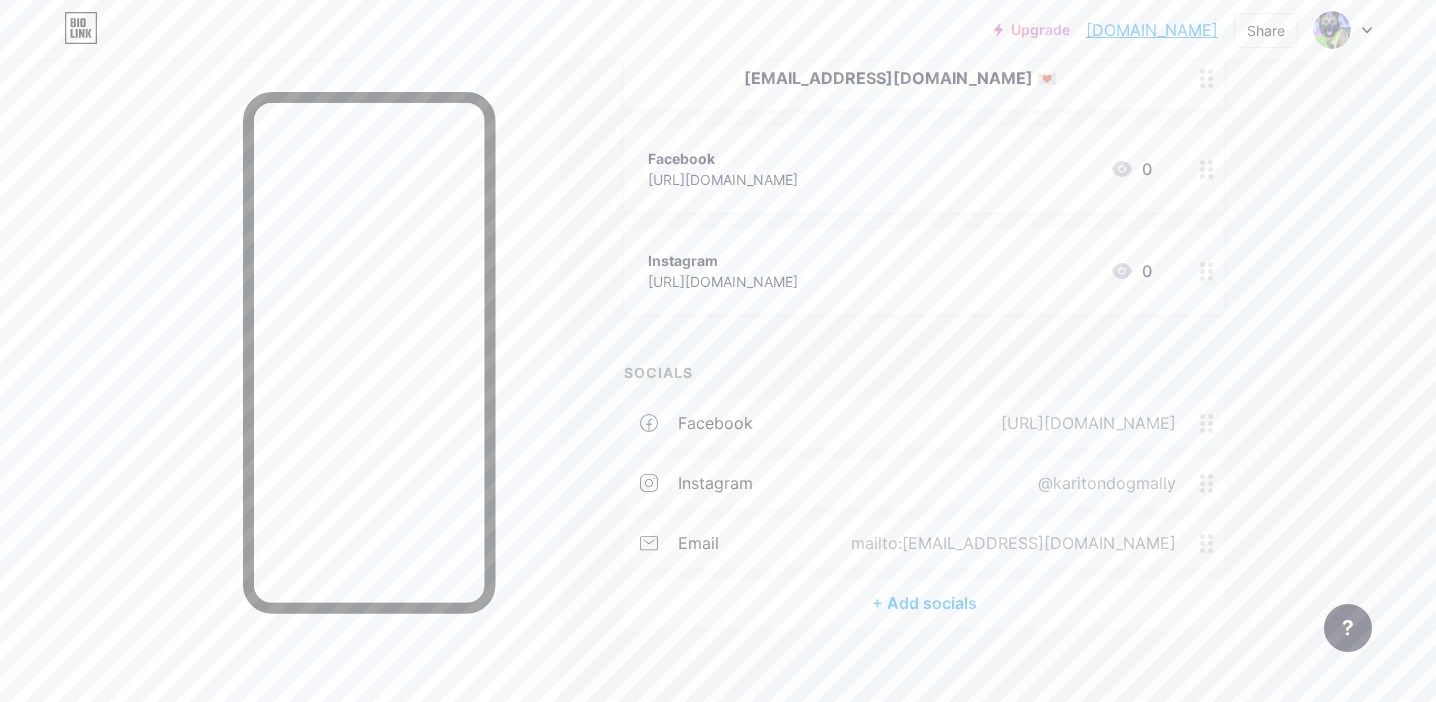 click on "facebook
[URL][DOMAIN_NAME]" at bounding box center [924, 423] 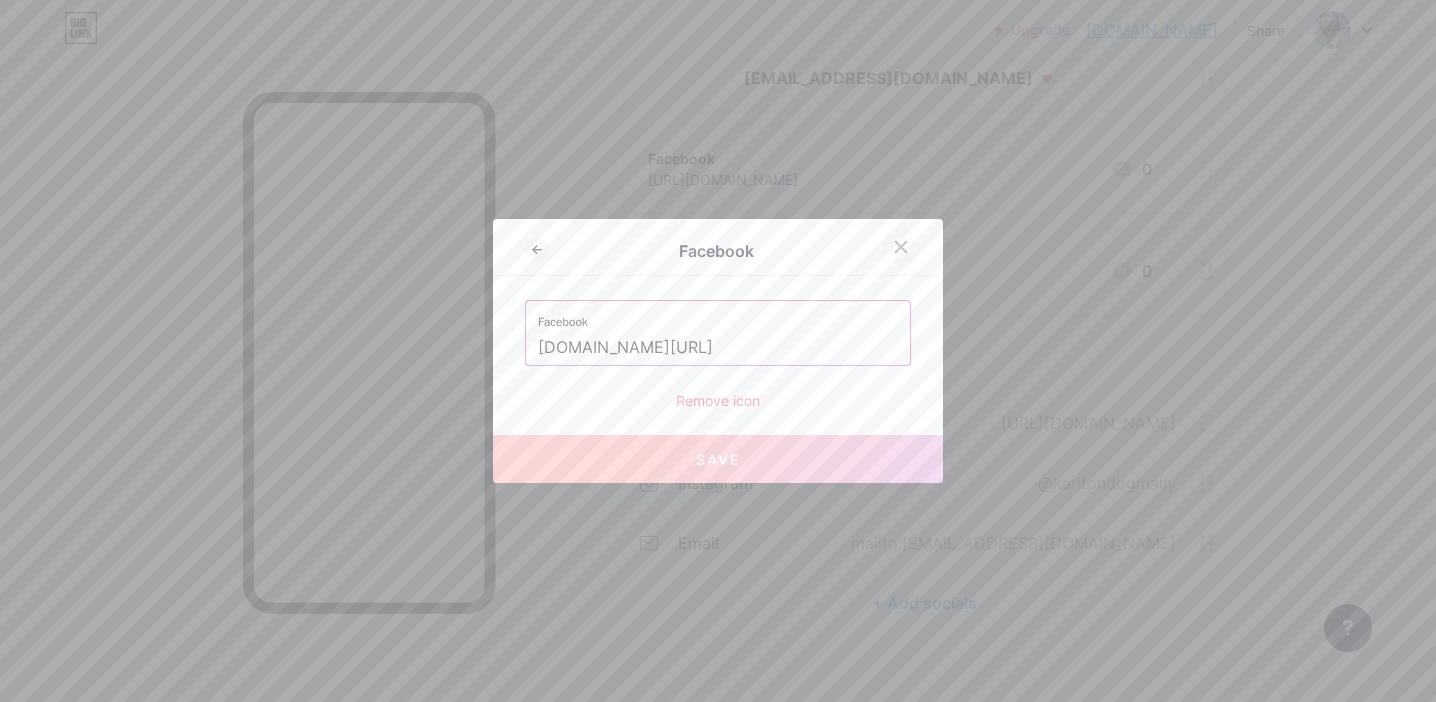 click at bounding box center [901, 247] 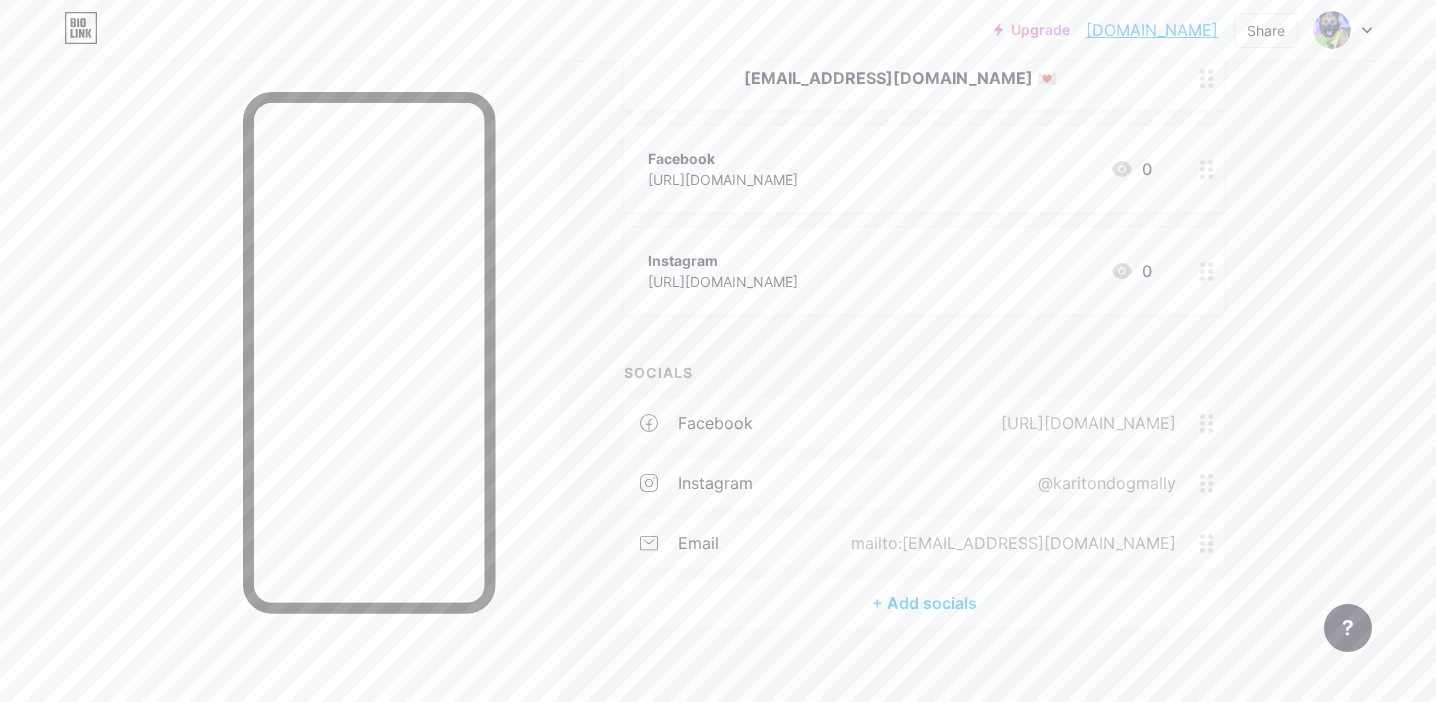 click 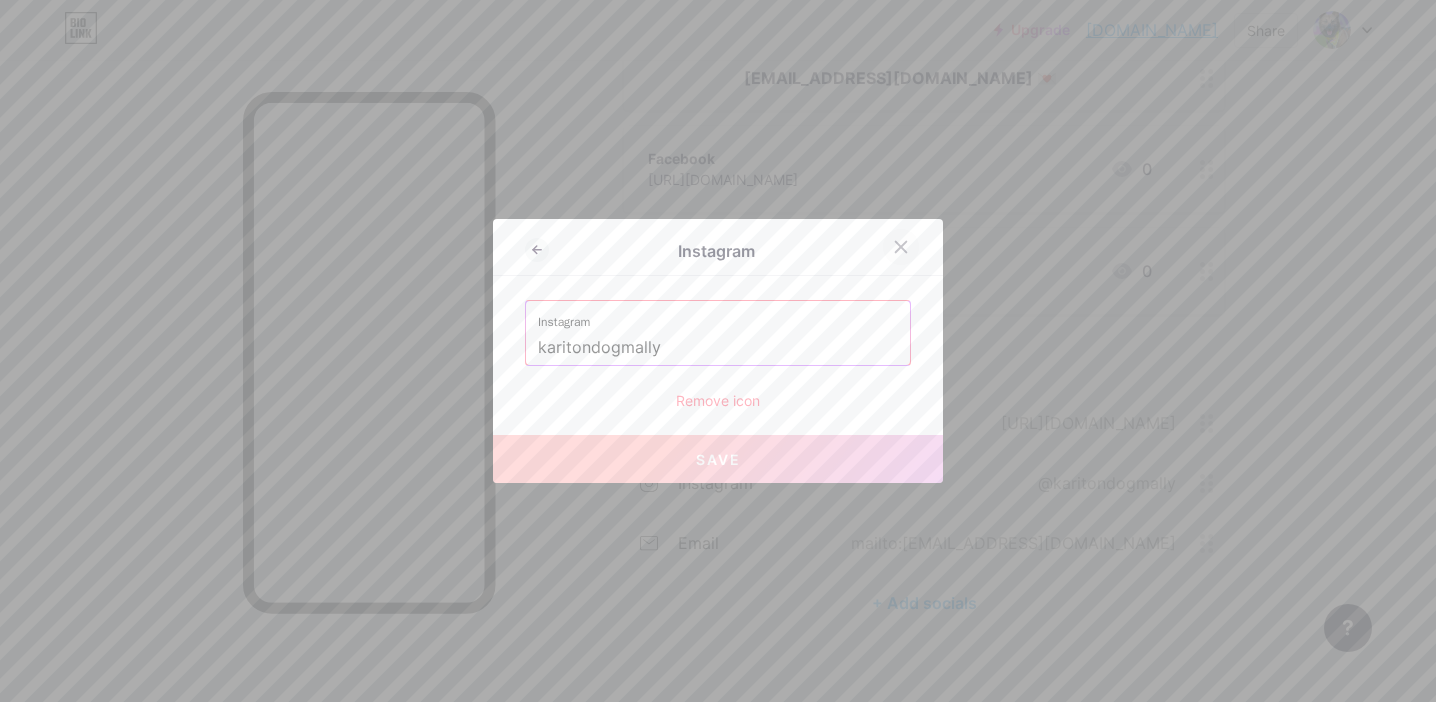 click 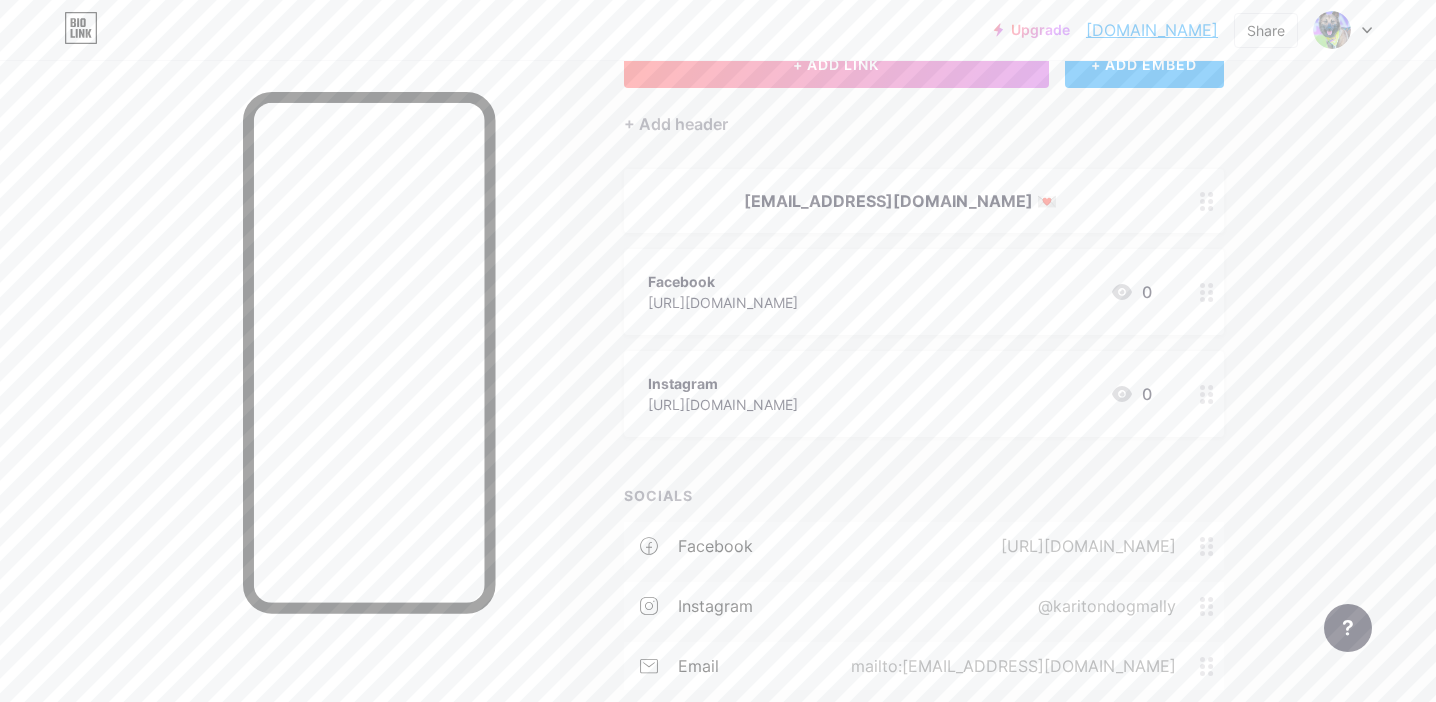 scroll, scrollTop: 134, scrollLeft: 0, axis: vertical 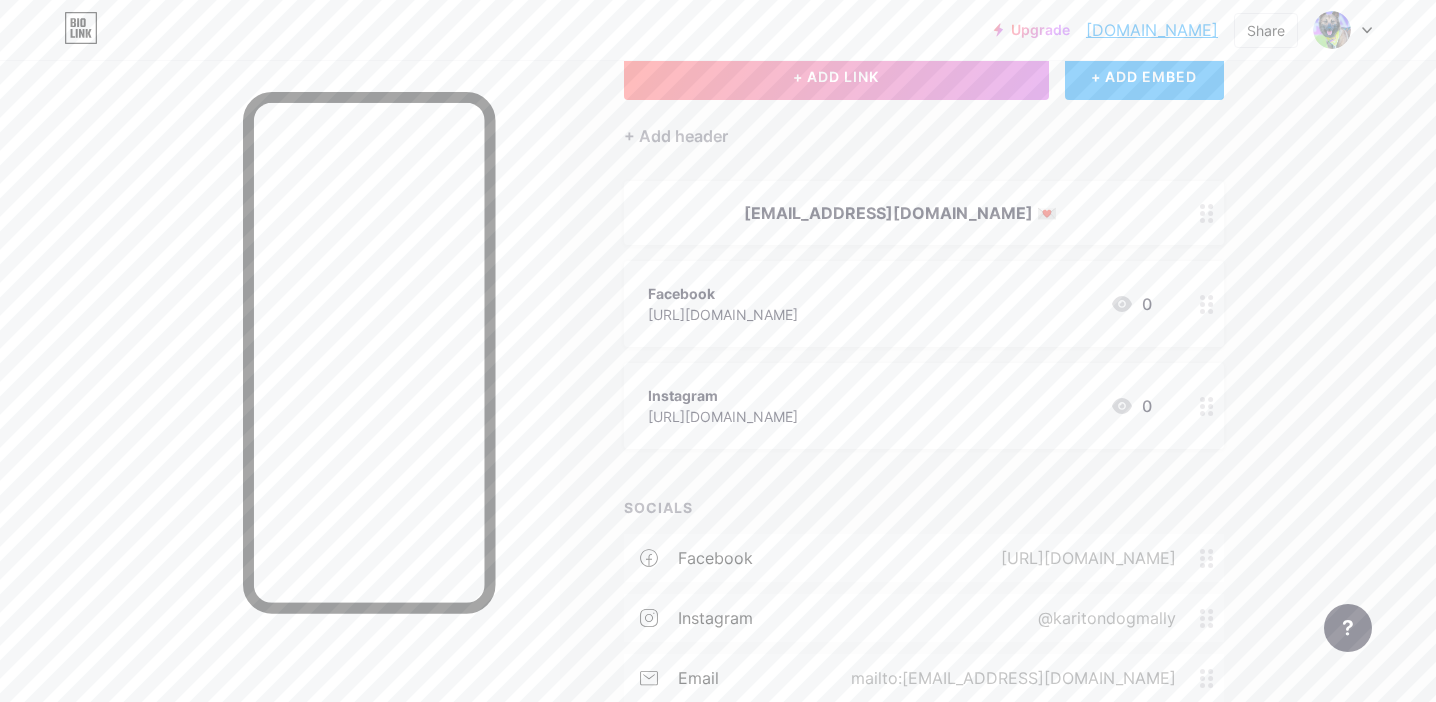 click at bounding box center (1207, 304) 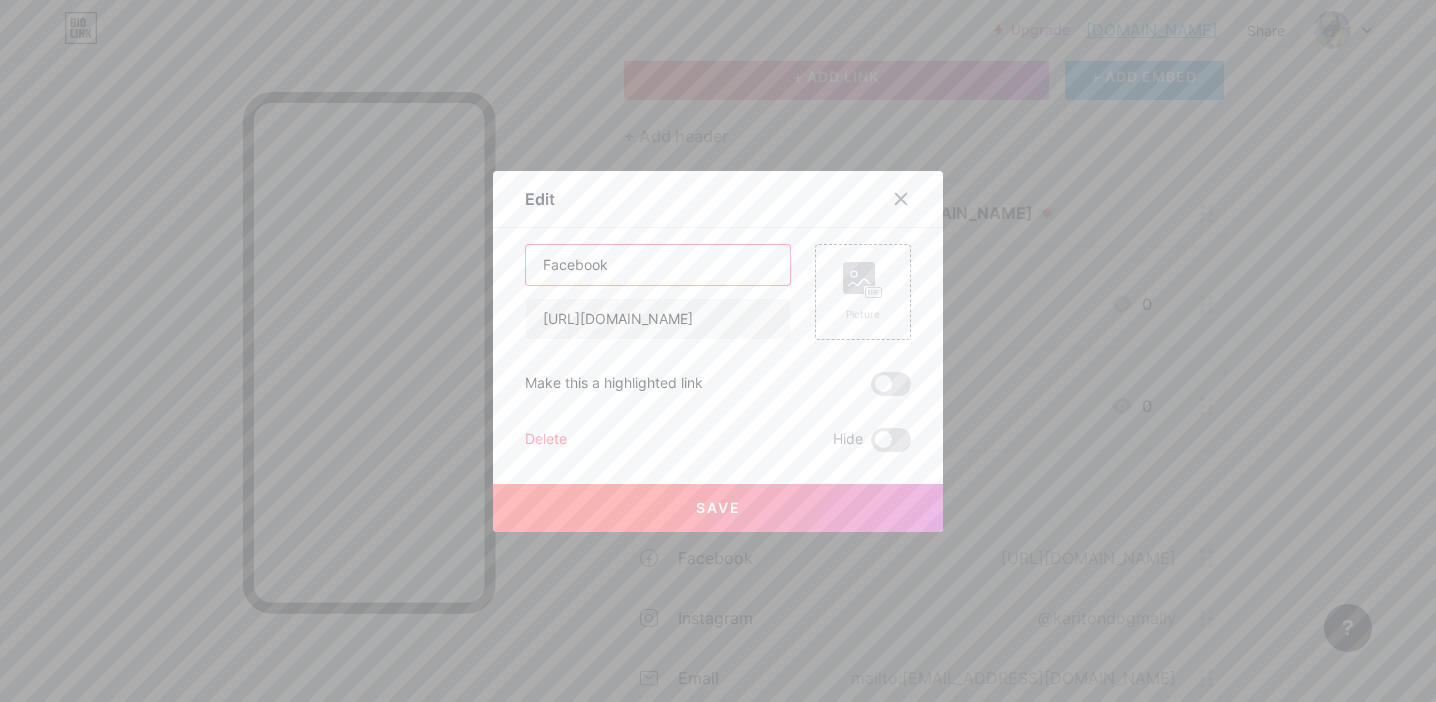 click on "Facebook" at bounding box center (658, 265) 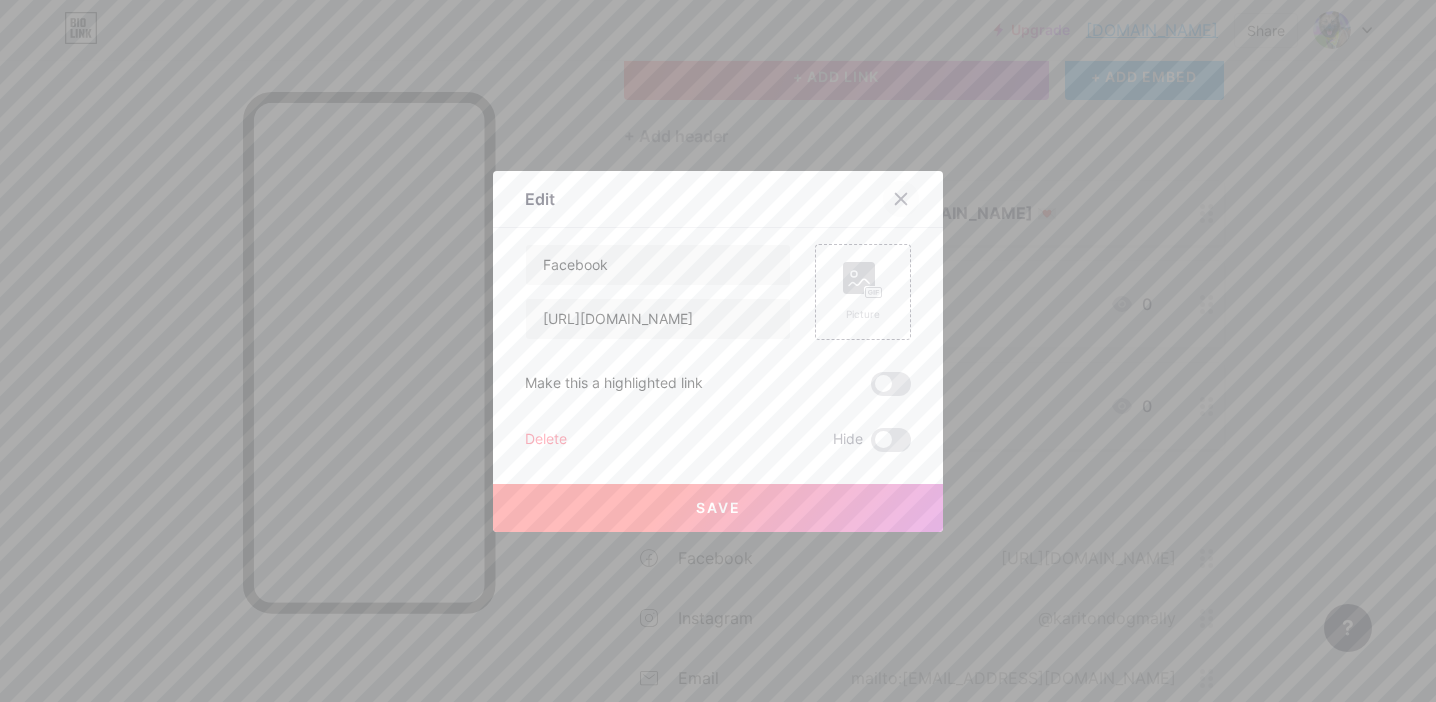 click 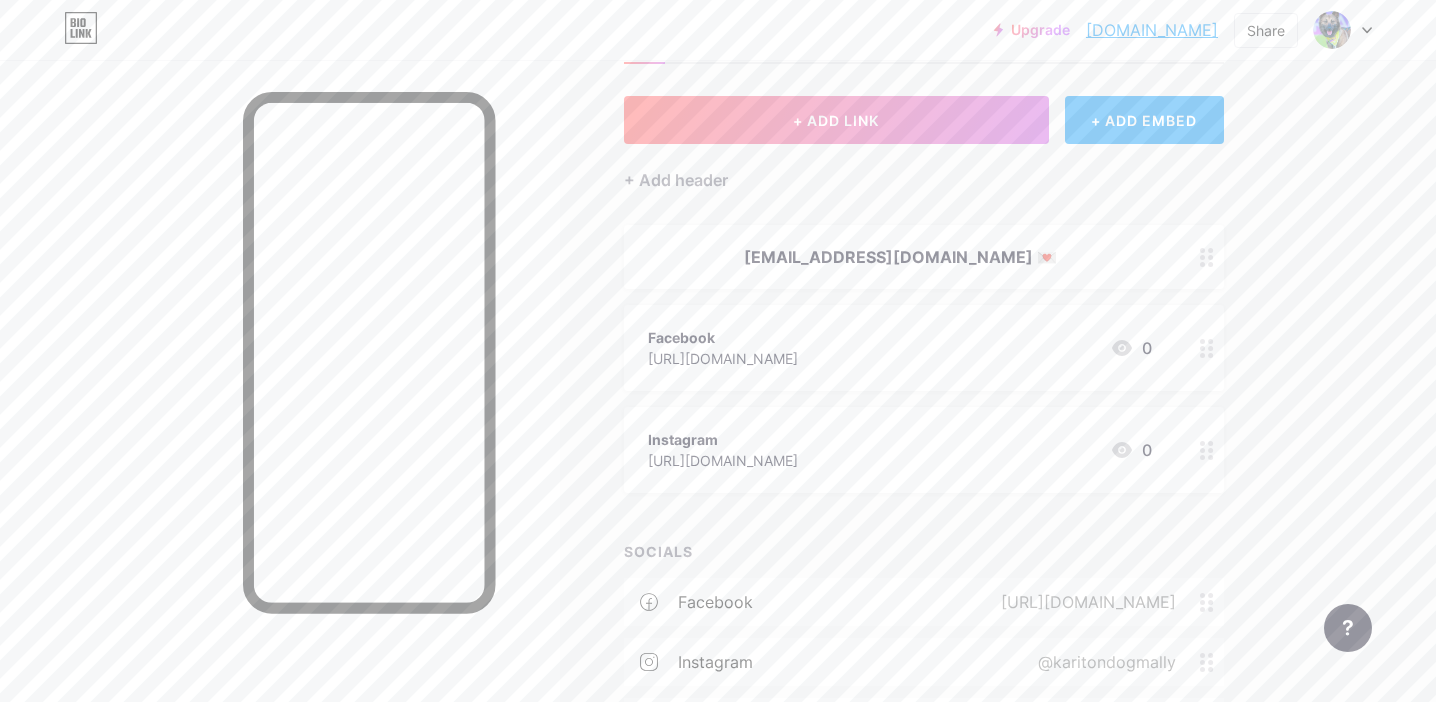 scroll, scrollTop: 0, scrollLeft: 0, axis: both 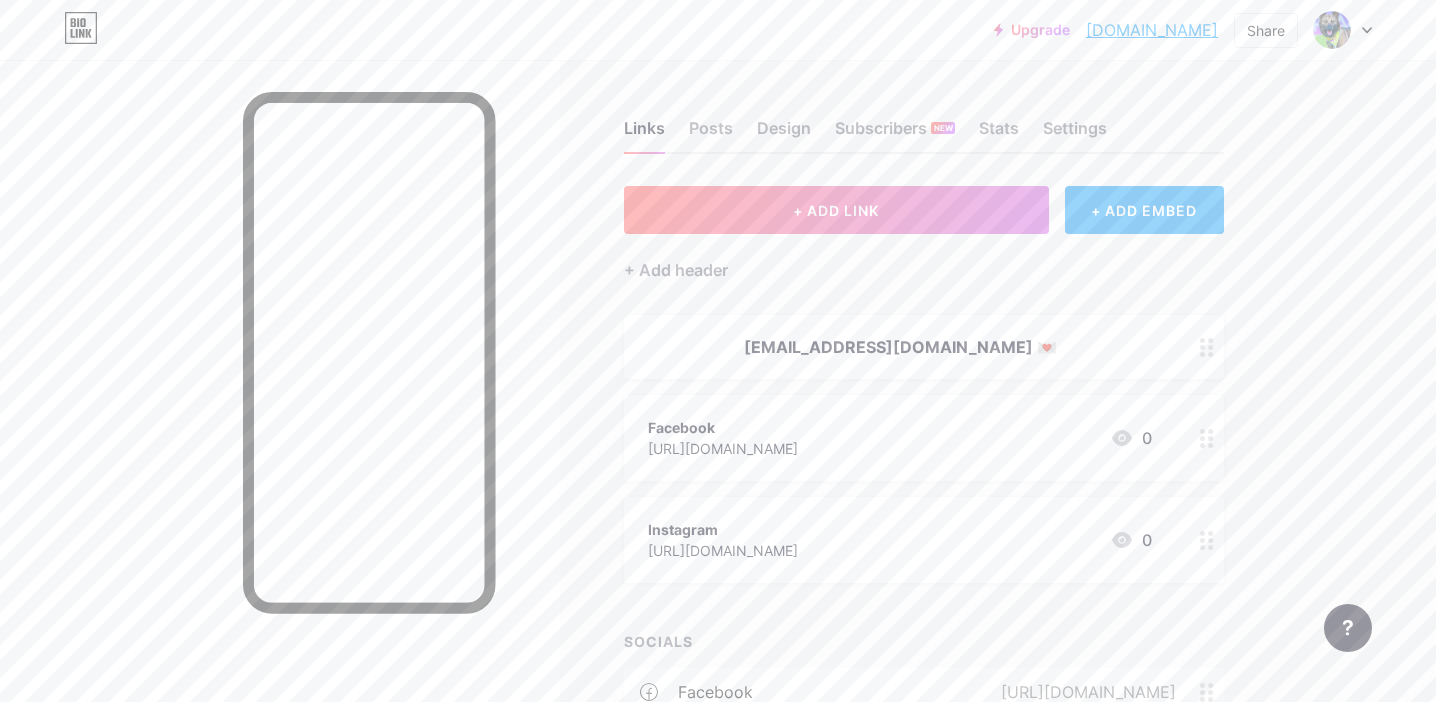 click on "Upgrade" at bounding box center [1032, 30] 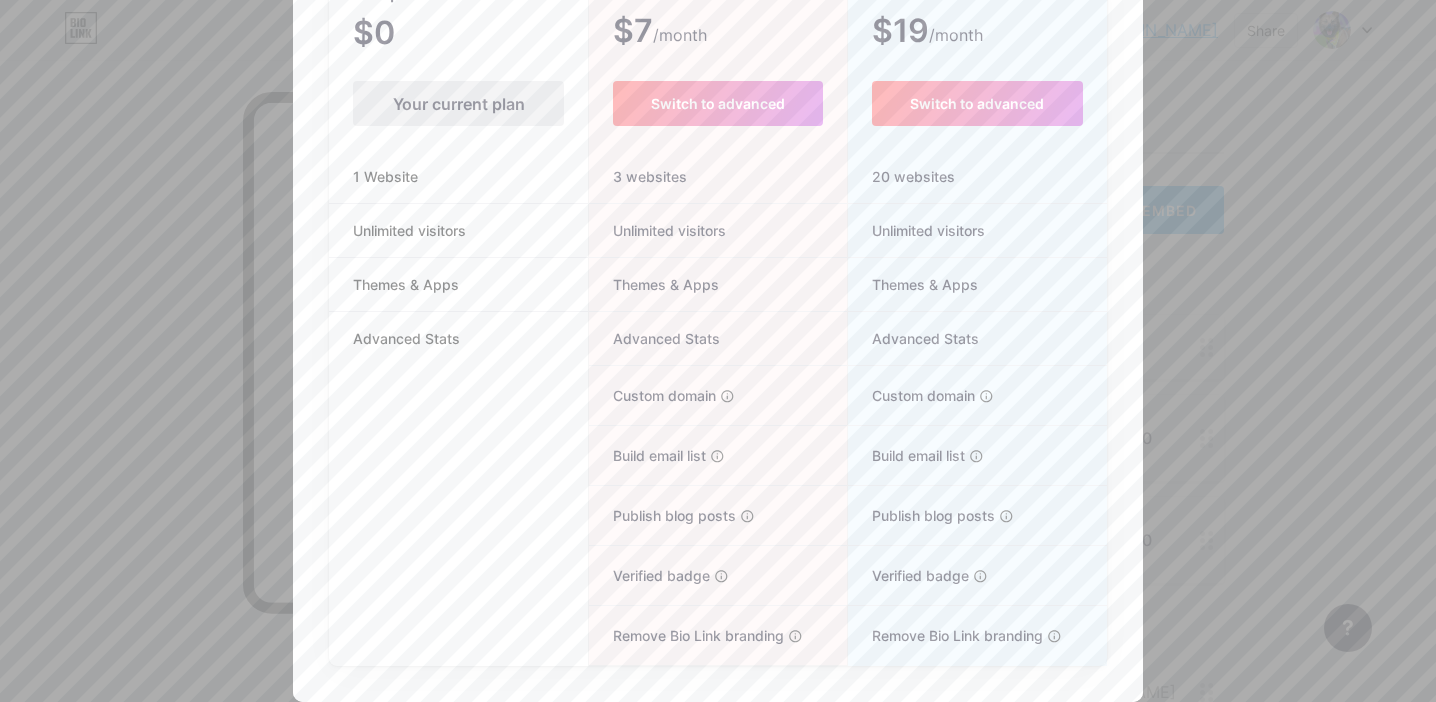 scroll, scrollTop: 0, scrollLeft: 0, axis: both 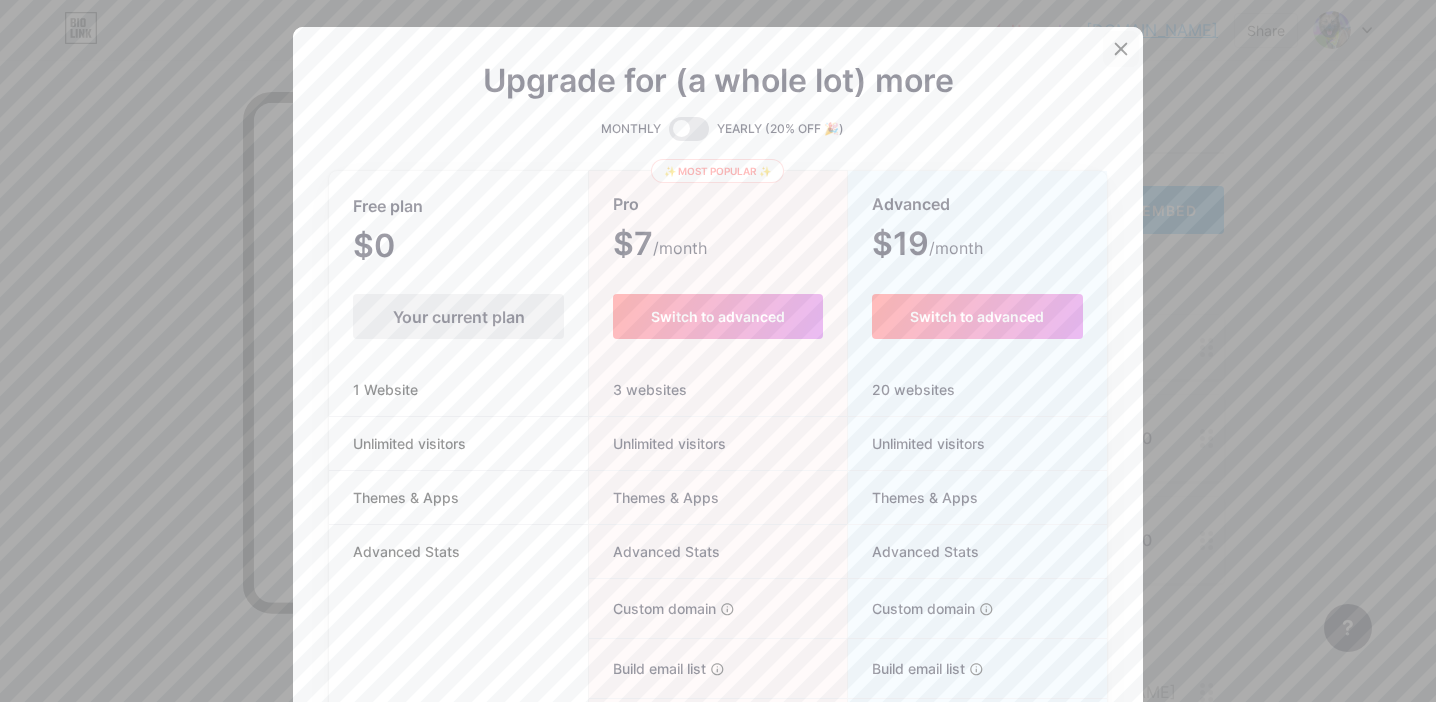 click 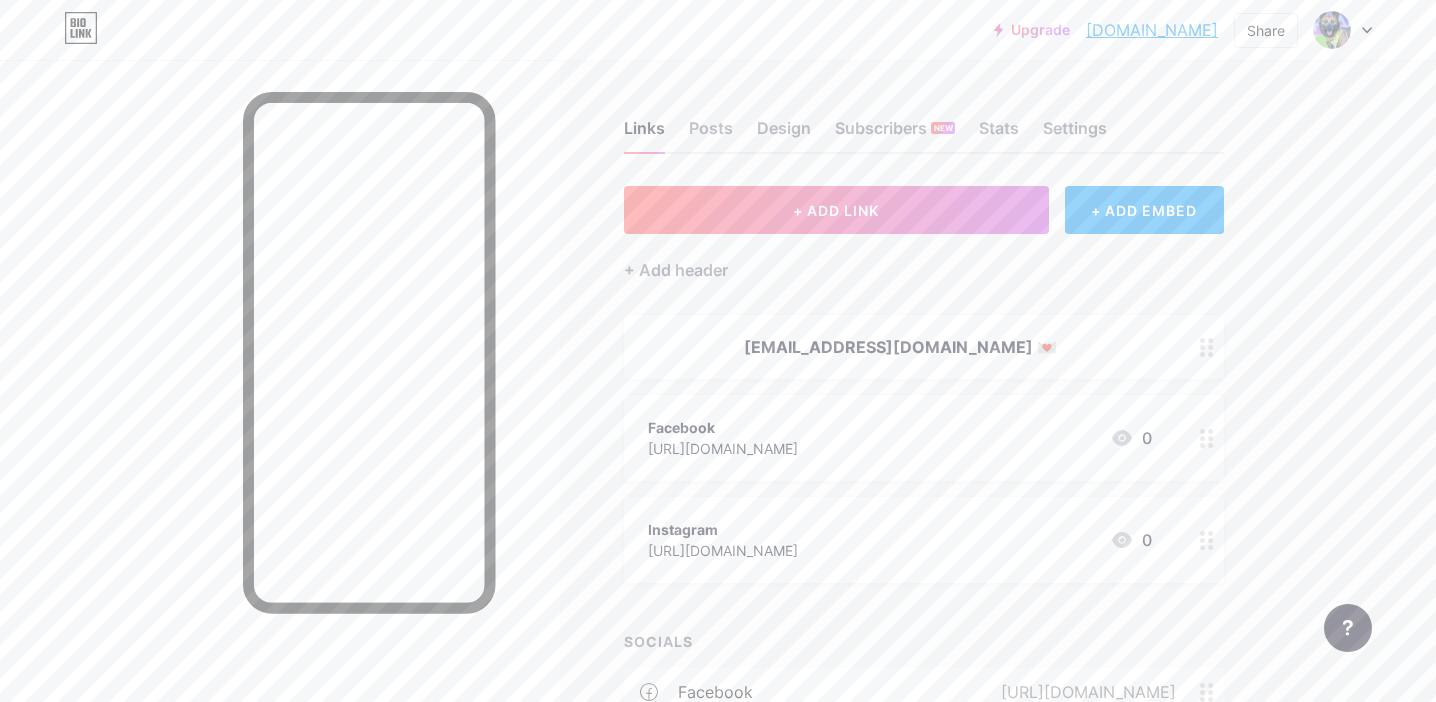 scroll, scrollTop: 293, scrollLeft: 0, axis: vertical 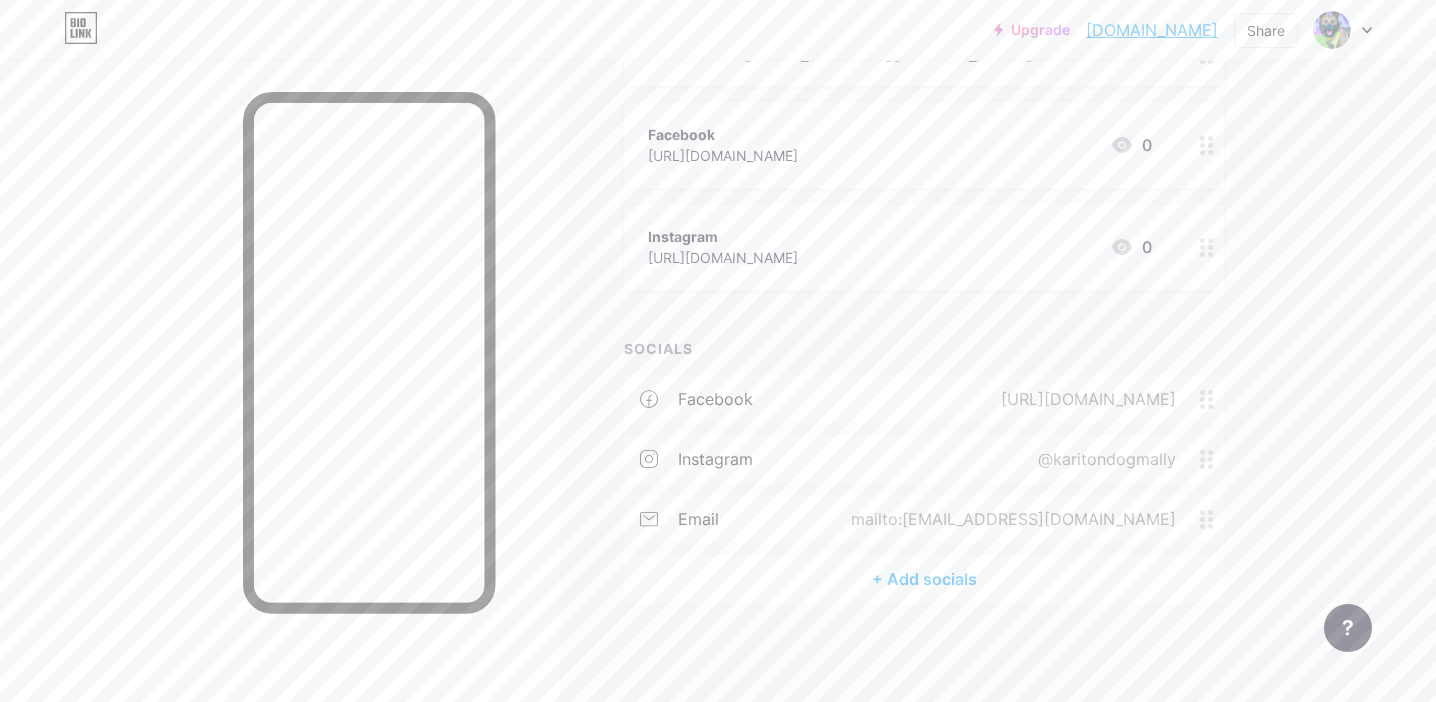 click at bounding box center (1348, 628) 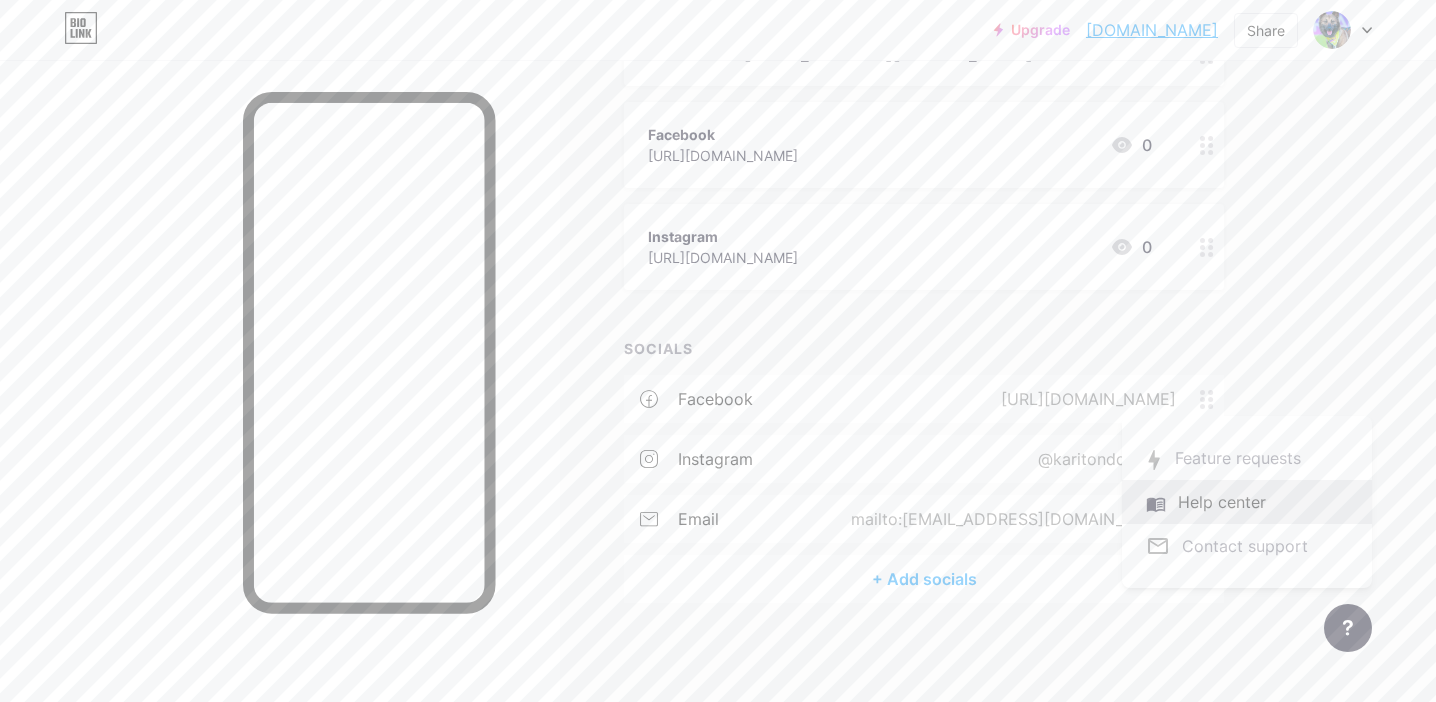 click at bounding box center [1247, 502] 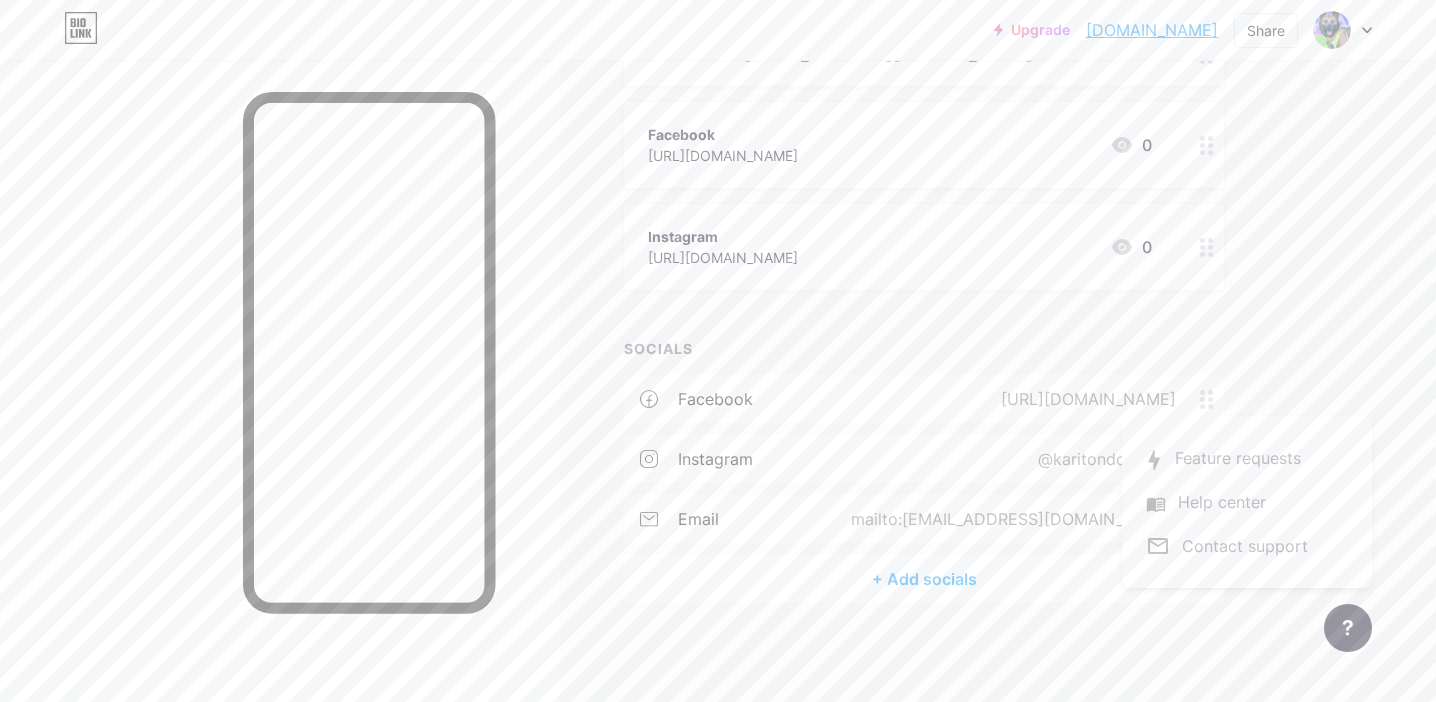 scroll, scrollTop: 0, scrollLeft: 0, axis: both 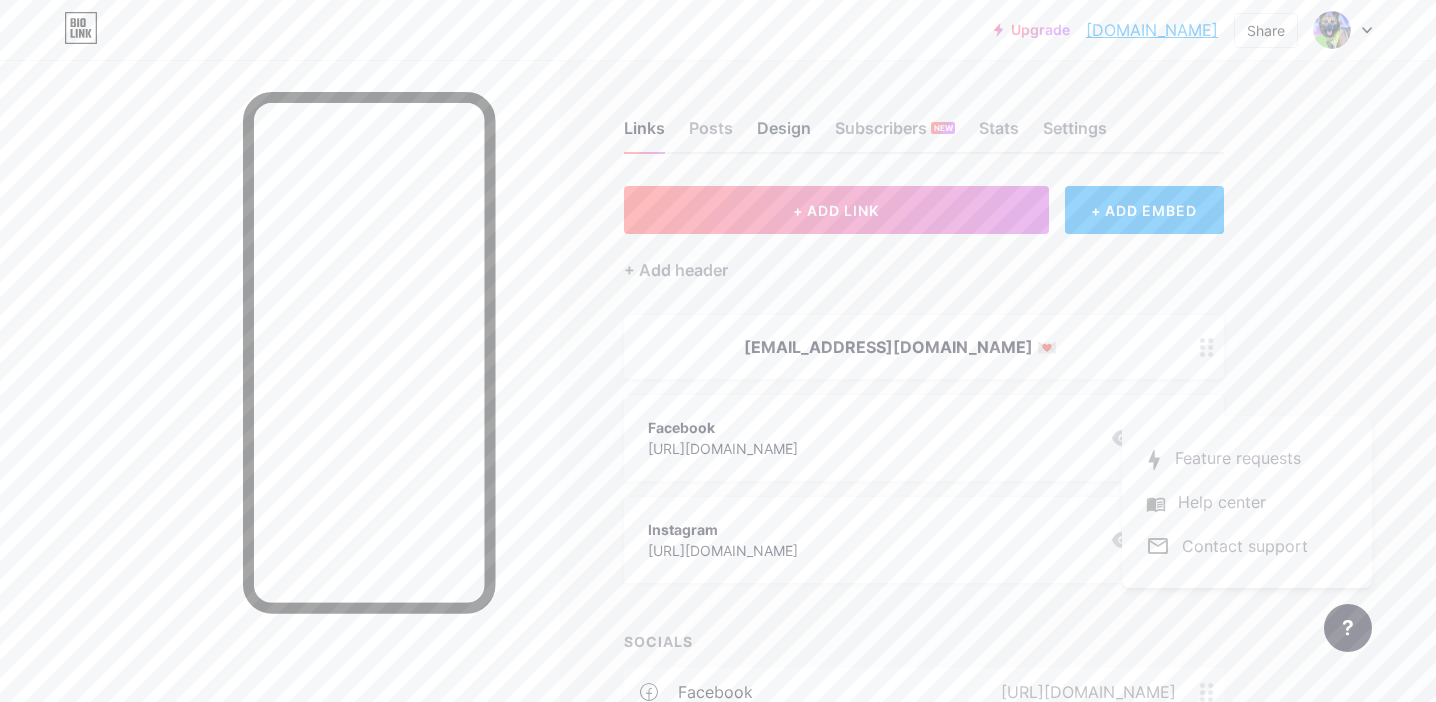 click on "Design" at bounding box center (784, 134) 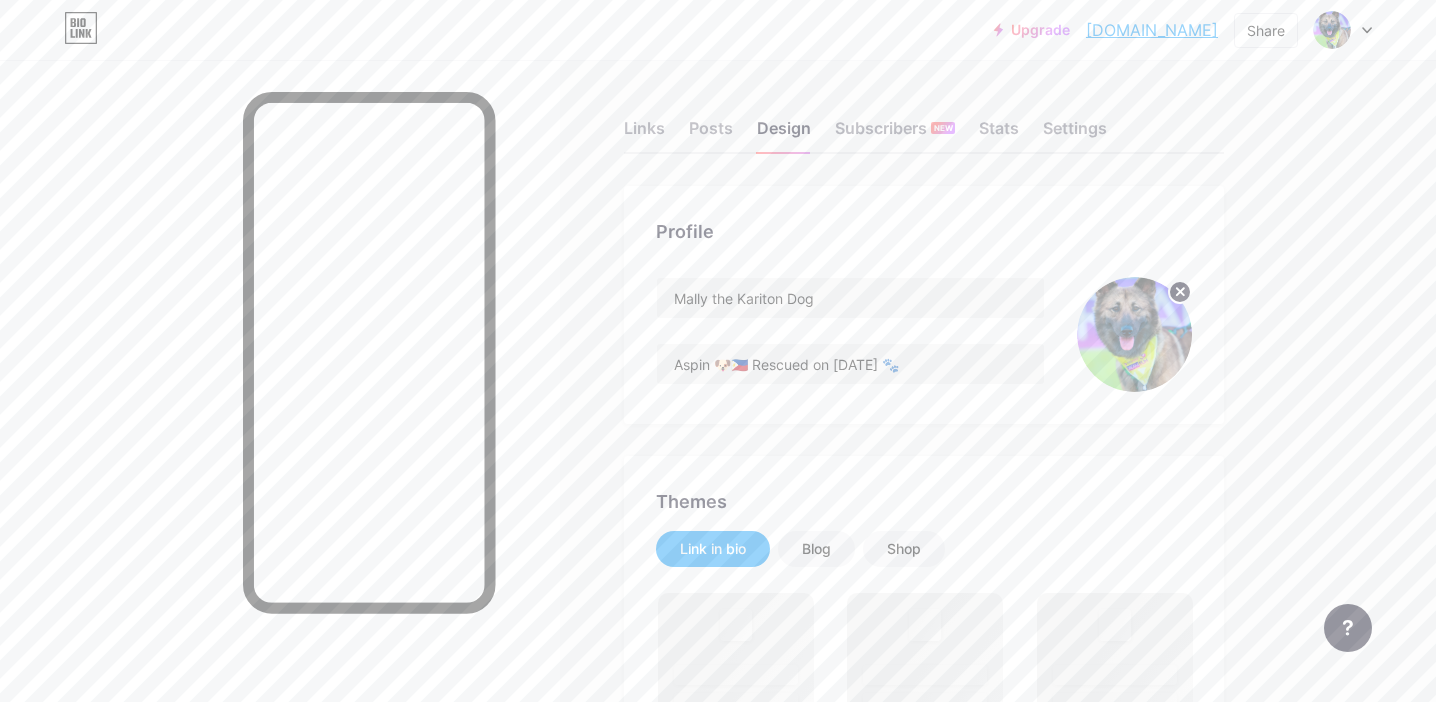 click 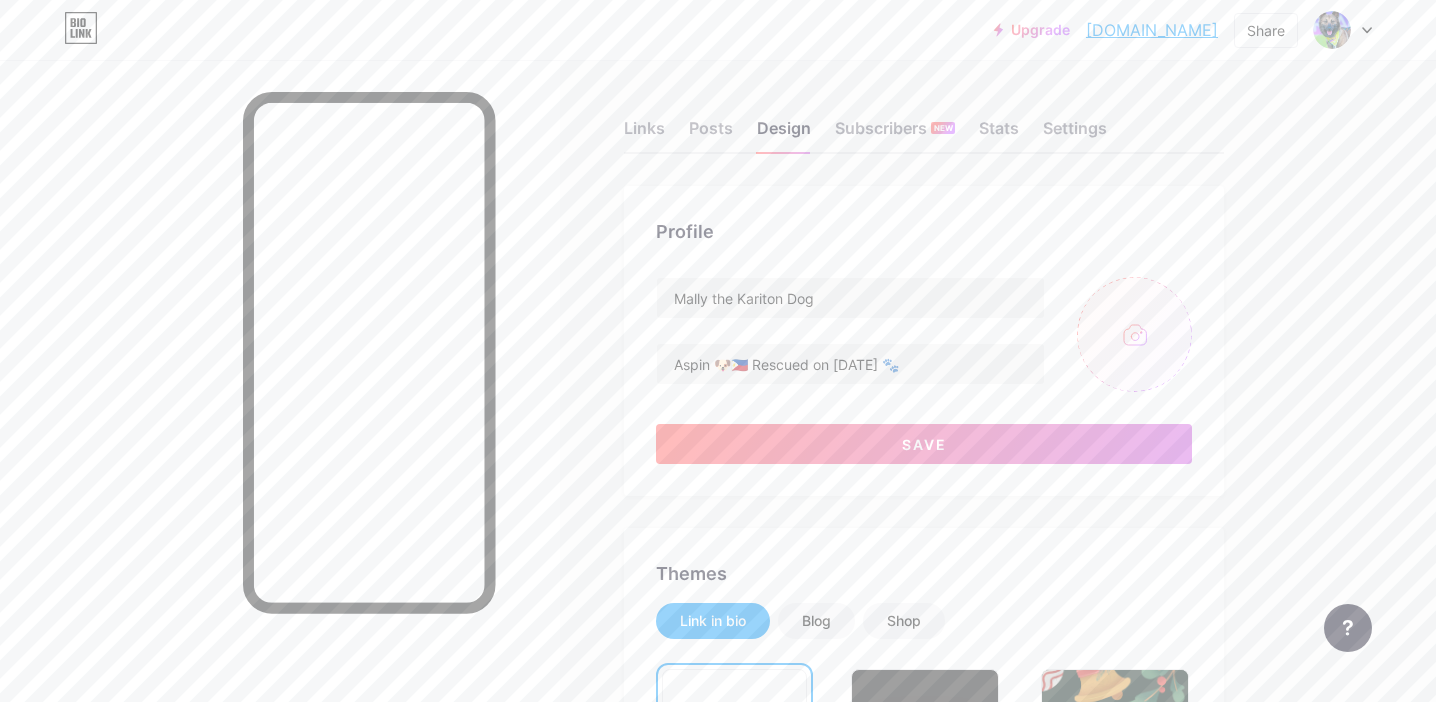 click at bounding box center [1134, 334] 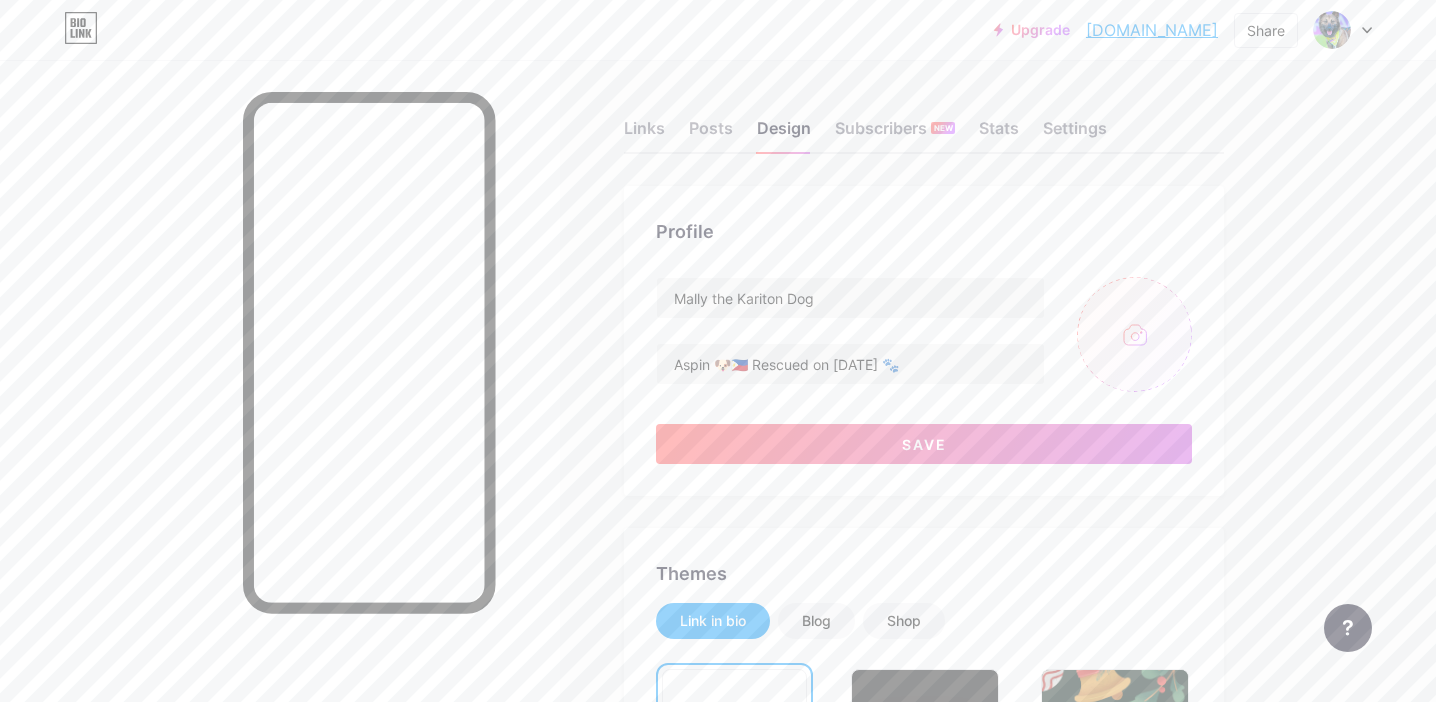 type on "C:\fakepath\IMG_6210 2.jpg" 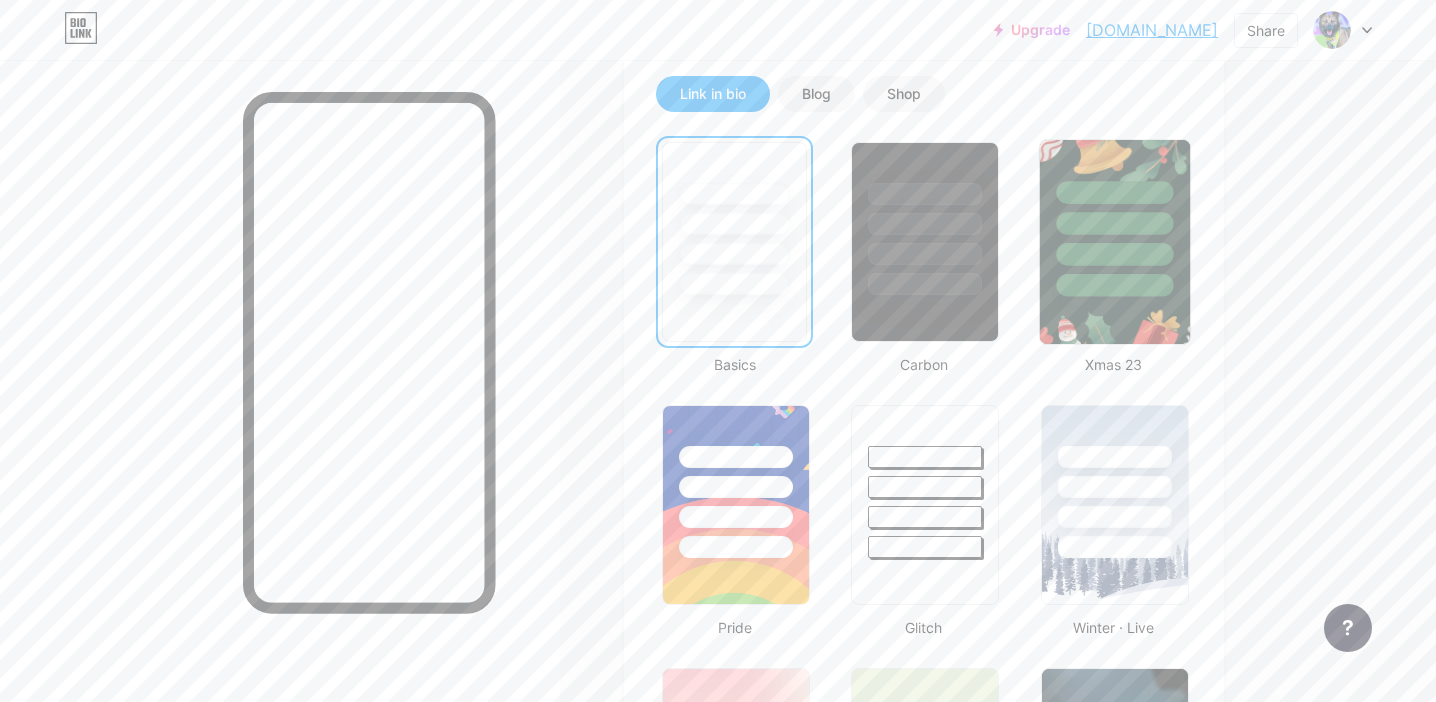 scroll, scrollTop: 727, scrollLeft: 0, axis: vertical 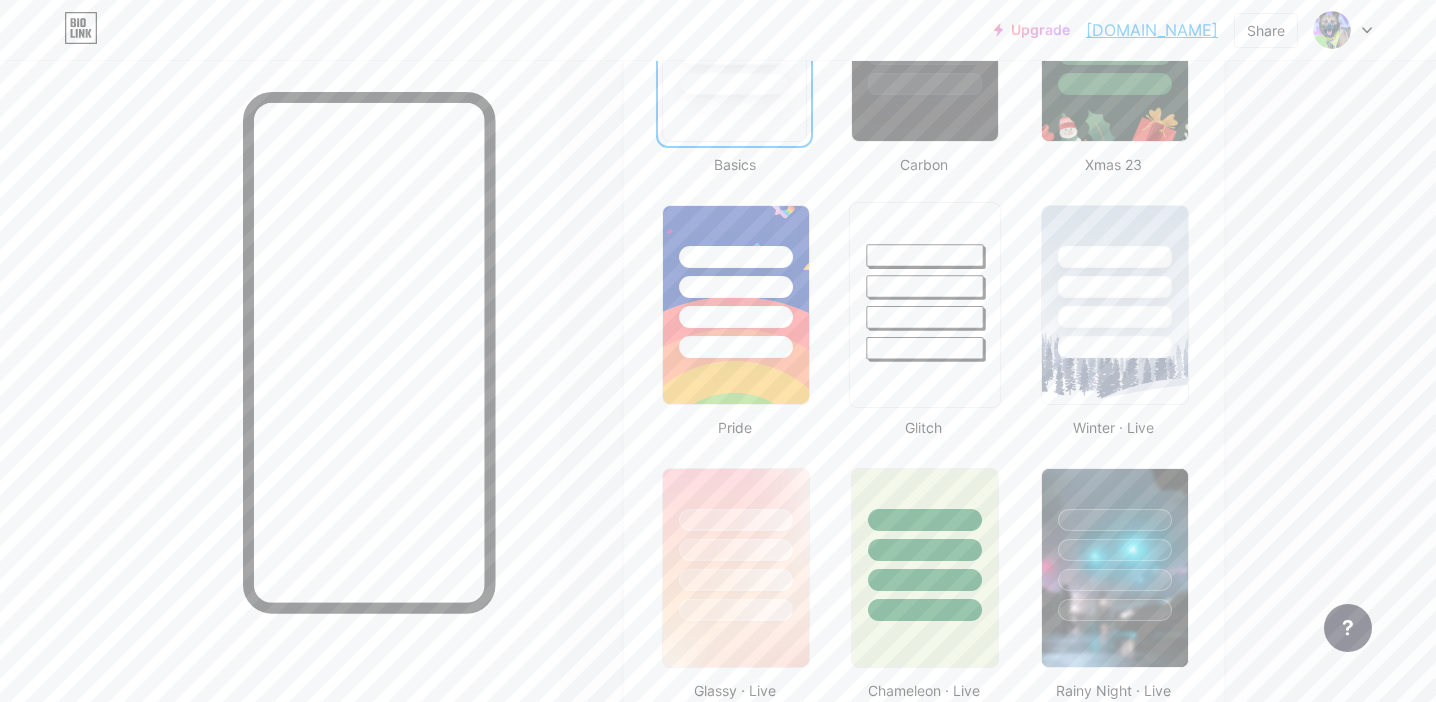 click at bounding box center [925, 348] 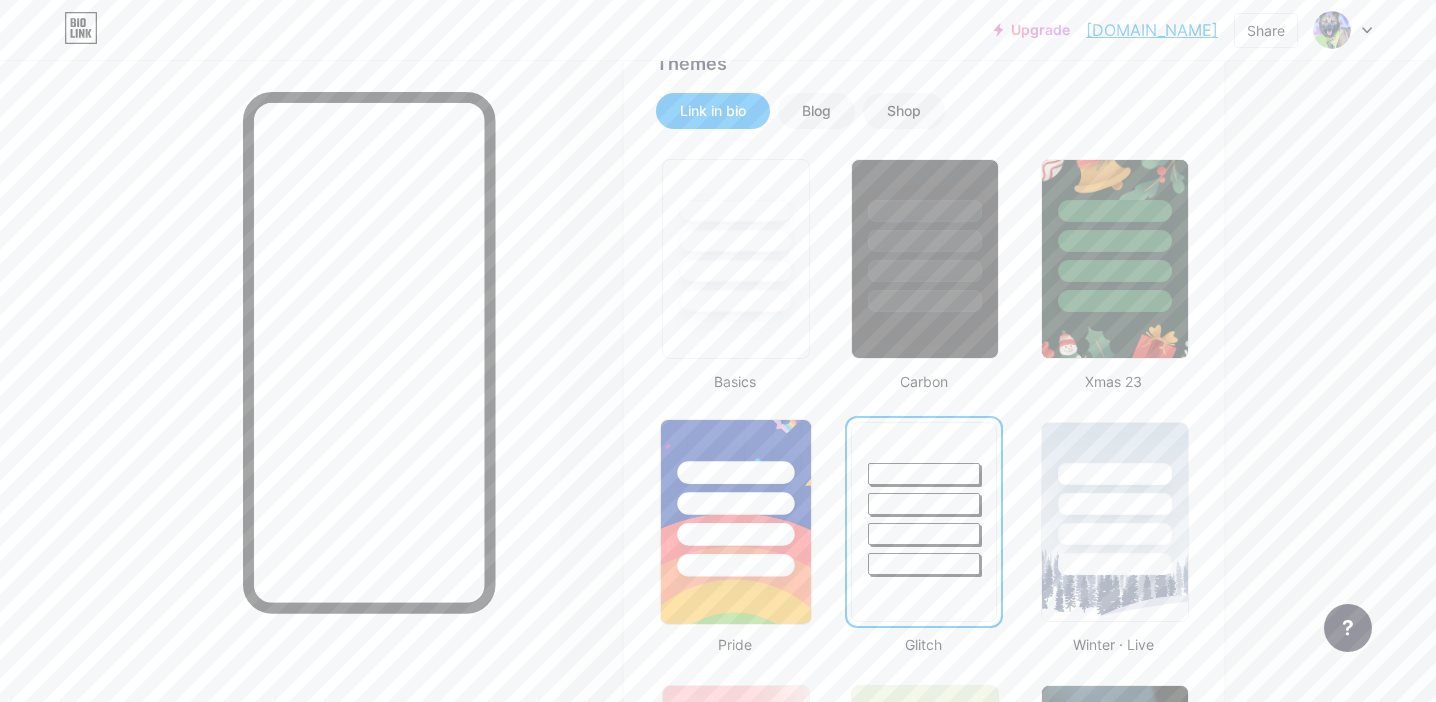 scroll, scrollTop: 501, scrollLeft: 0, axis: vertical 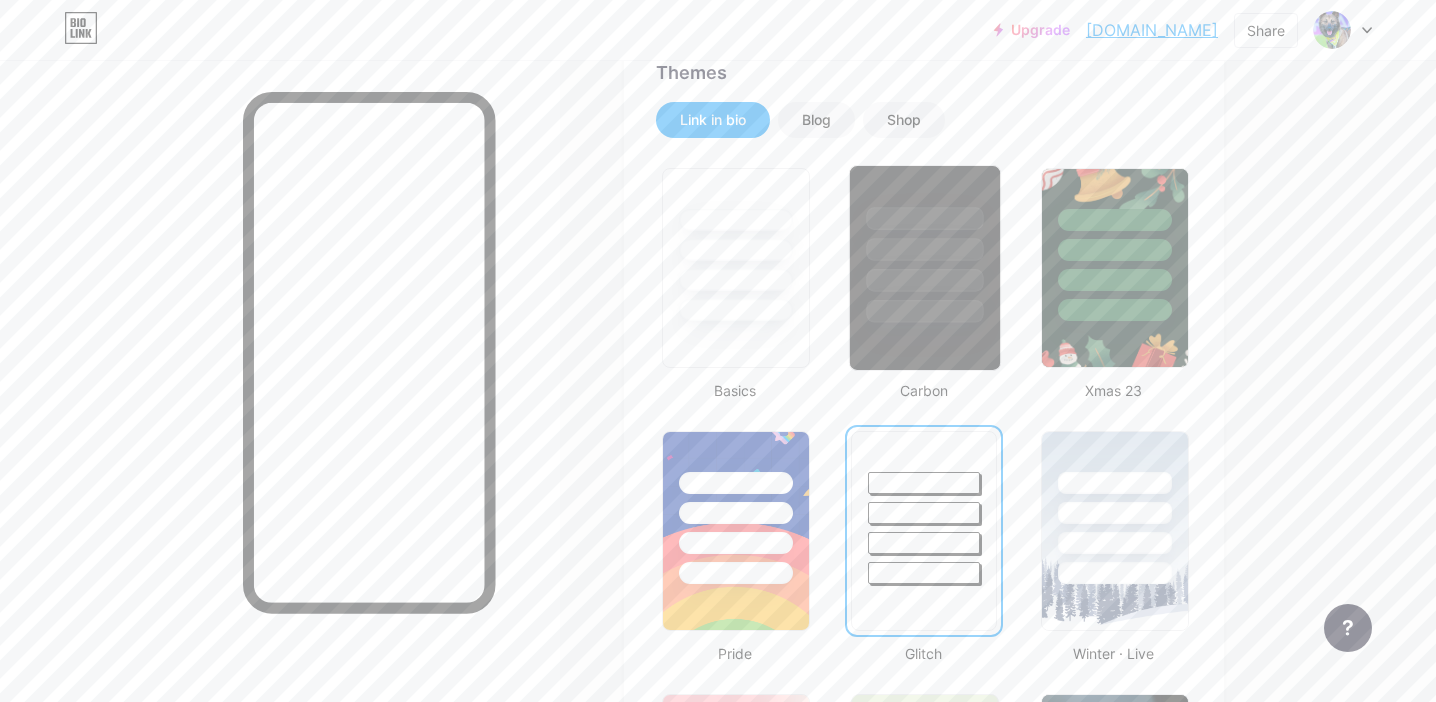 click at bounding box center [925, 244] 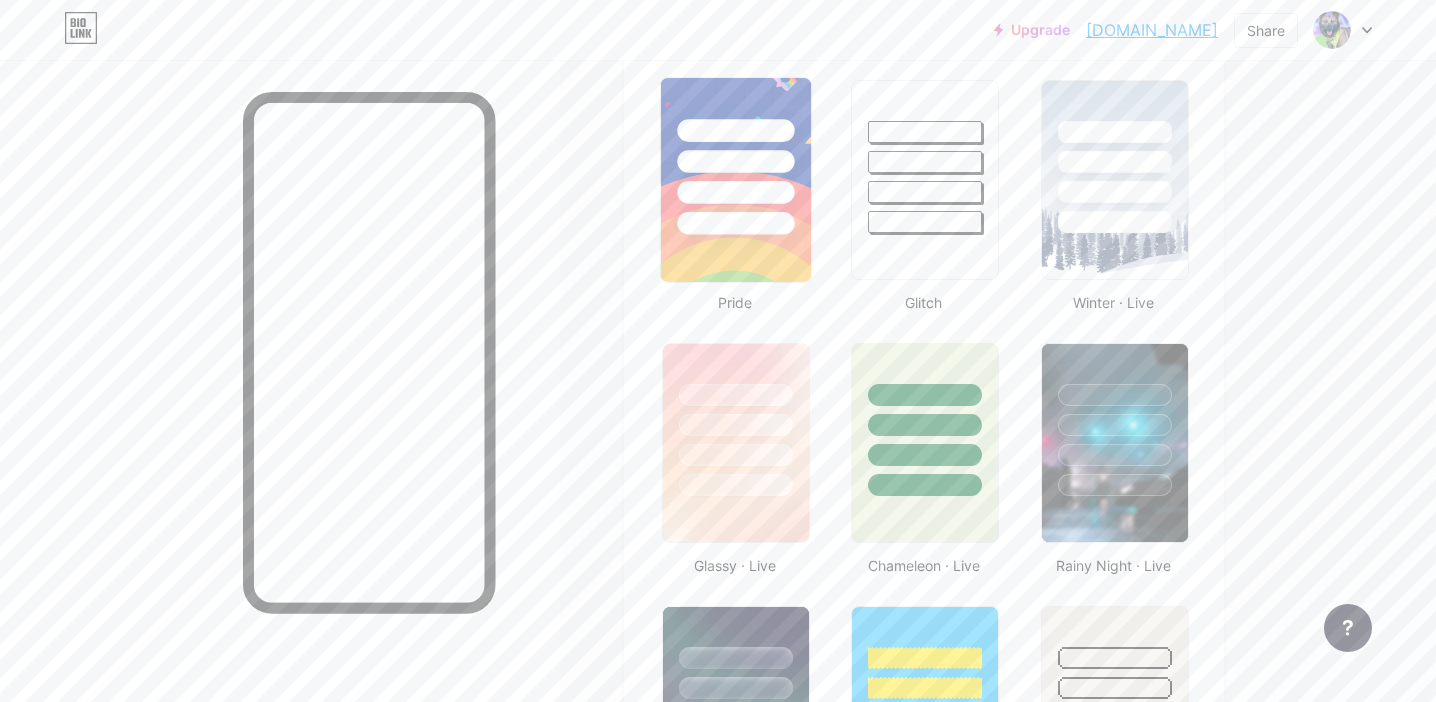 scroll, scrollTop: 938, scrollLeft: 0, axis: vertical 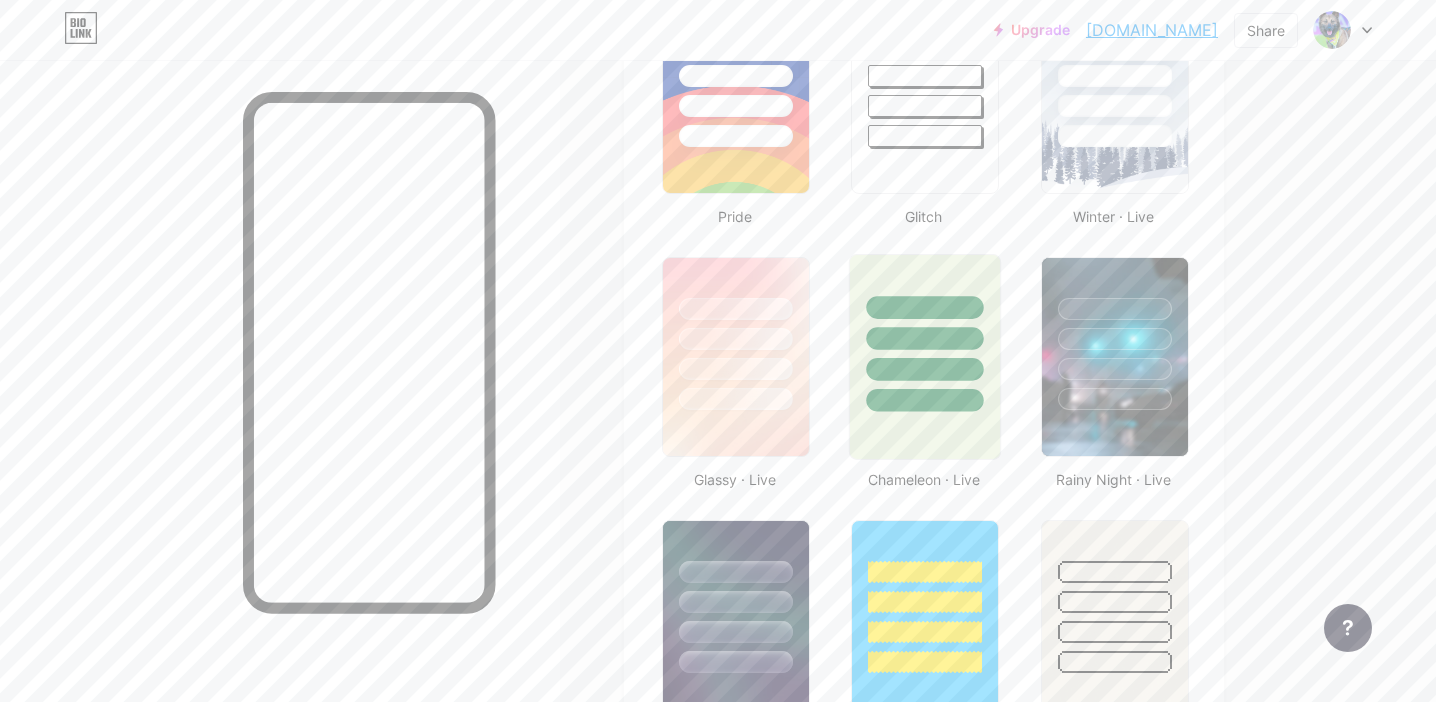 click at bounding box center [925, 333] 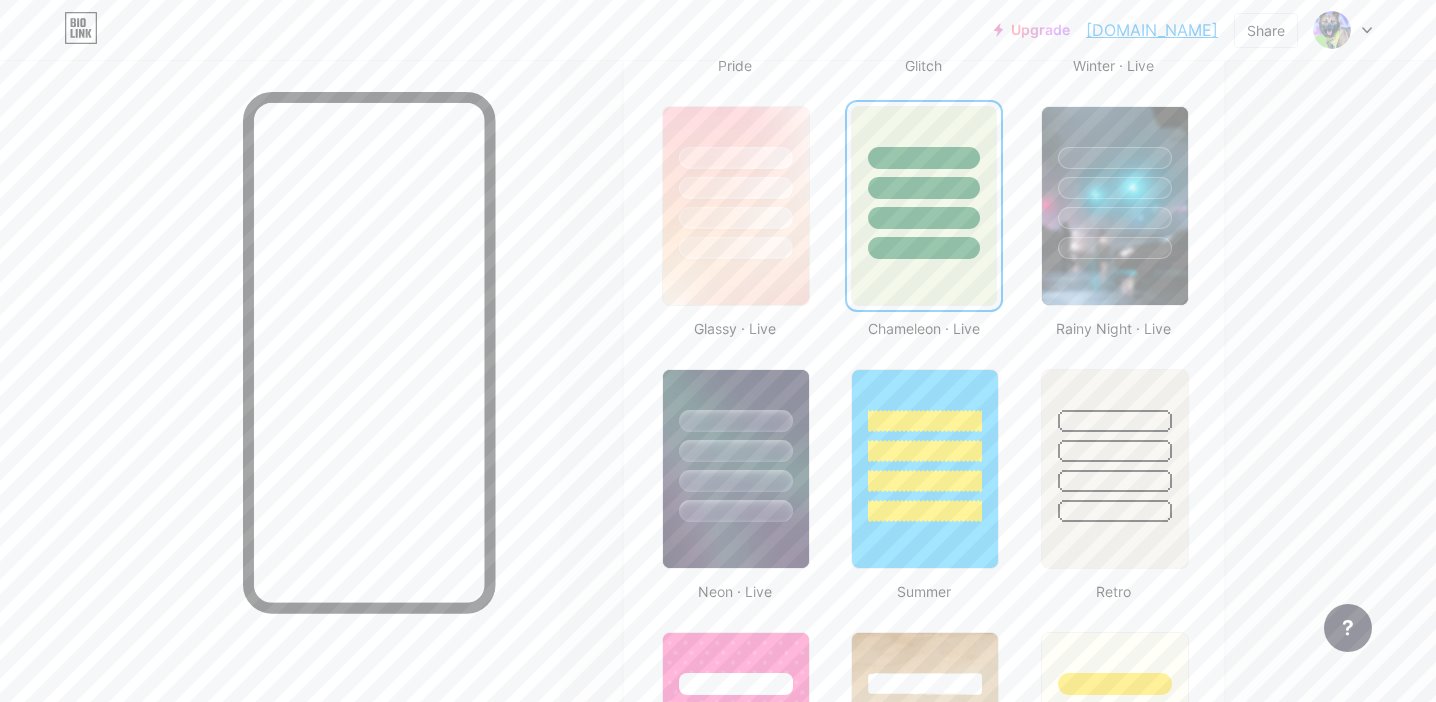 scroll, scrollTop: 1135, scrollLeft: 0, axis: vertical 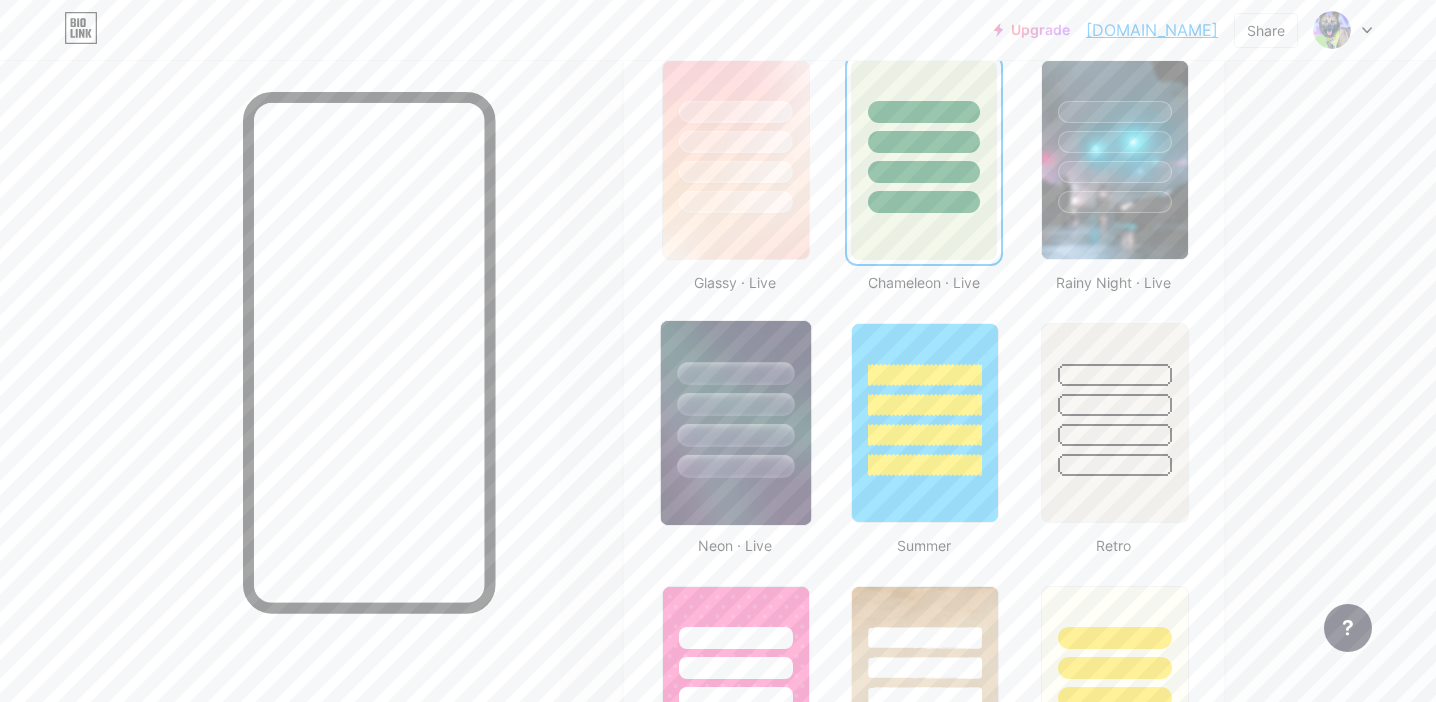 click at bounding box center (735, 435) 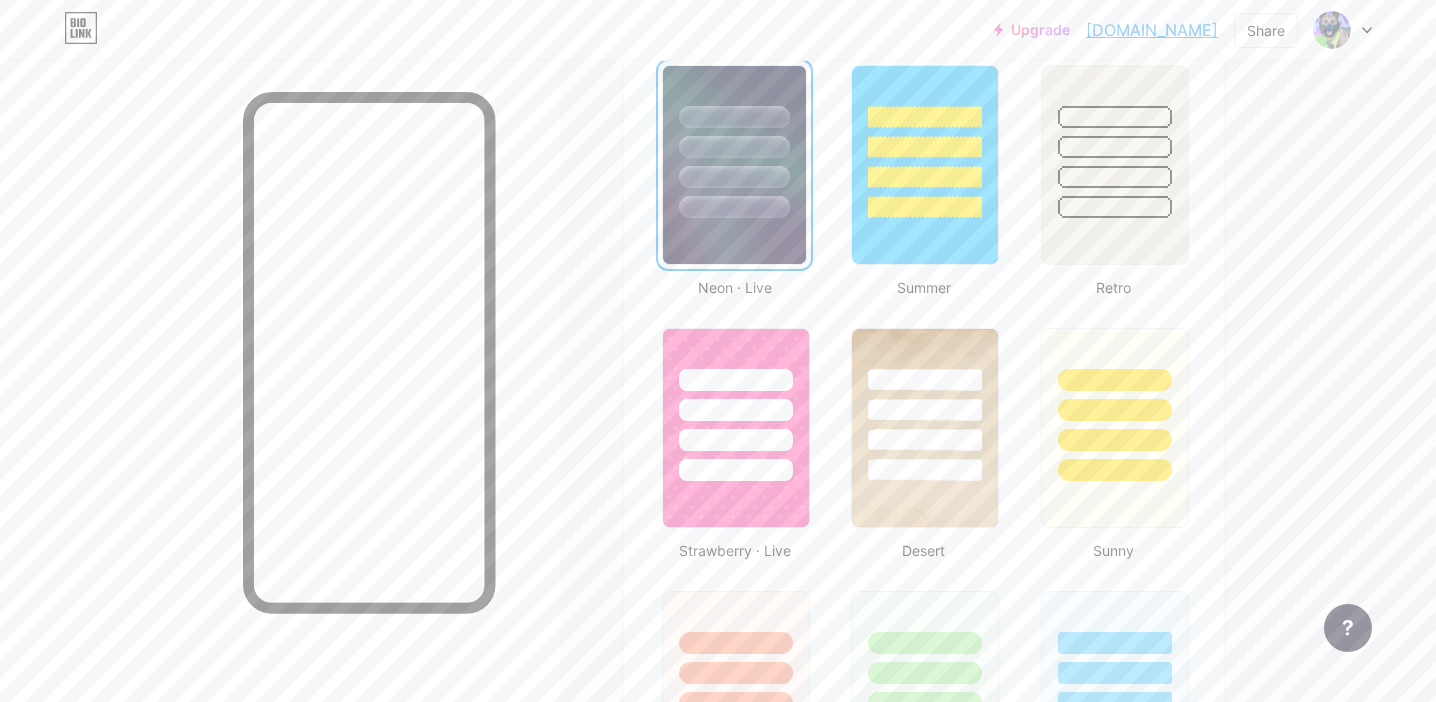 scroll, scrollTop: 1394, scrollLeft: 0, axis: vertical 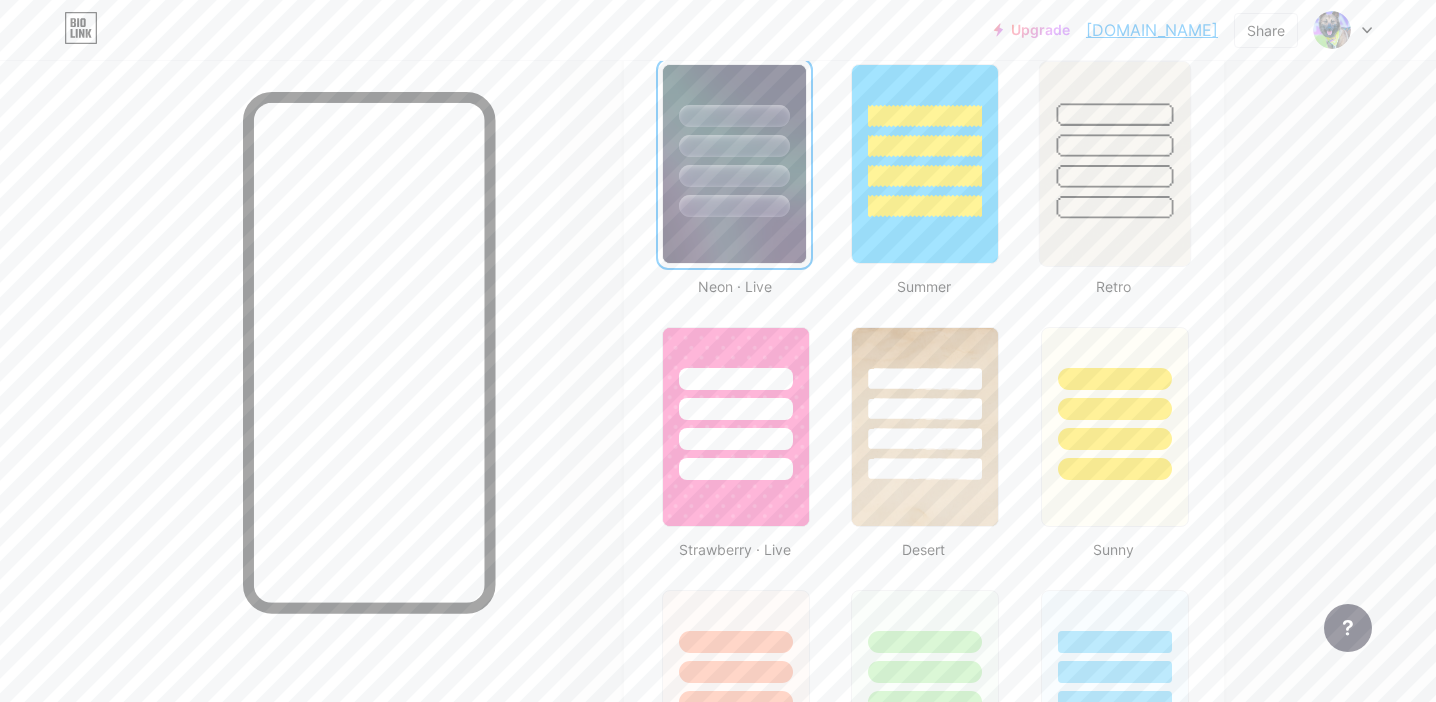click at bounding box center (1114, 176) 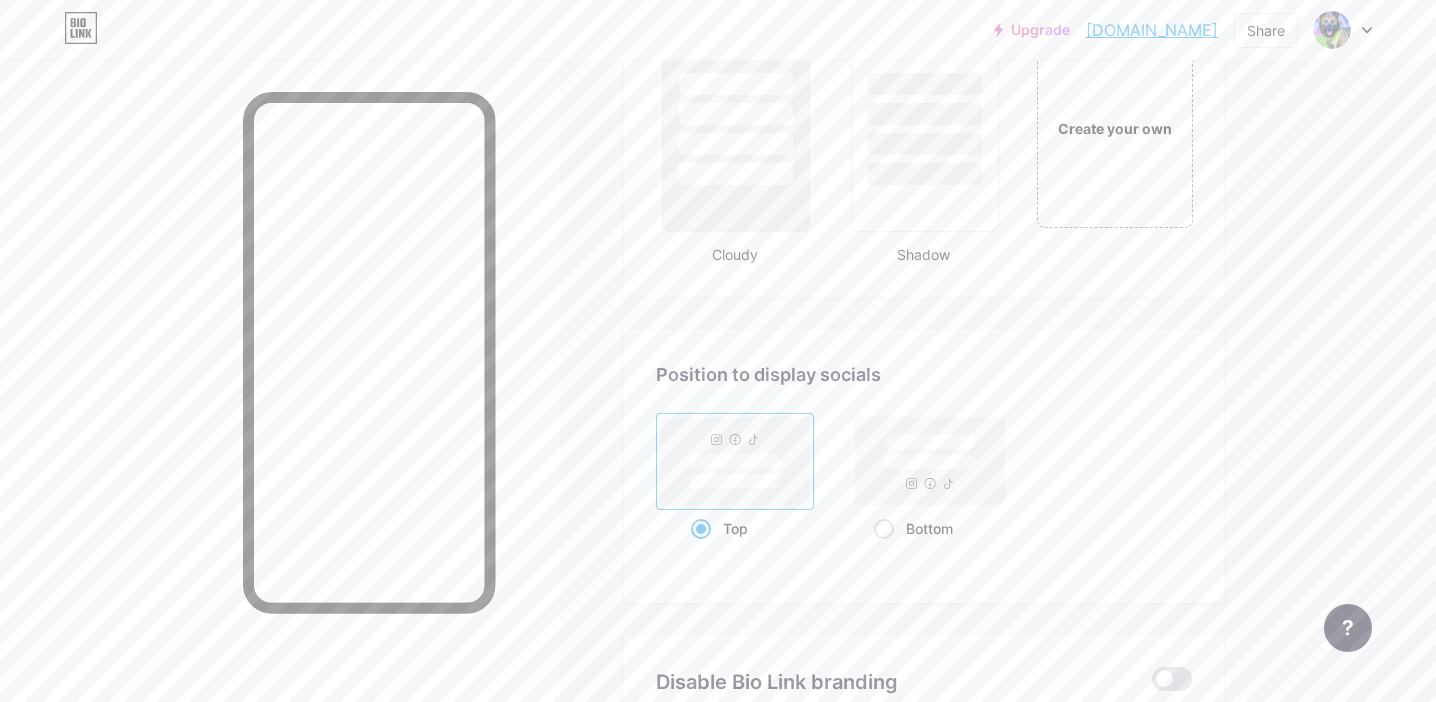scroll, scrollTop: 2533, scrollLeft: 0, axis: vertical 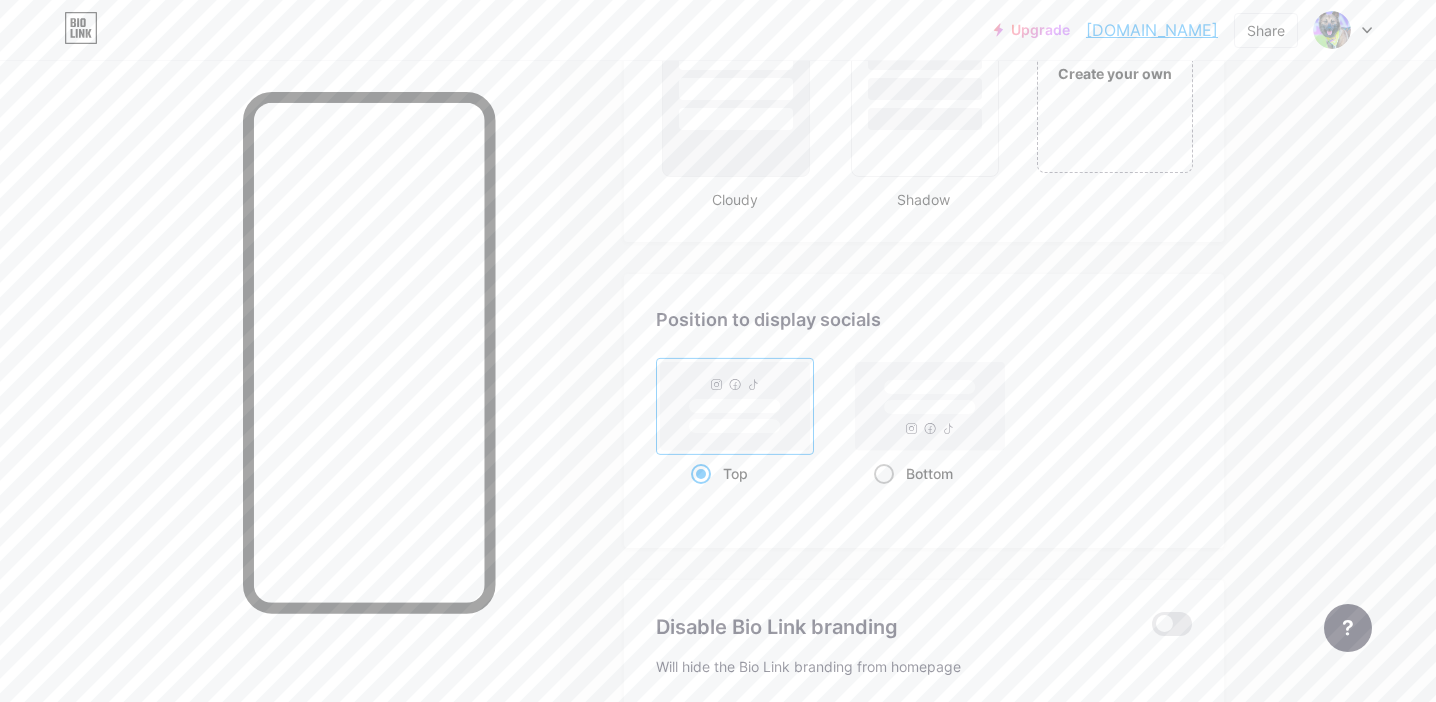 click 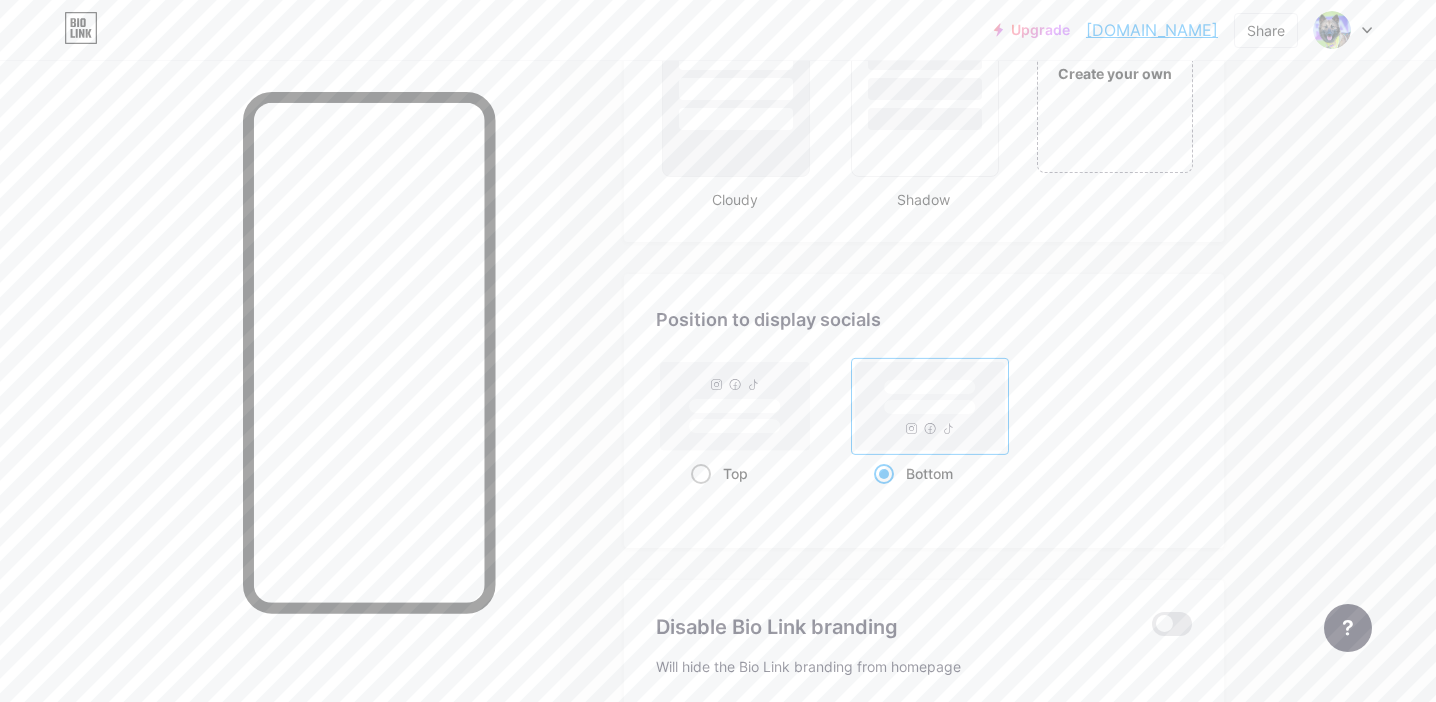 click 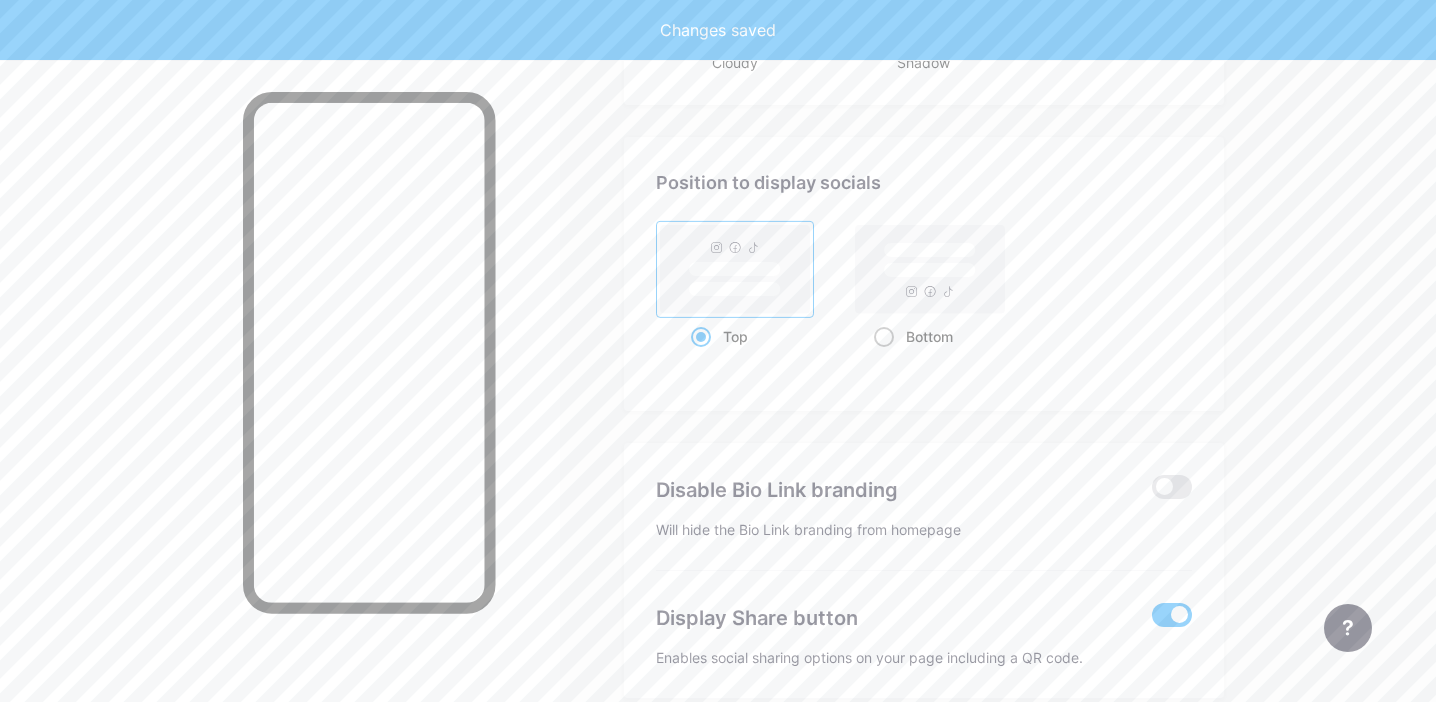 scroll, scrollTop: 2671, scrollLeft: 0, axis: vertical 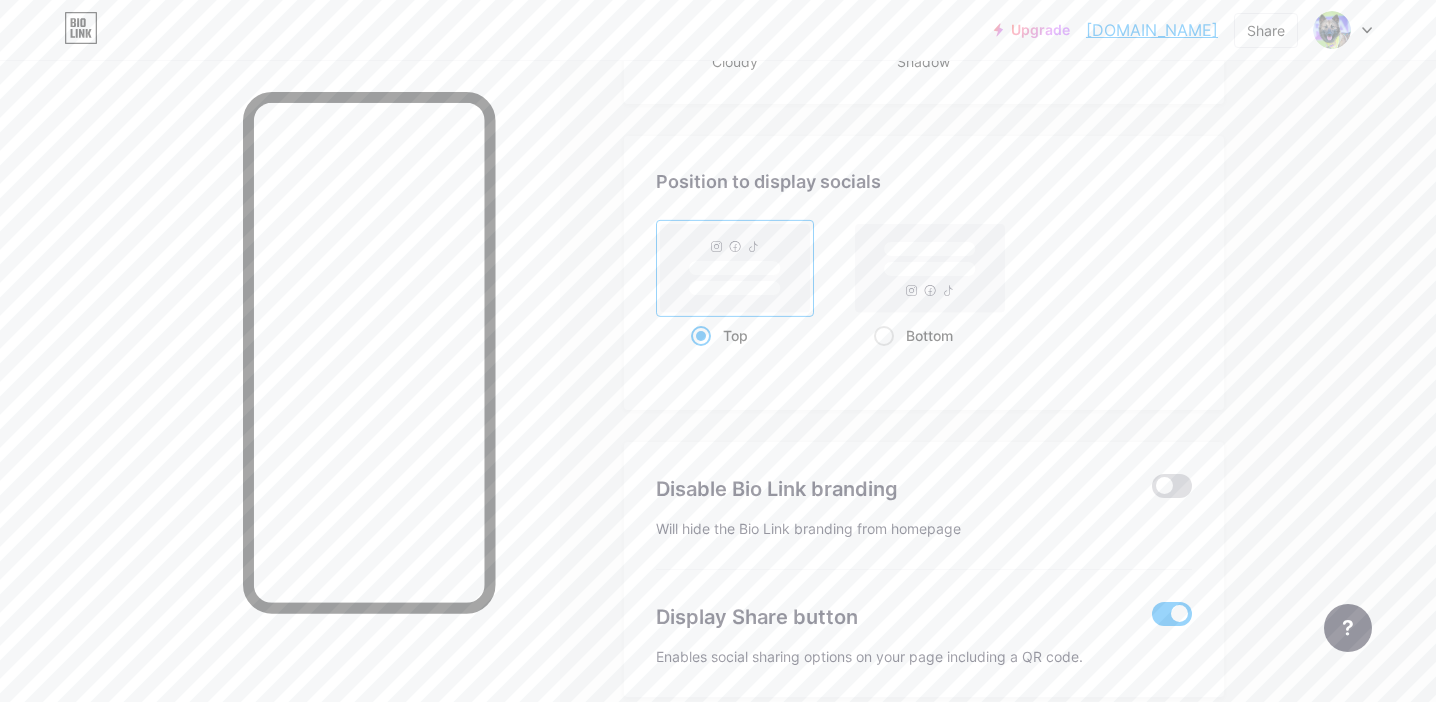 click at bounding box center [1172, 486] 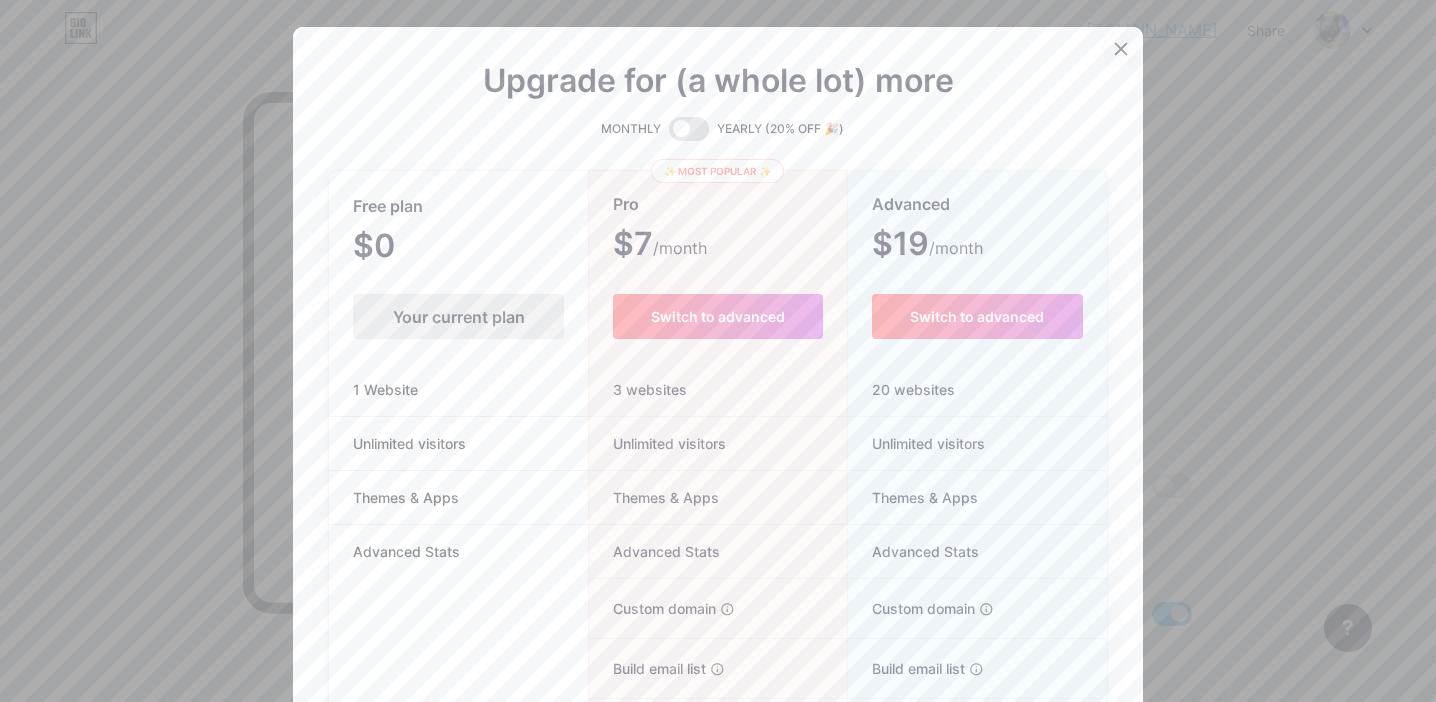 click 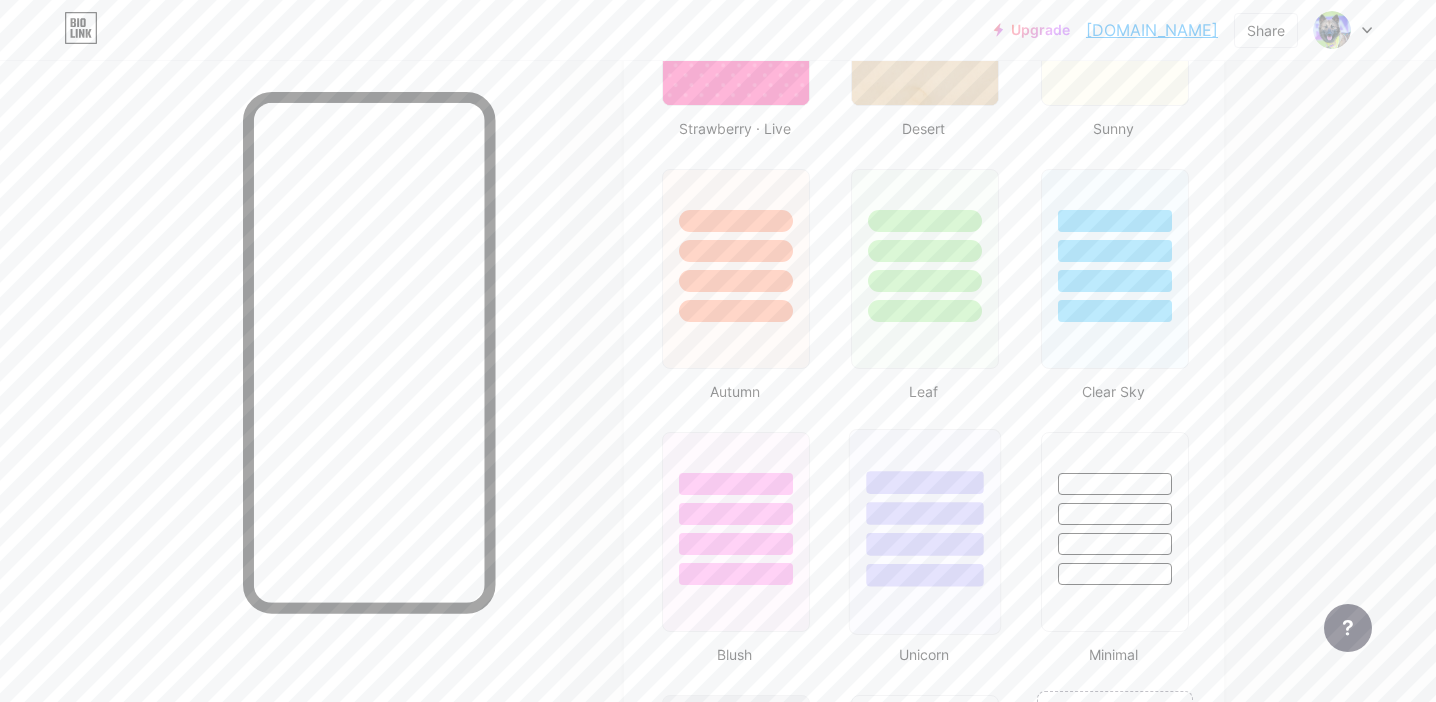 scroll, scrollTop: 1814, scrollLeft: 0, axis: vertical 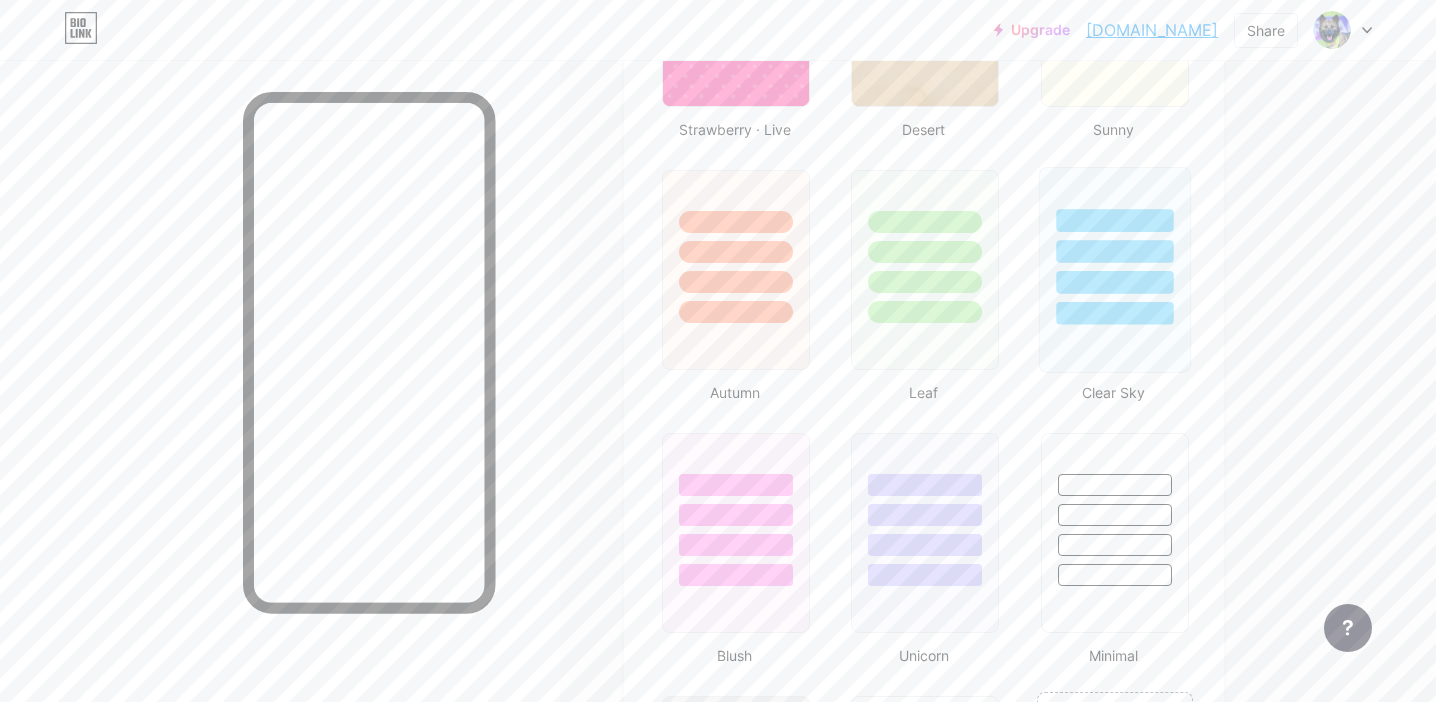 click at bounding box center [1114, 246] 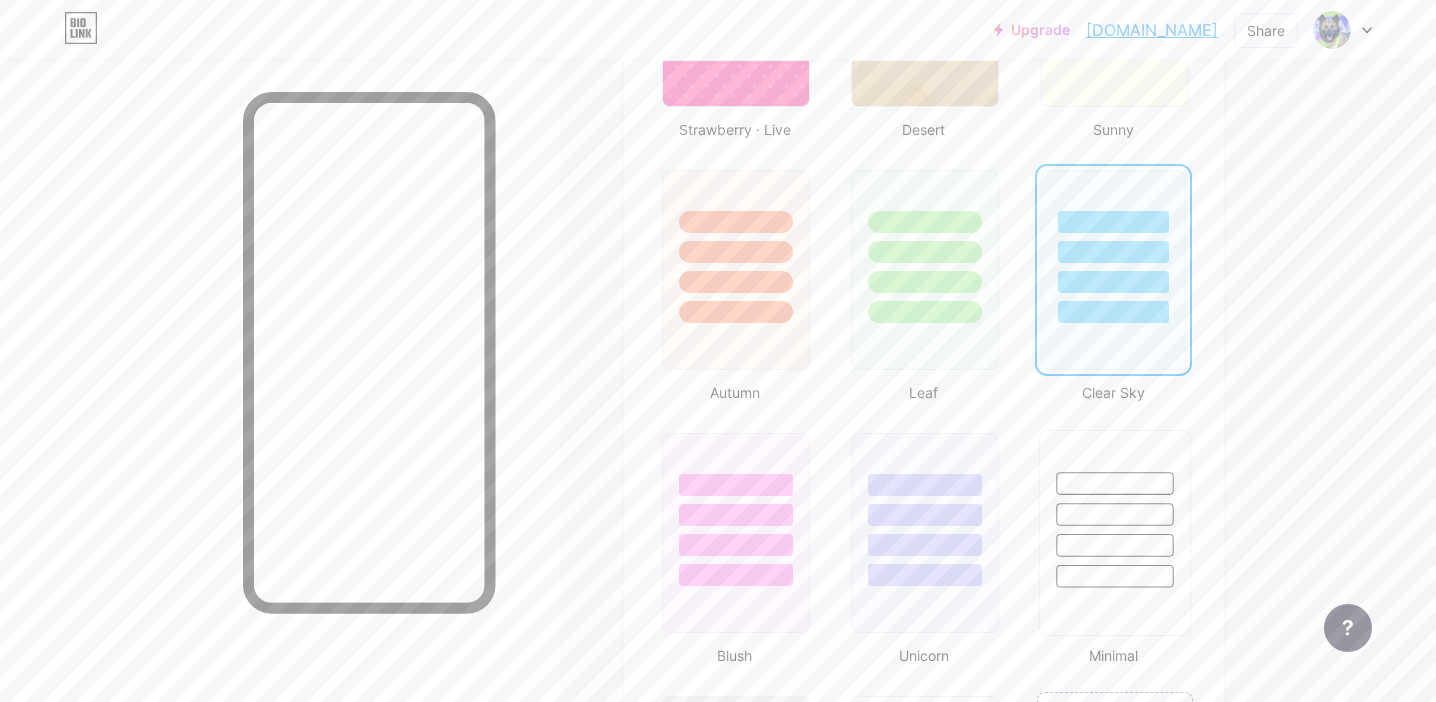 click at bounding box center (1114, 509) 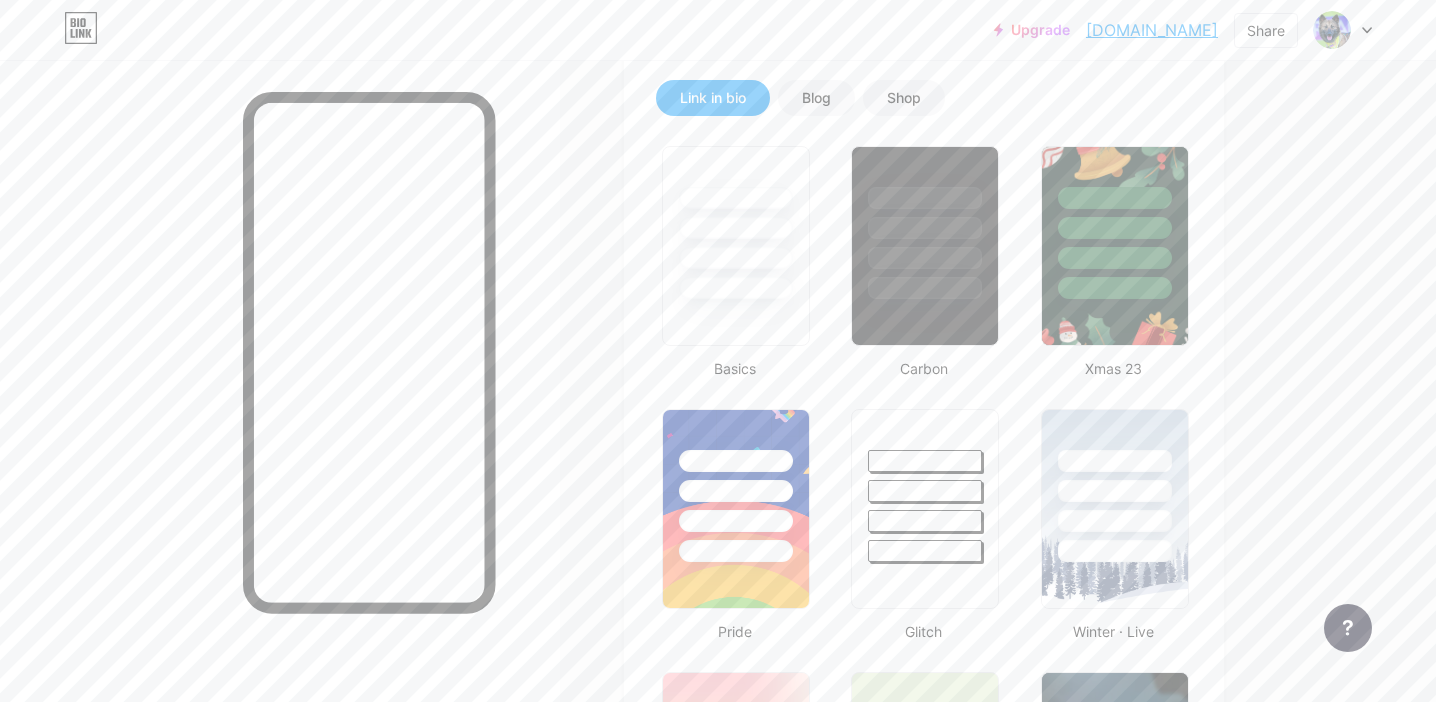 scroll, scrollTop: 512, scrollLeft: 0, axis: vertical 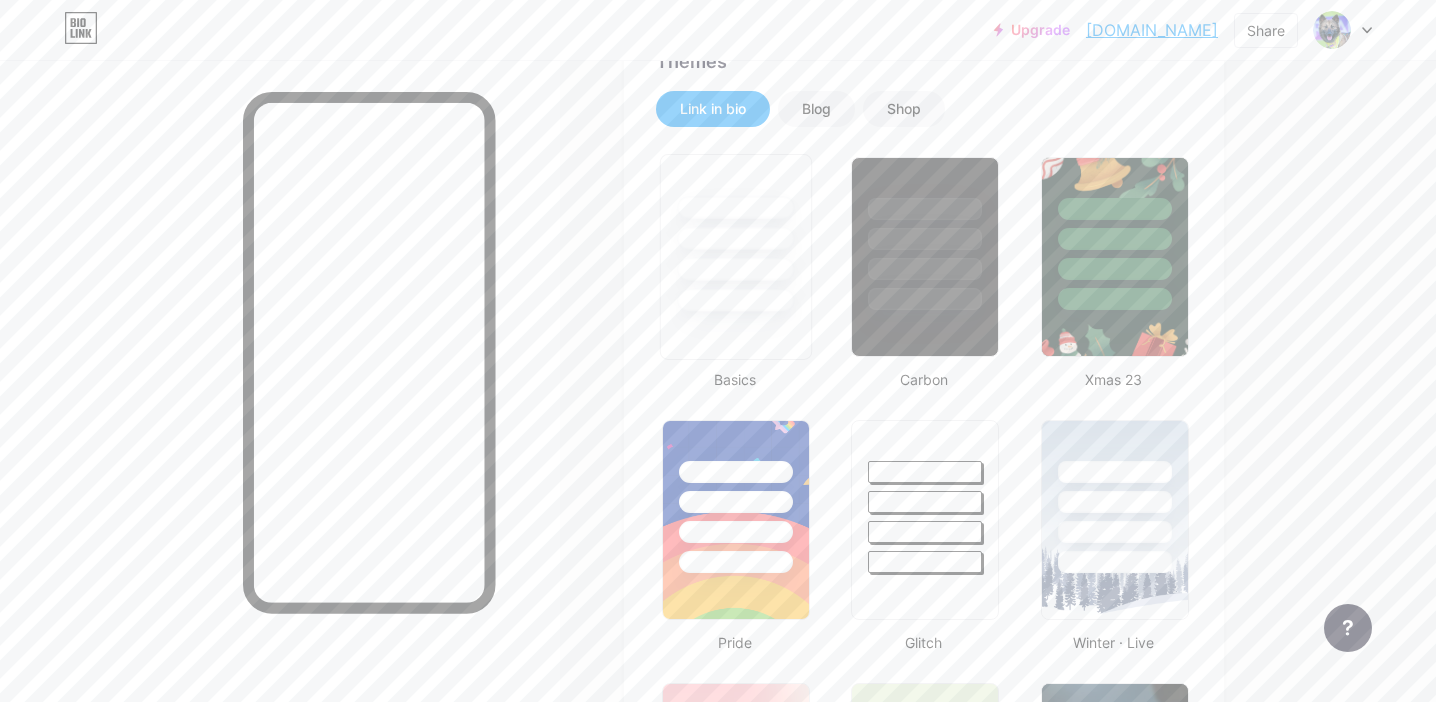 click at bounding box center [735, 300] 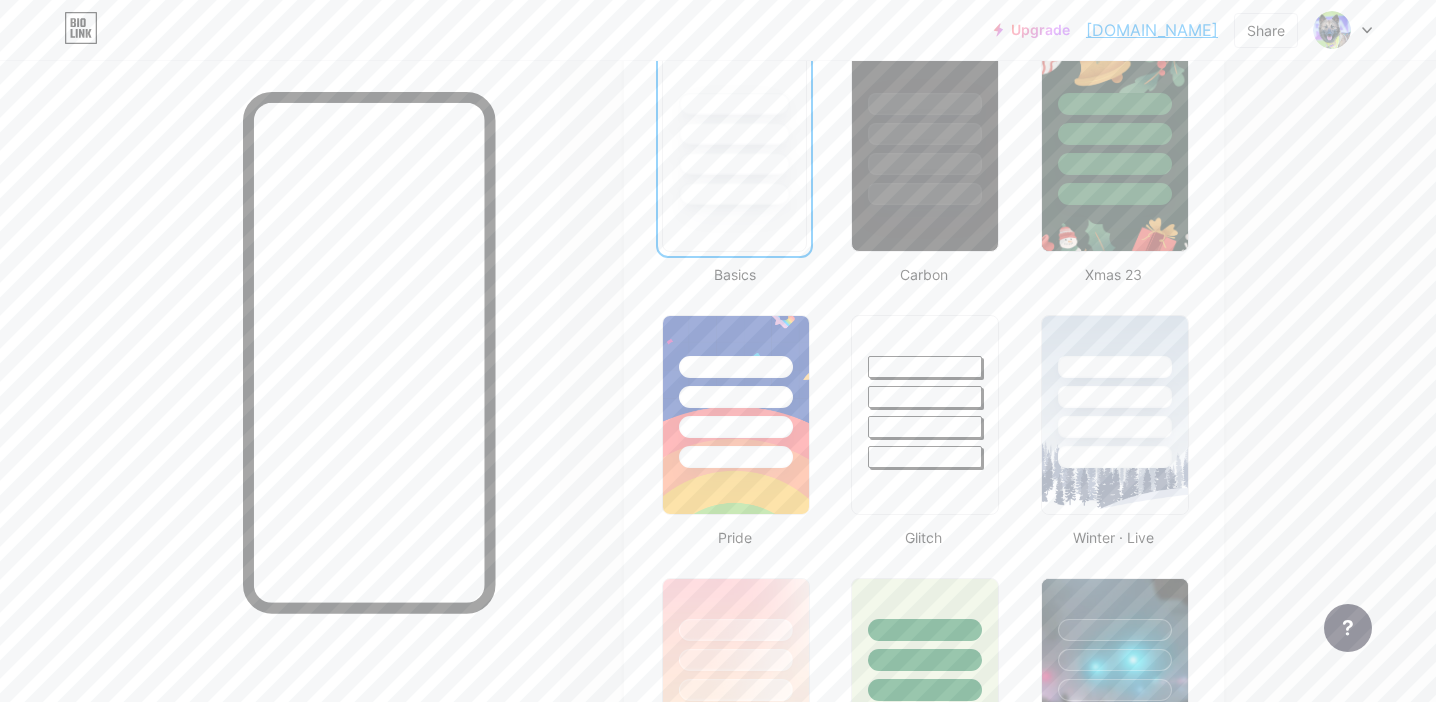 scroll, scrollTop: 621, scrollLeft: 0, axis: vertical 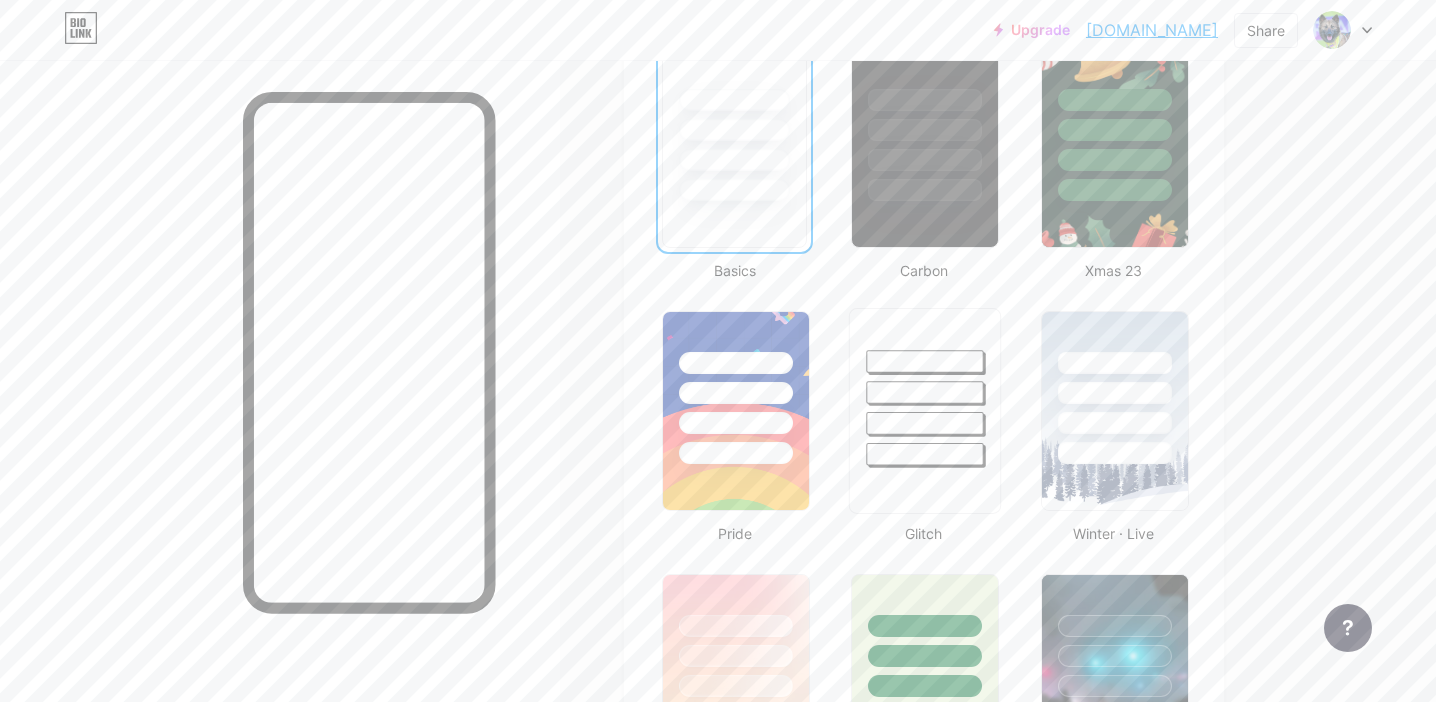 click at bounding box center [925, 423] 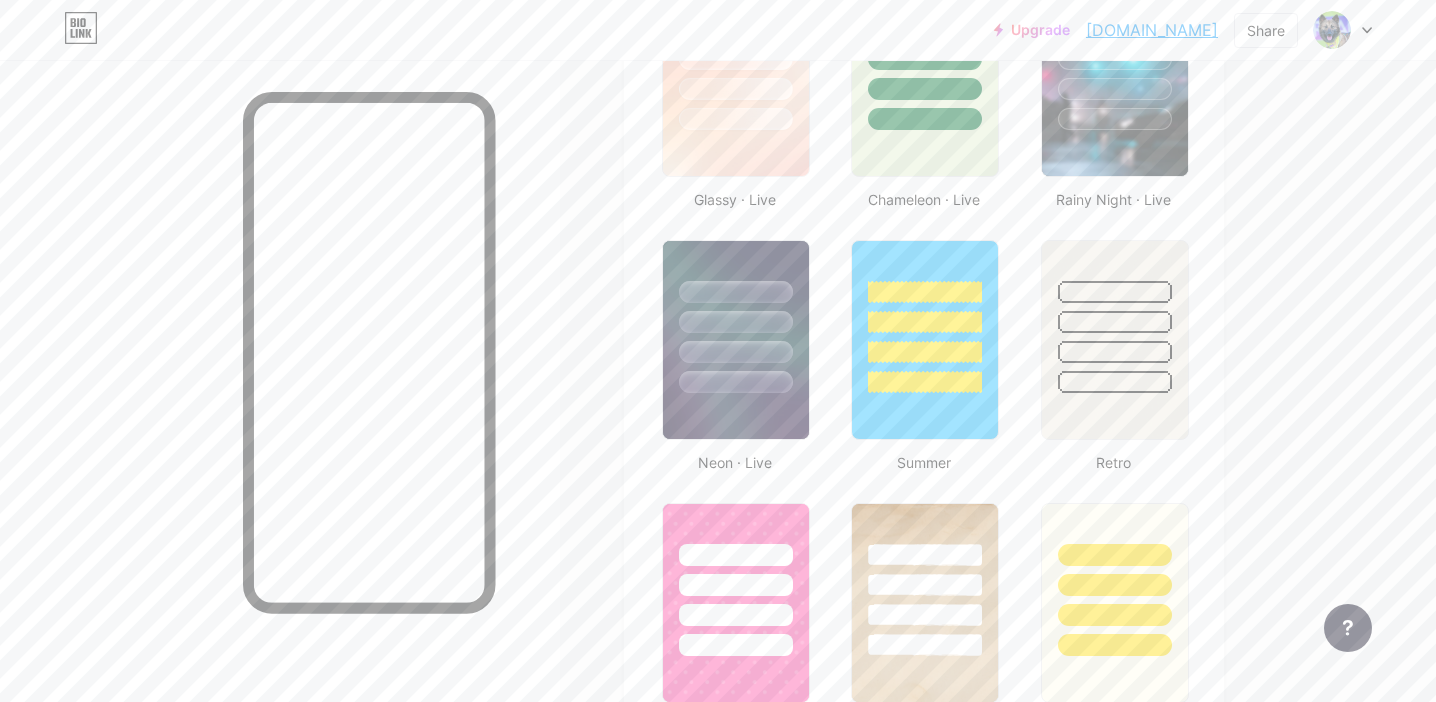 scroll, scrollTop: 1224, scrollLeft: 0, axis: vertical 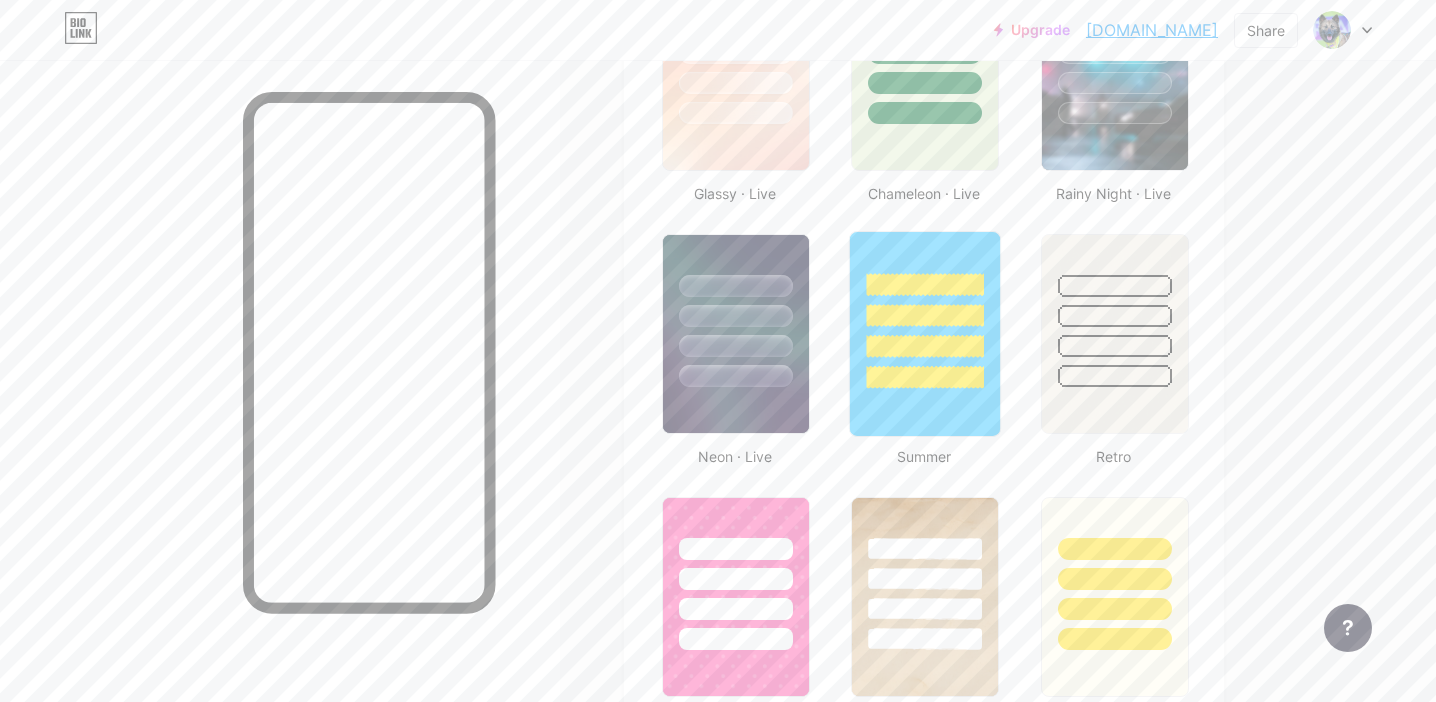 click at bounding box center [925, 315] 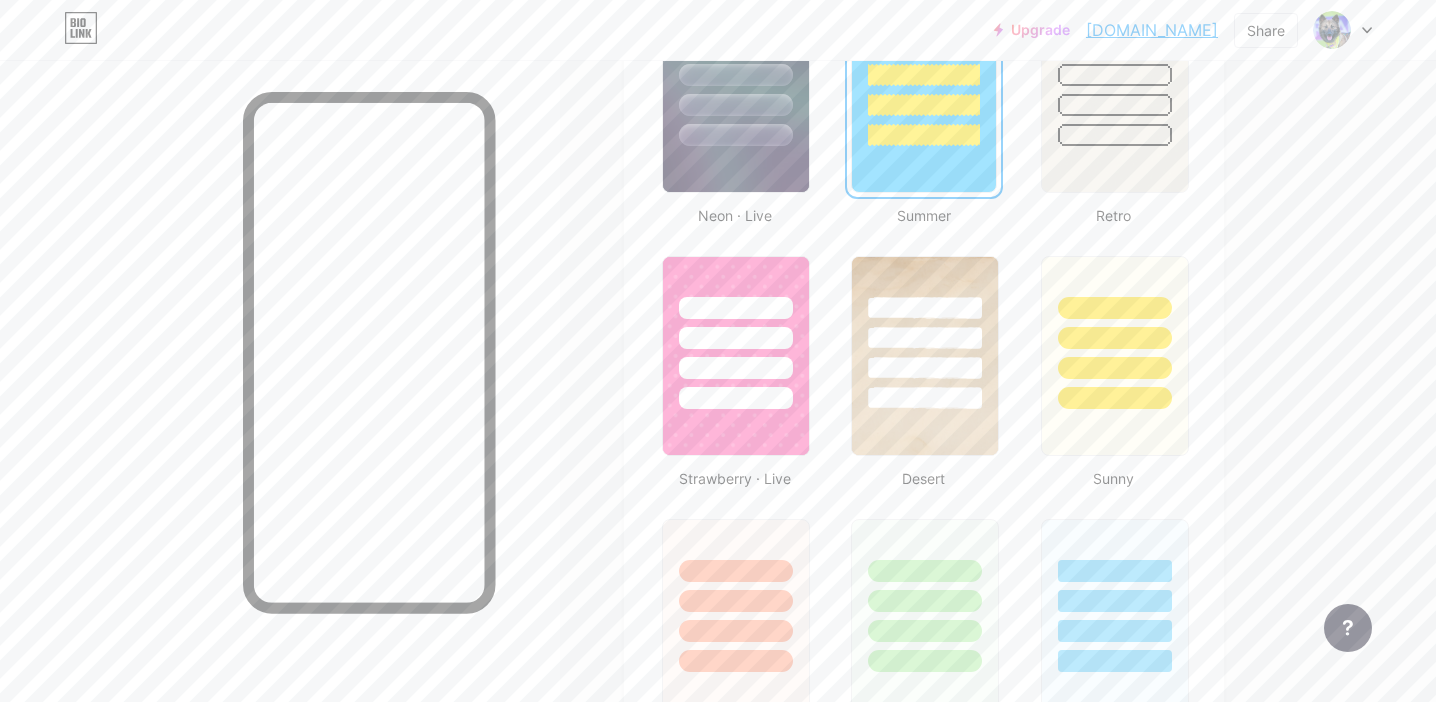 scroll, scrollTop: 1502, scrollLeft: 0, axis: vertical 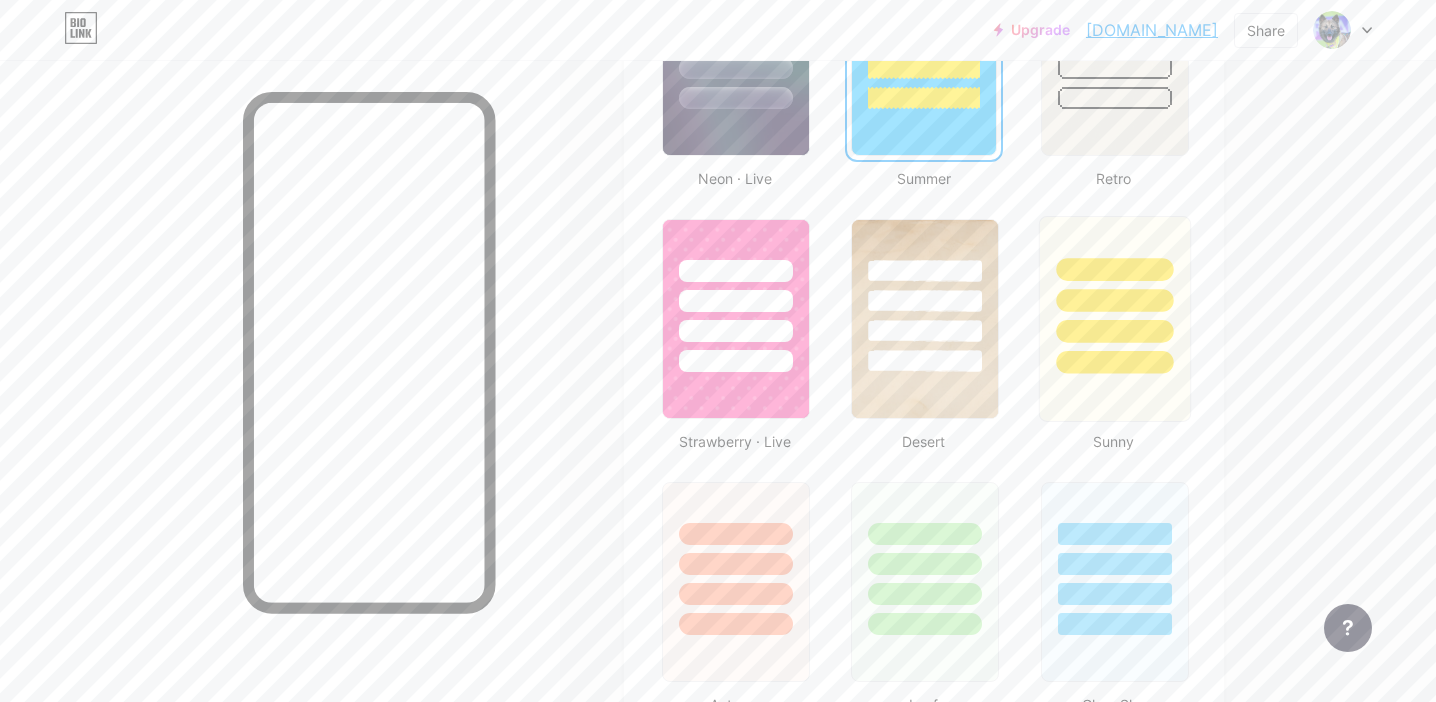 click at bounding box center [1114, 331] 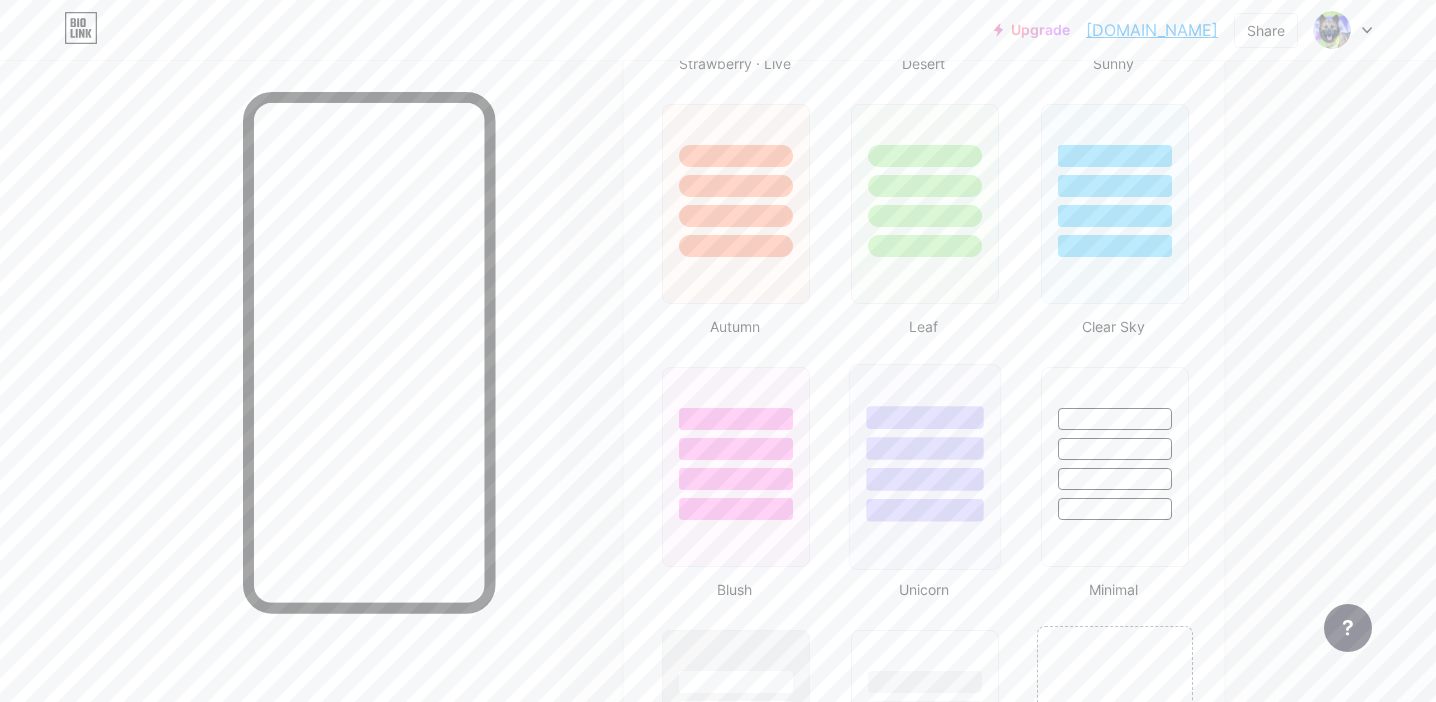 scroll, scrollTop: 1885, scrollLeft: 0, axis: vertical 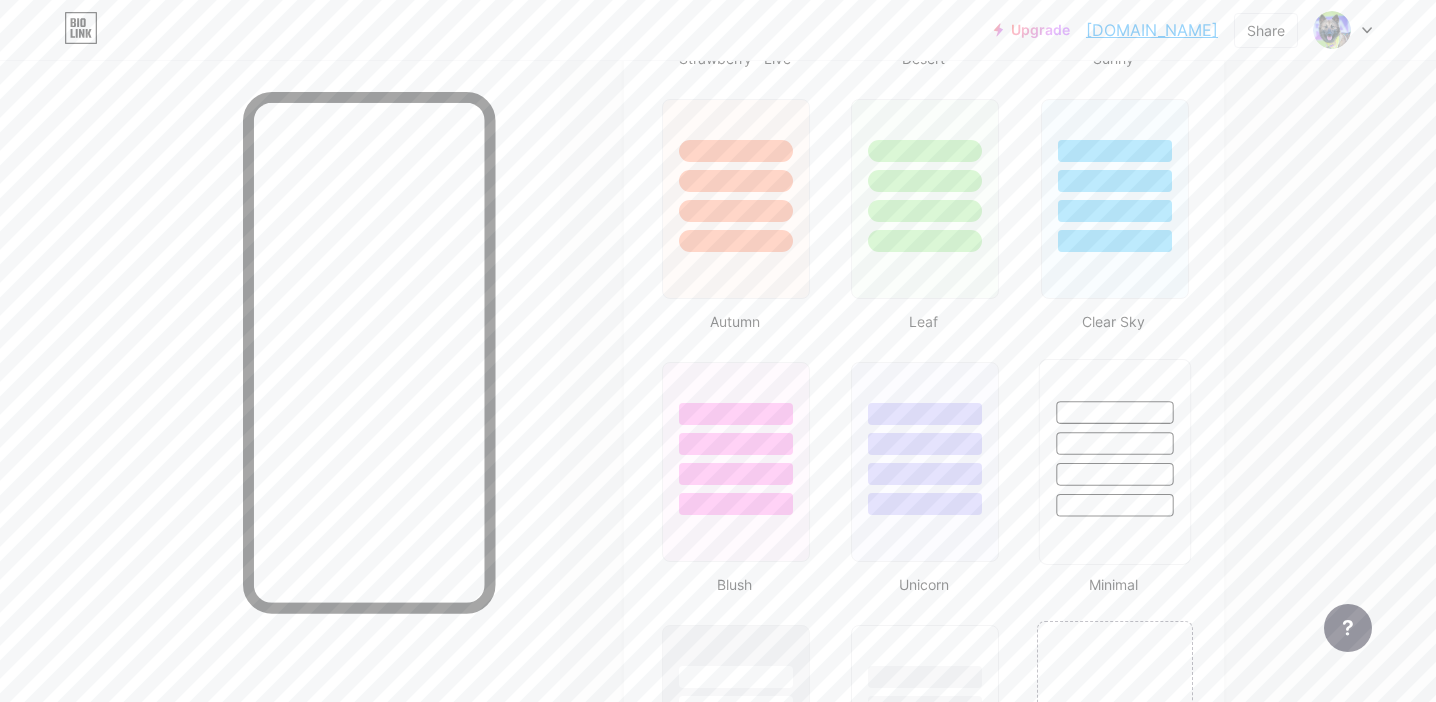 click at bounding box center (1114, 505) 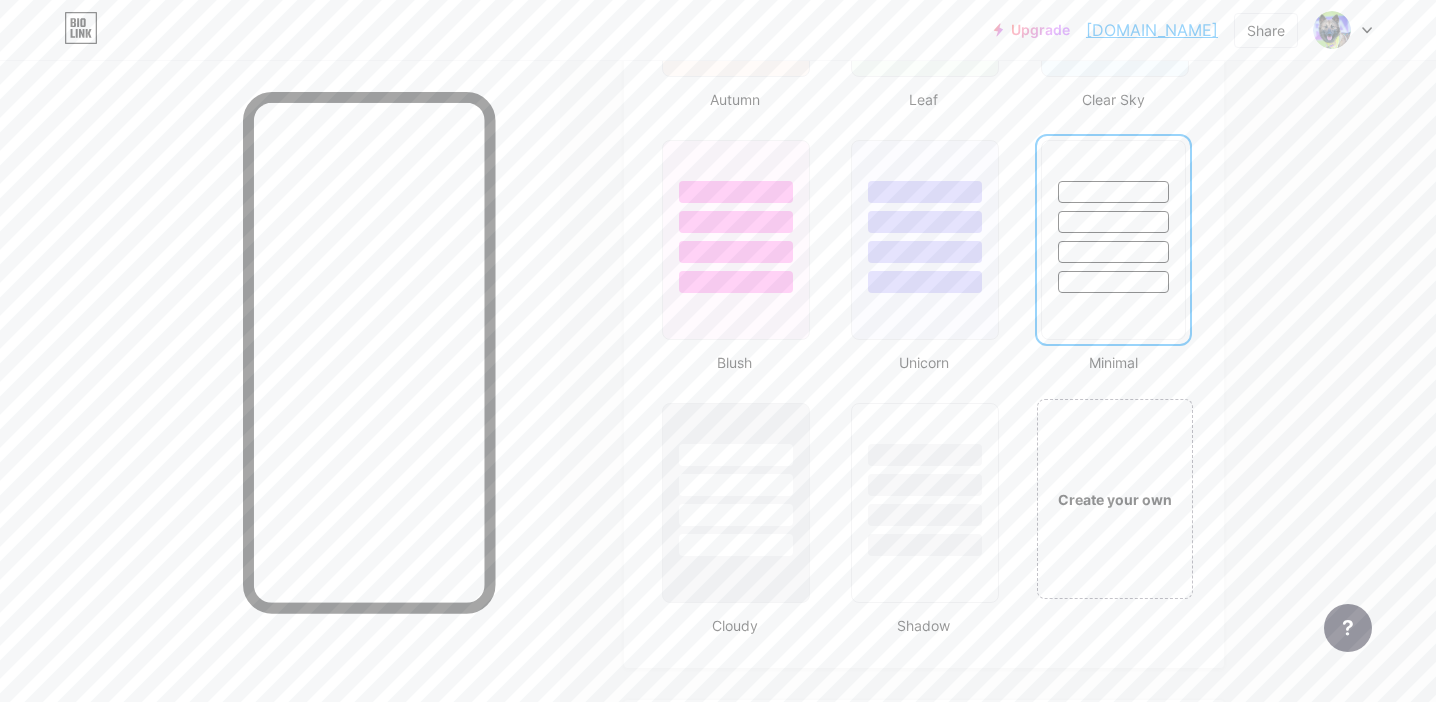 scroll, scrollTop: 2111, scrollLeft: 0, axis: vertical 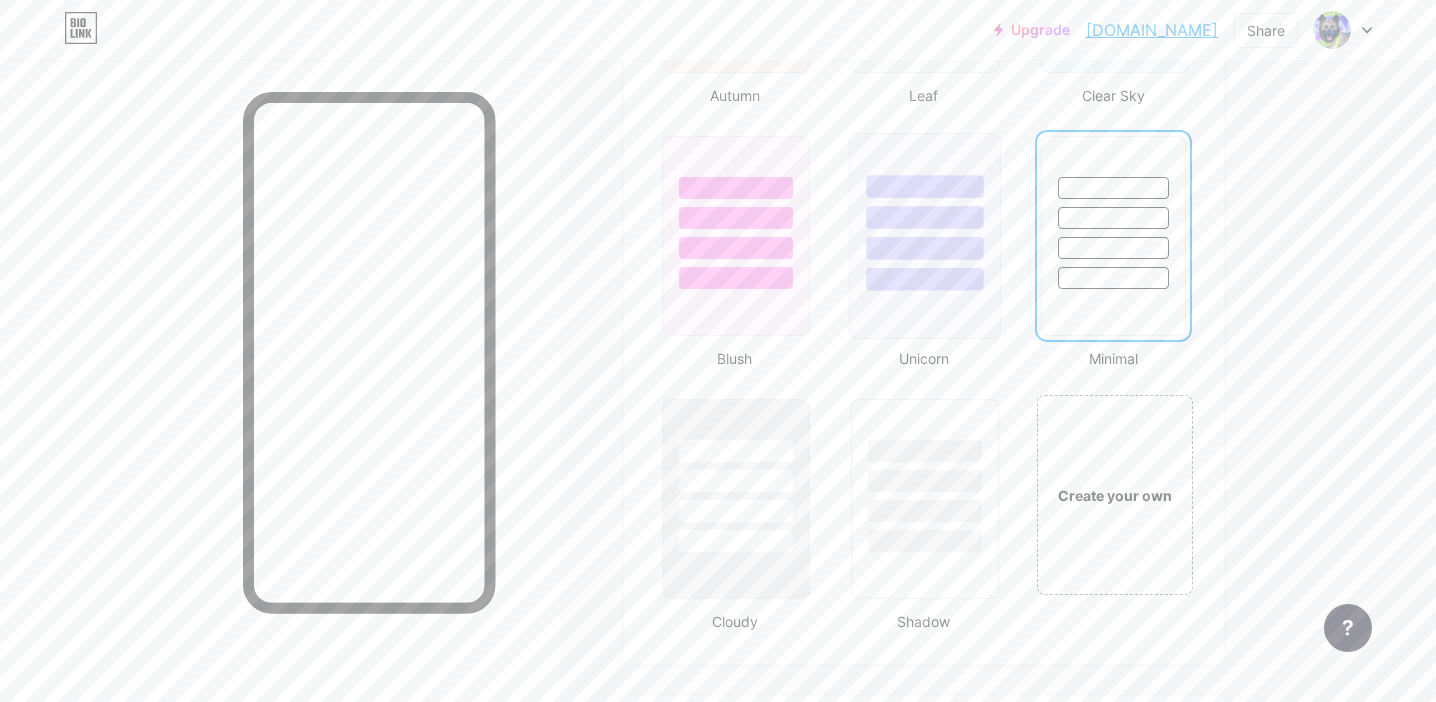 click at bounding box center (925, 236) 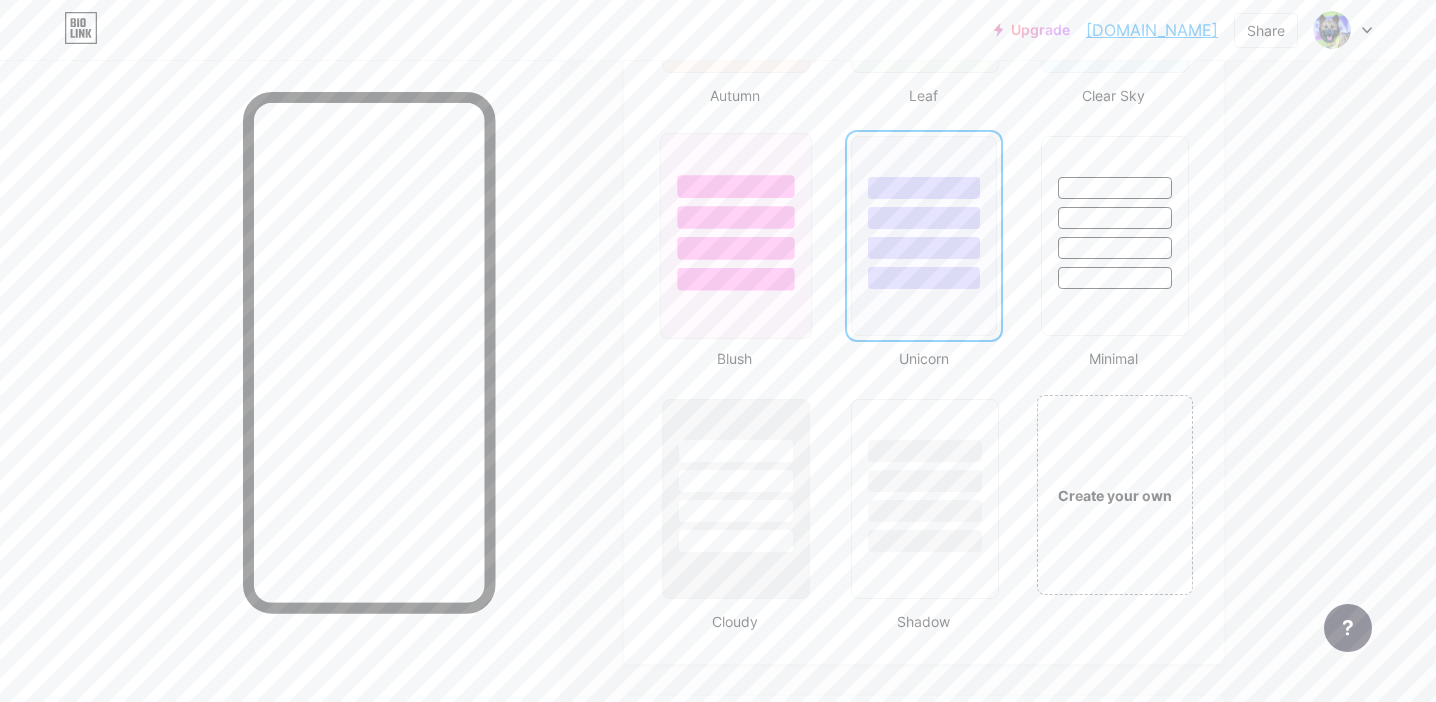 click at bounding box center [735, 279] 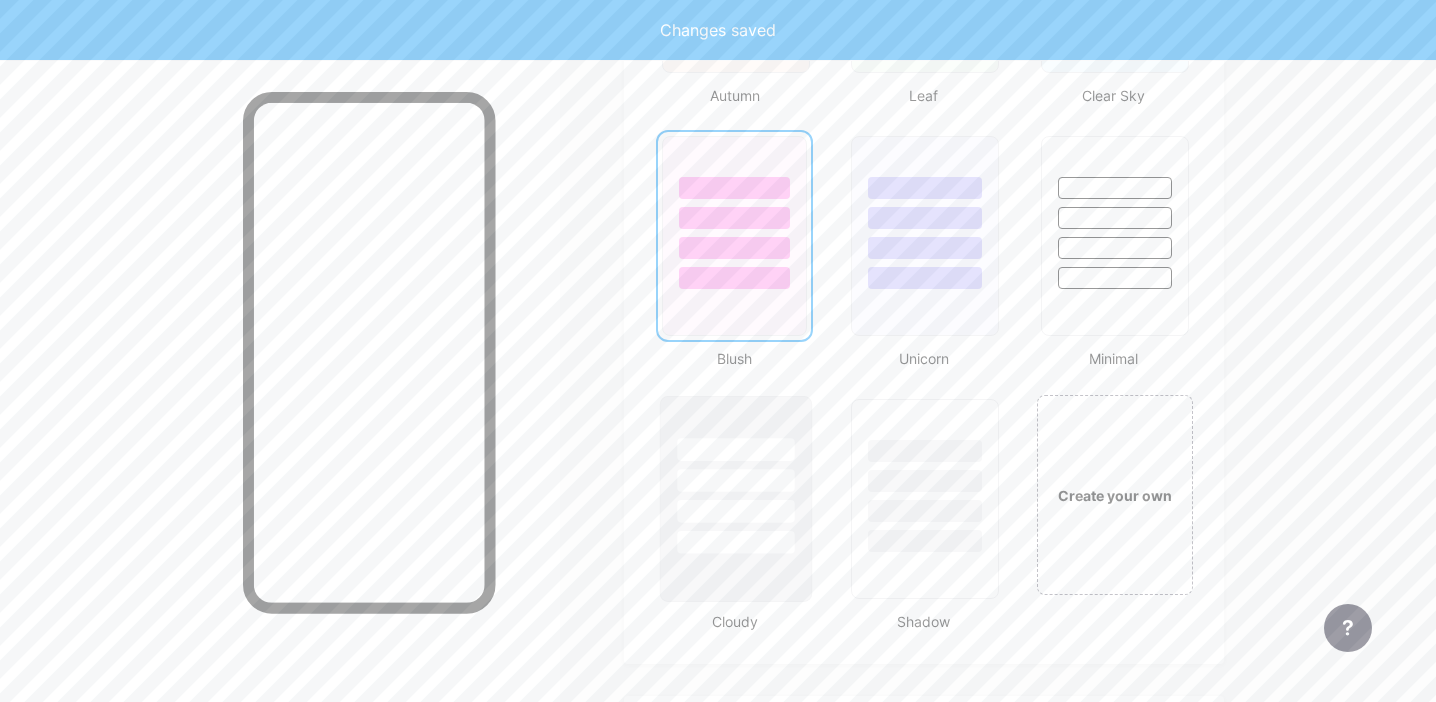 click at bounding box center [735, 449] 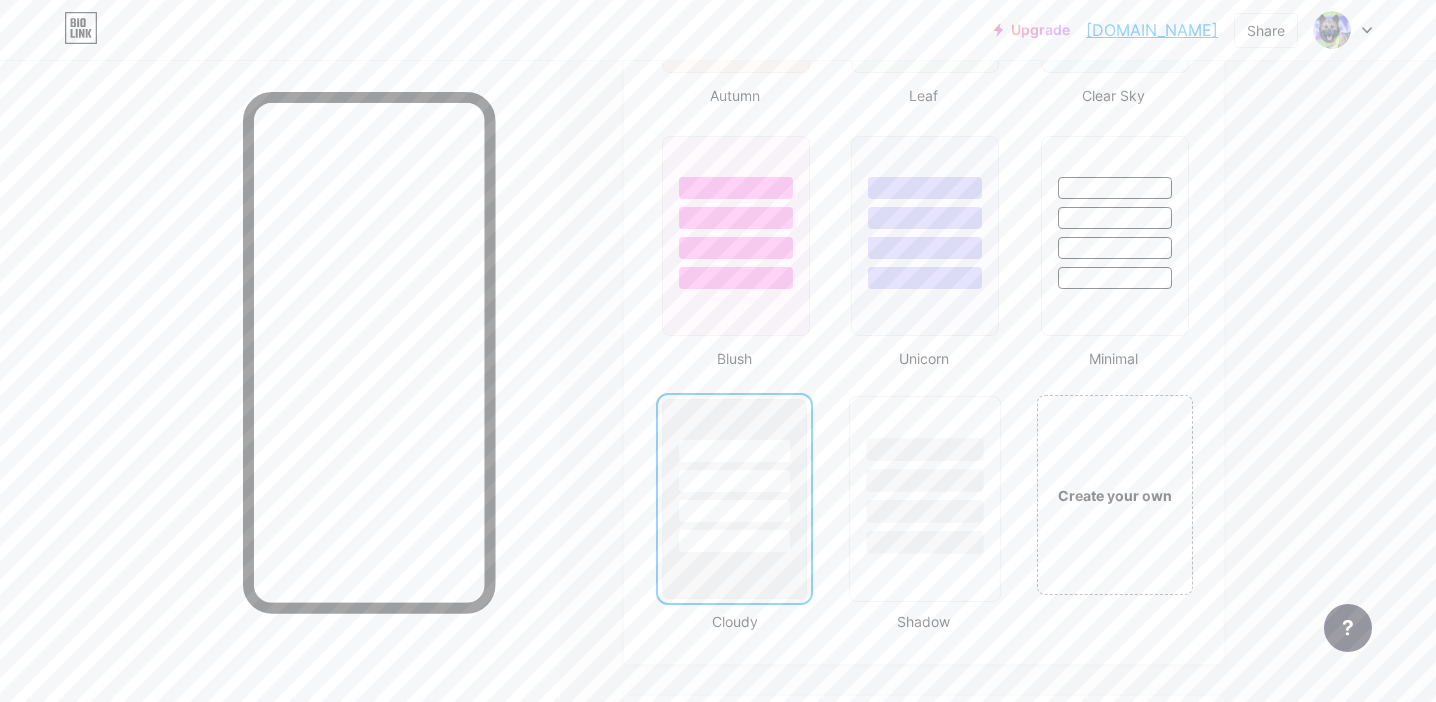 click at bounding box center (925, 511) 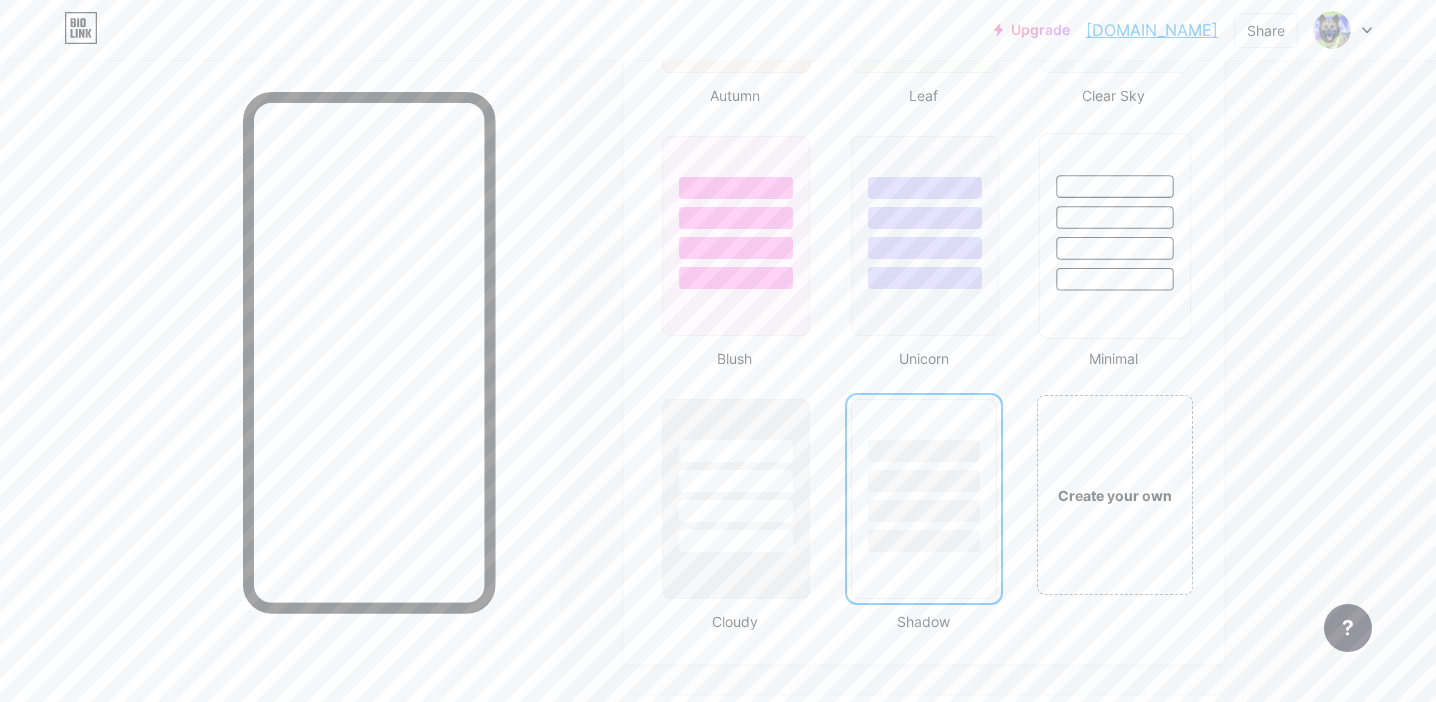 click at bounding box center (1114, 212) 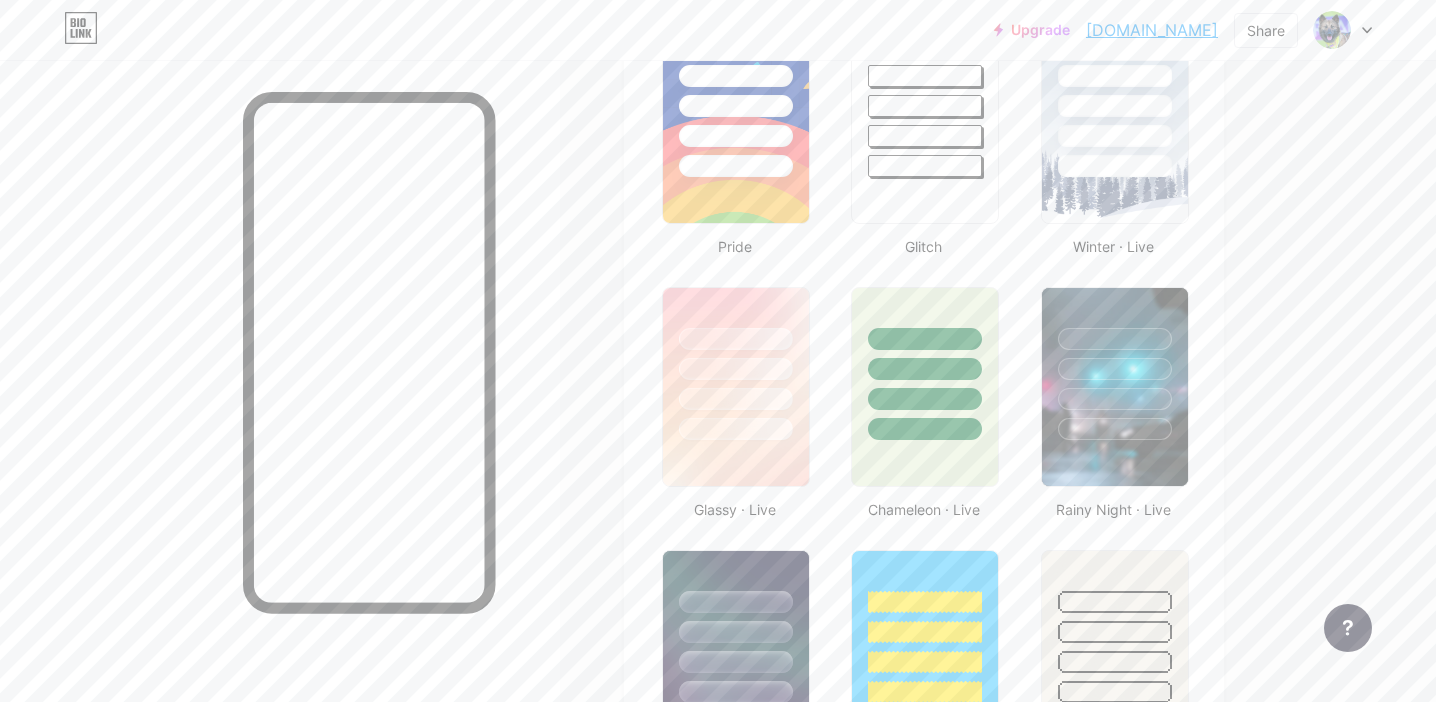 scroll, scrollTop: 906, scrollLeft: 0, axis: vertical 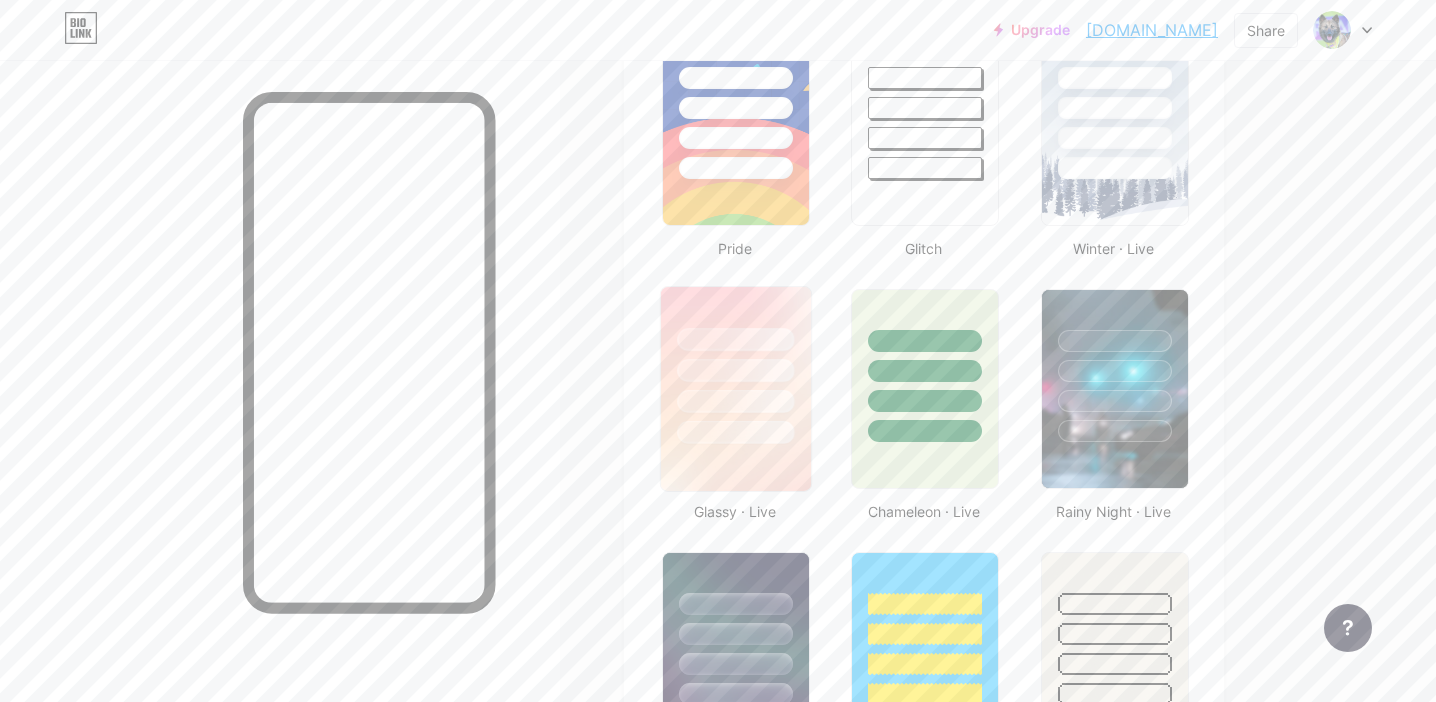 click at bounding box center [735, 401] 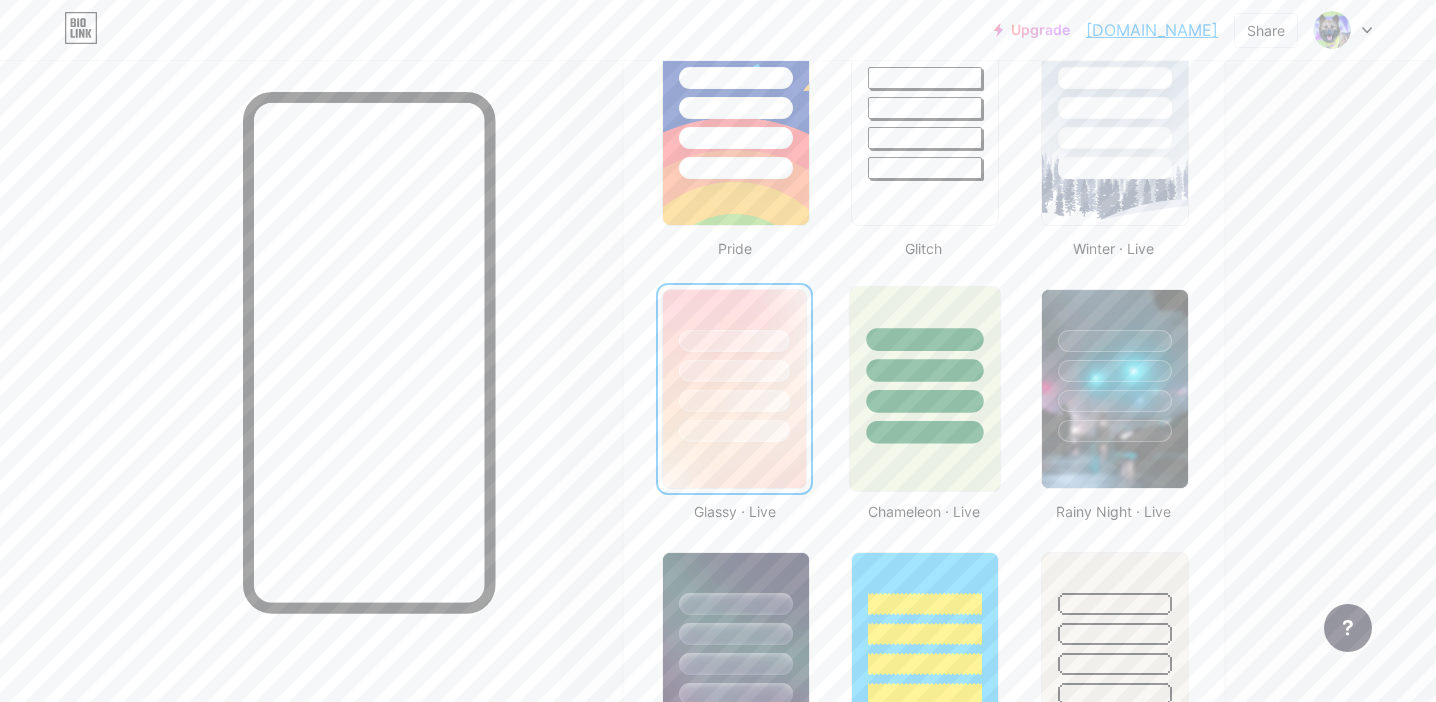 click at bounding box center (925, 365) 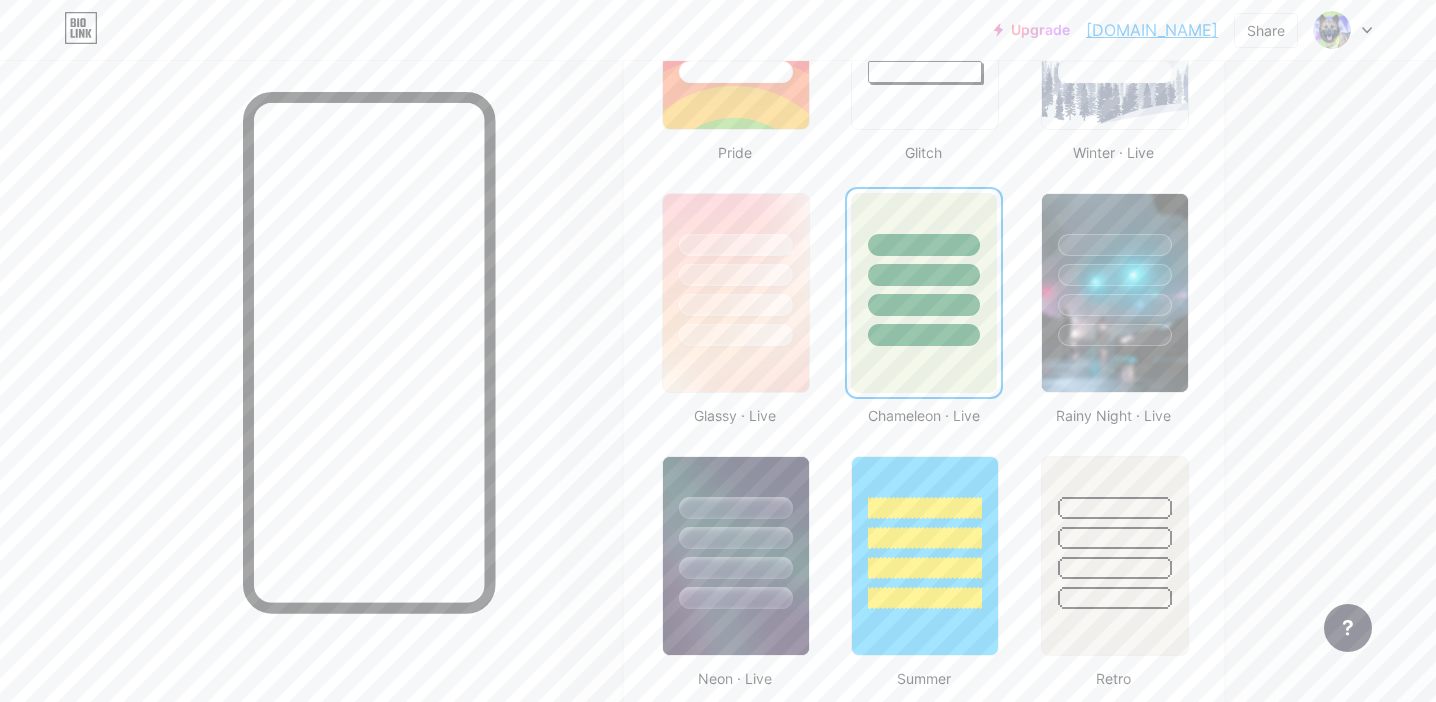 scroll, scrollTop: 1095, scrollLeft: 0, axis: vertical 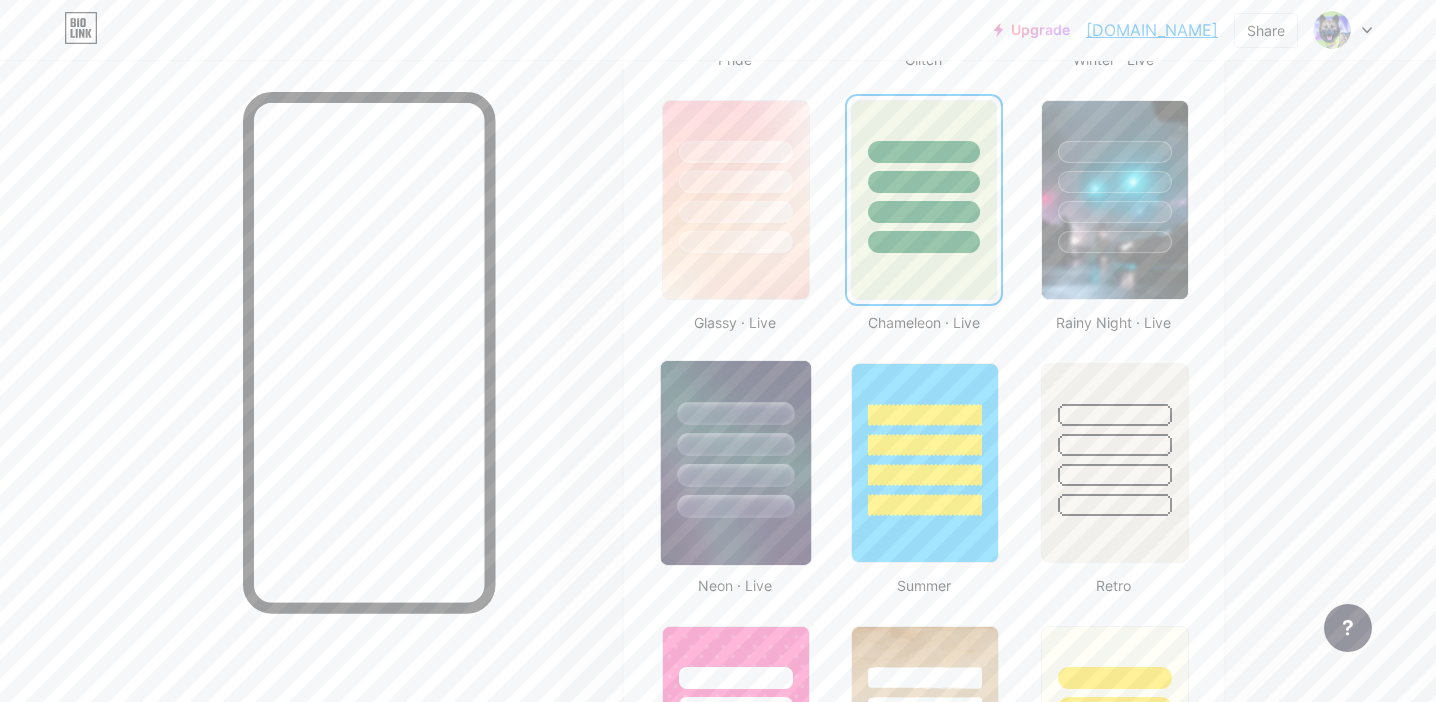 click at bounding box center [735, 475] 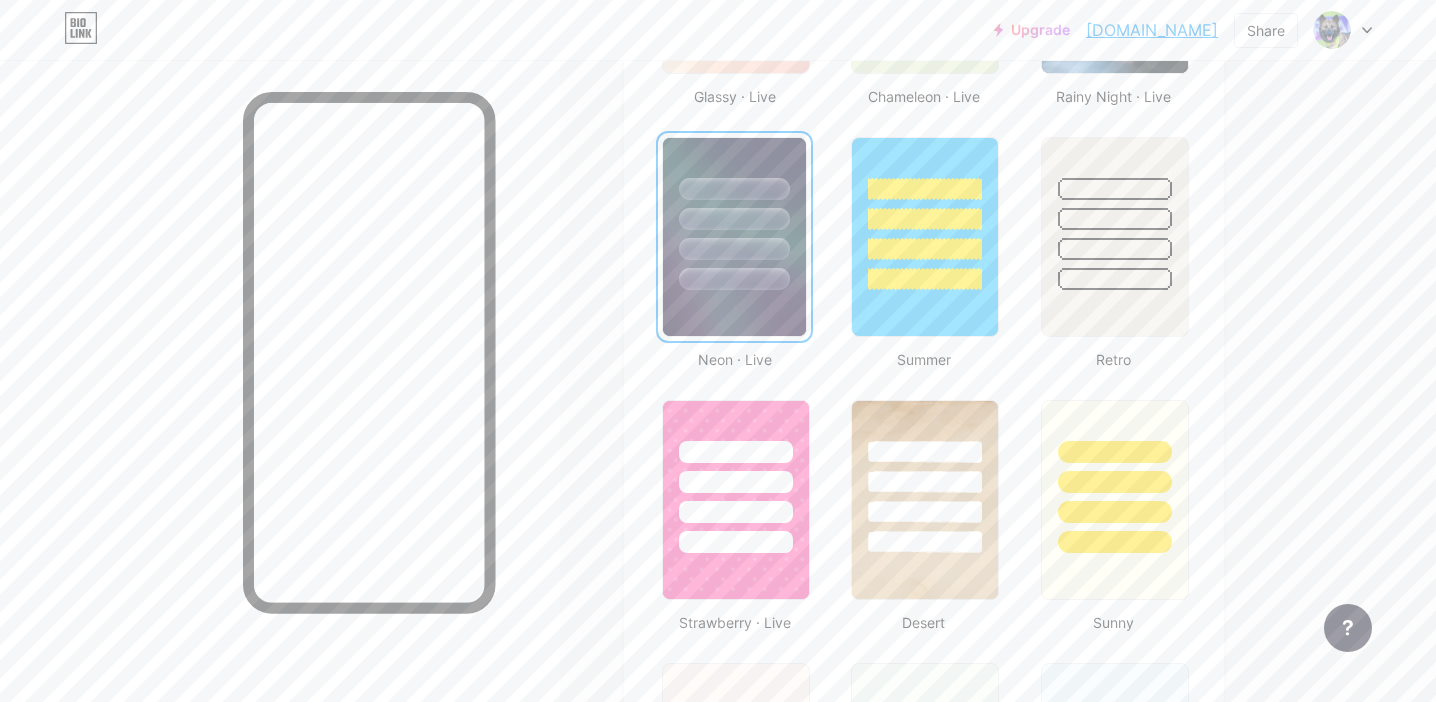 scroll, scrollTop: 1322, scrollLeft: 0, axis: vertical 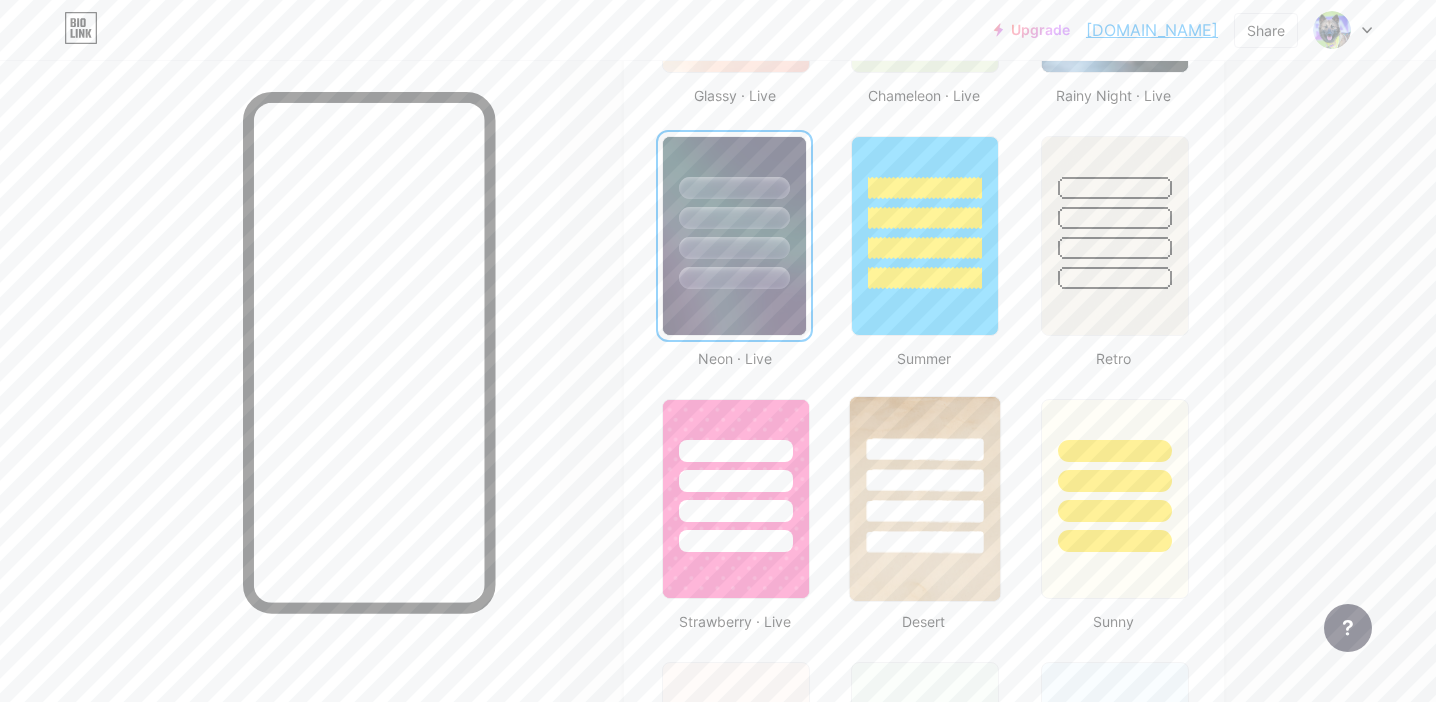 click at bounding box center [925, 475] 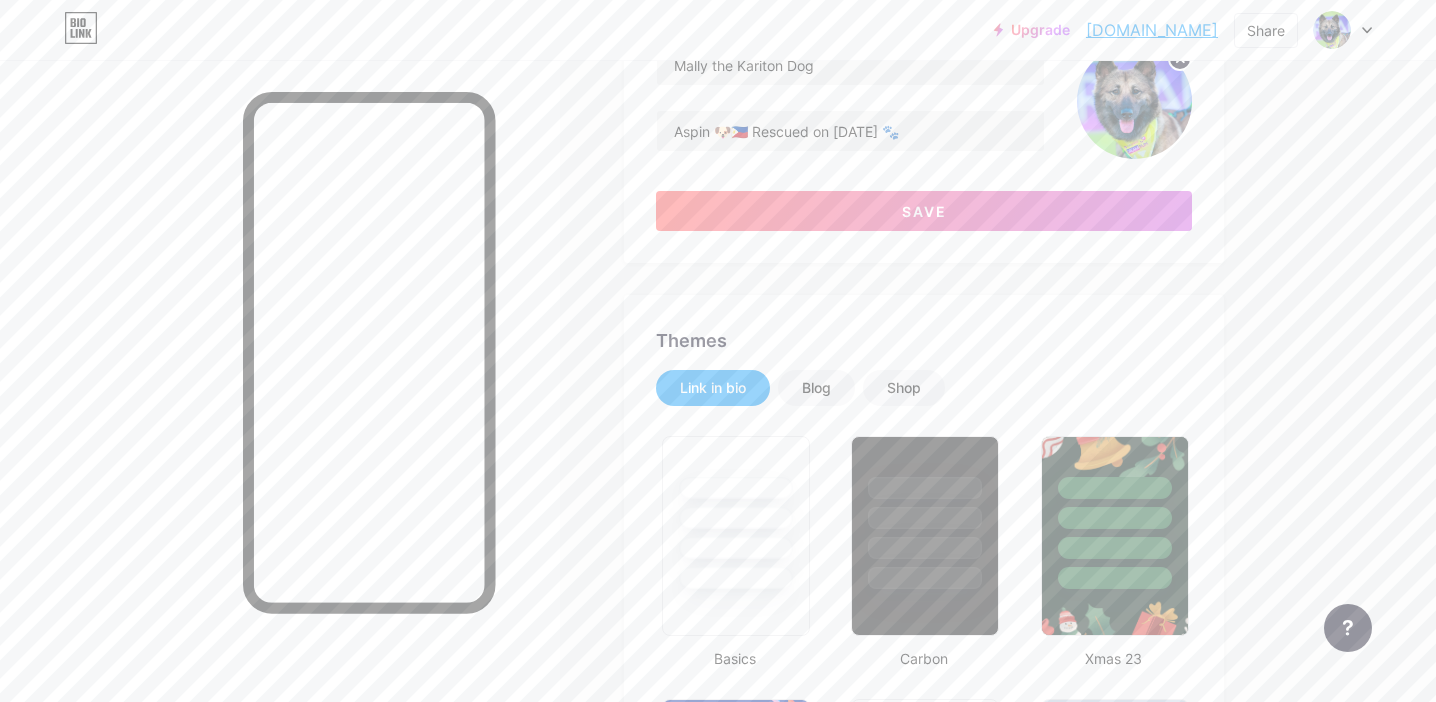 scroll, scrollTop: 226, scrollLeft: 0, axis: vertical 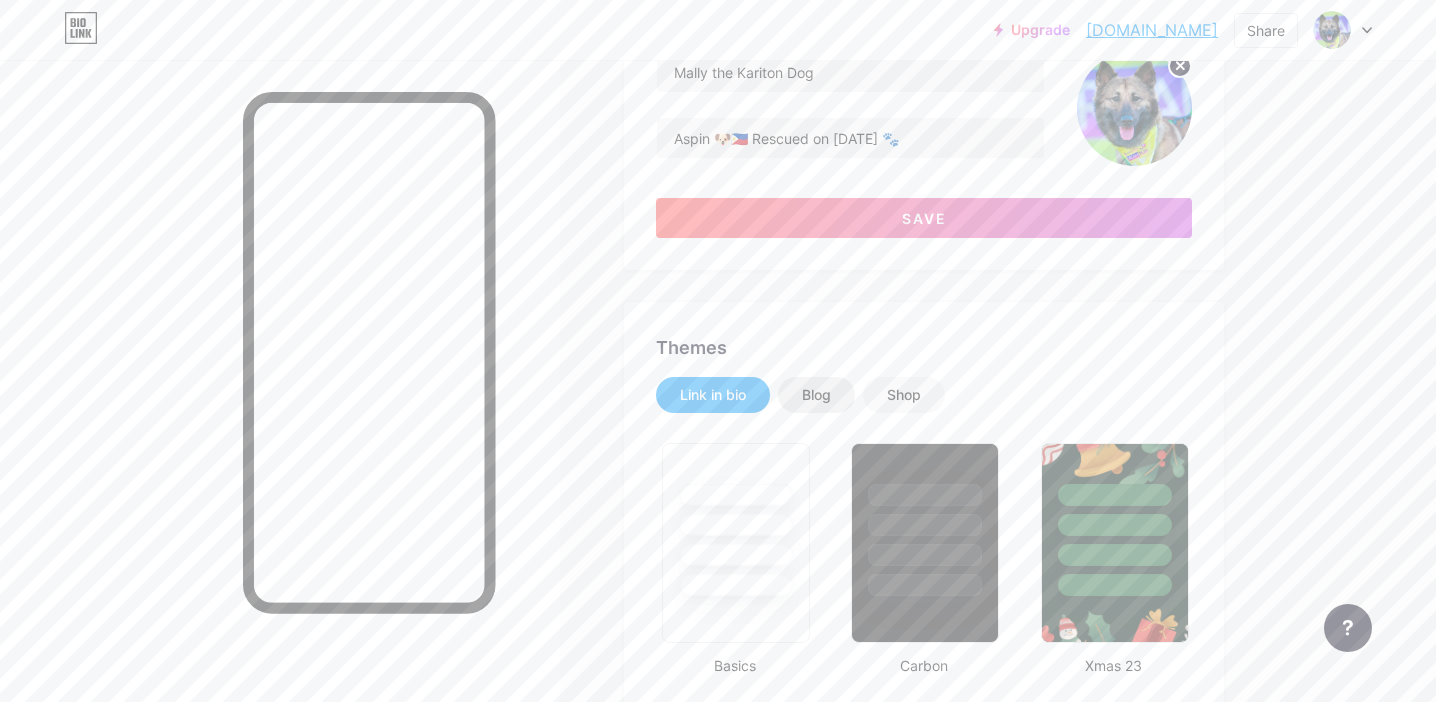 click on "Blog" at bounding box center [816, 395] 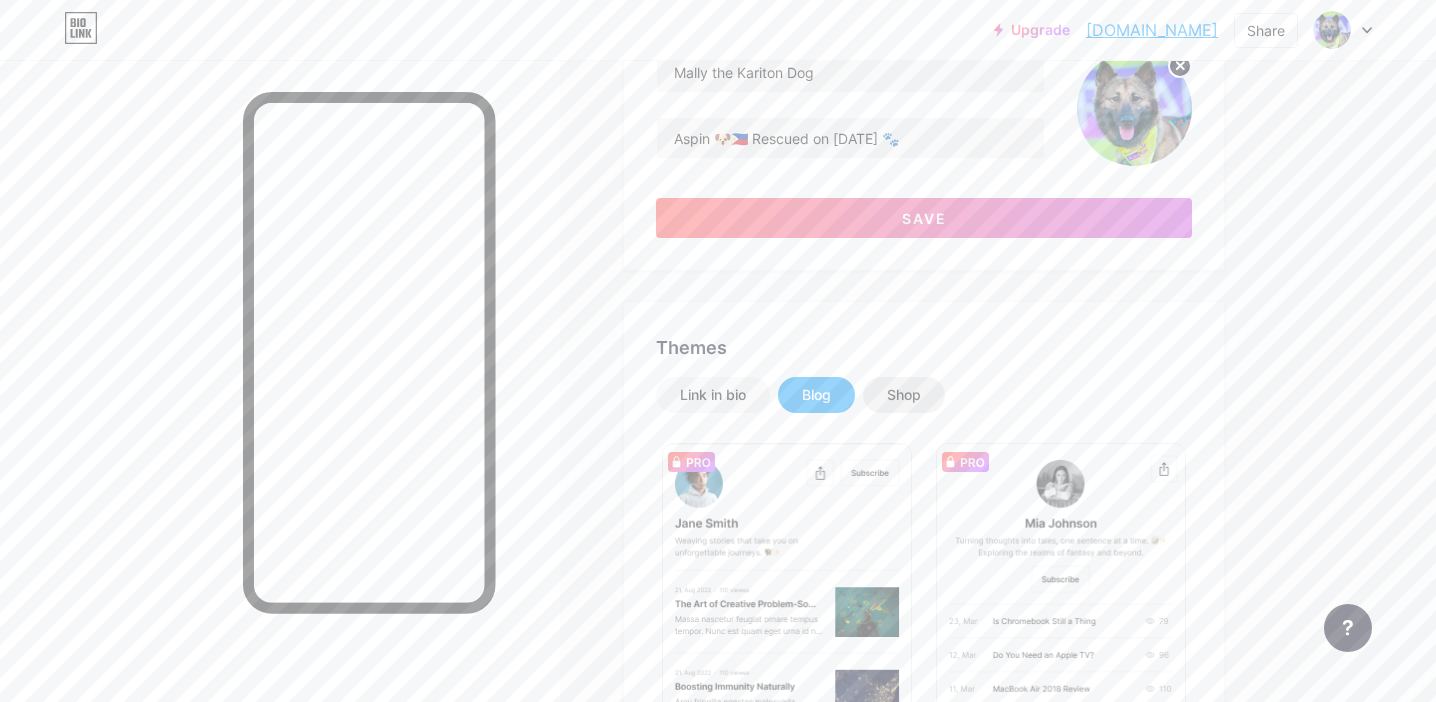click on "Shop" at bounding box center (904, 395) 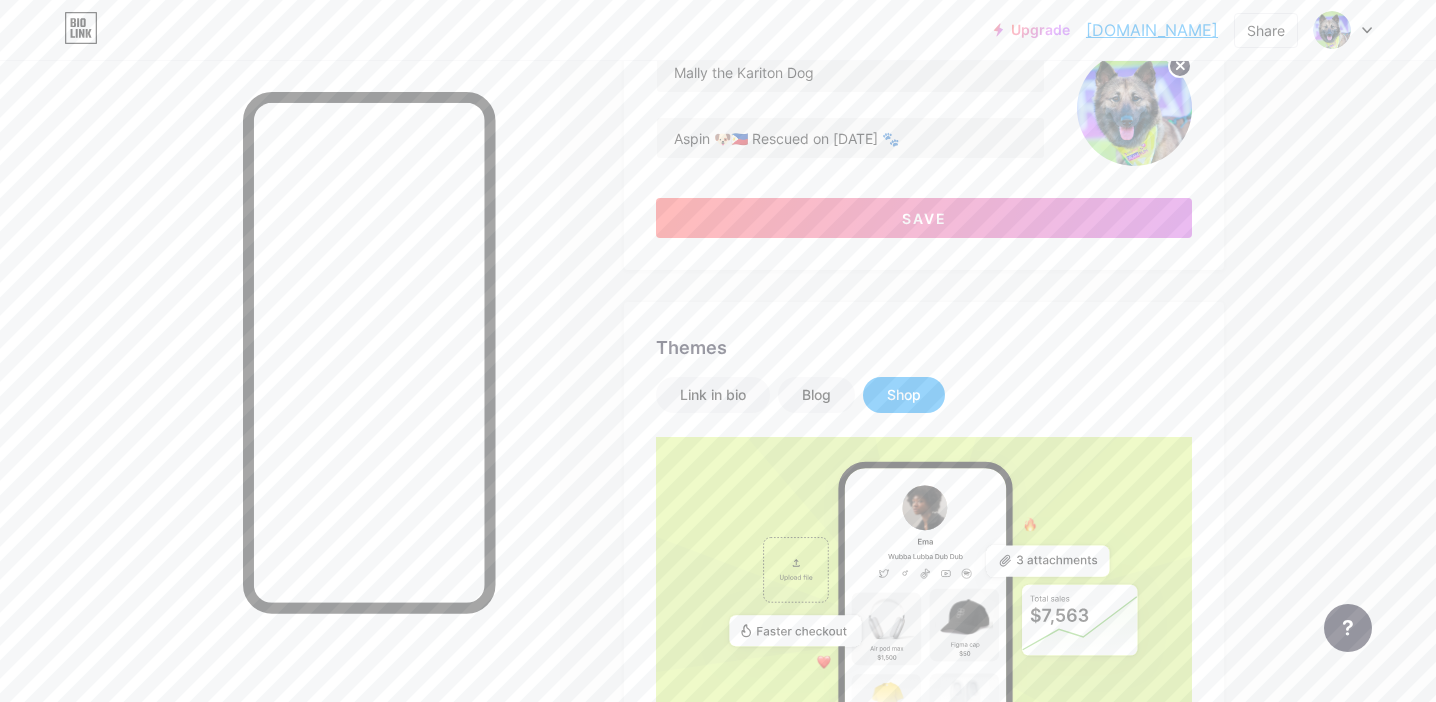 click on "Shop" at bounding box center (904, 395) 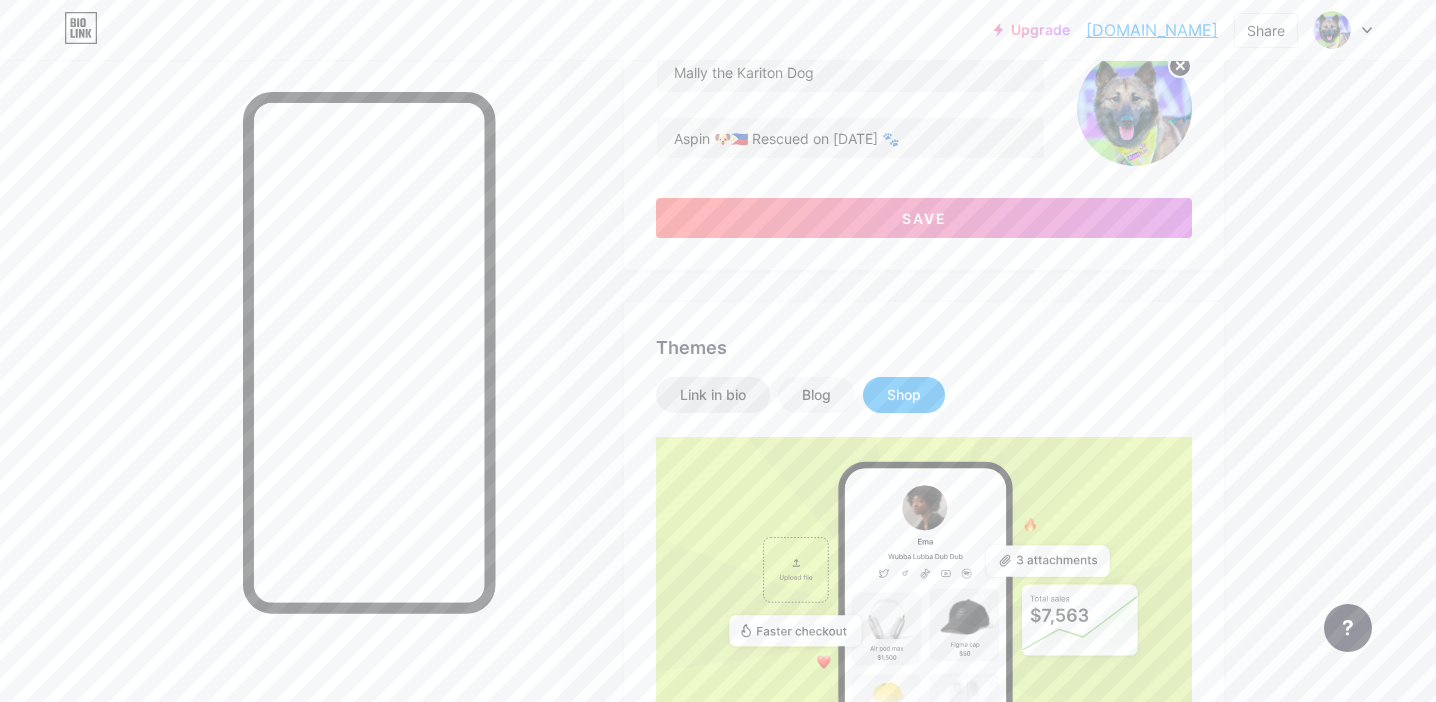 click on "Link in bio" at bounding box center (713, 395) 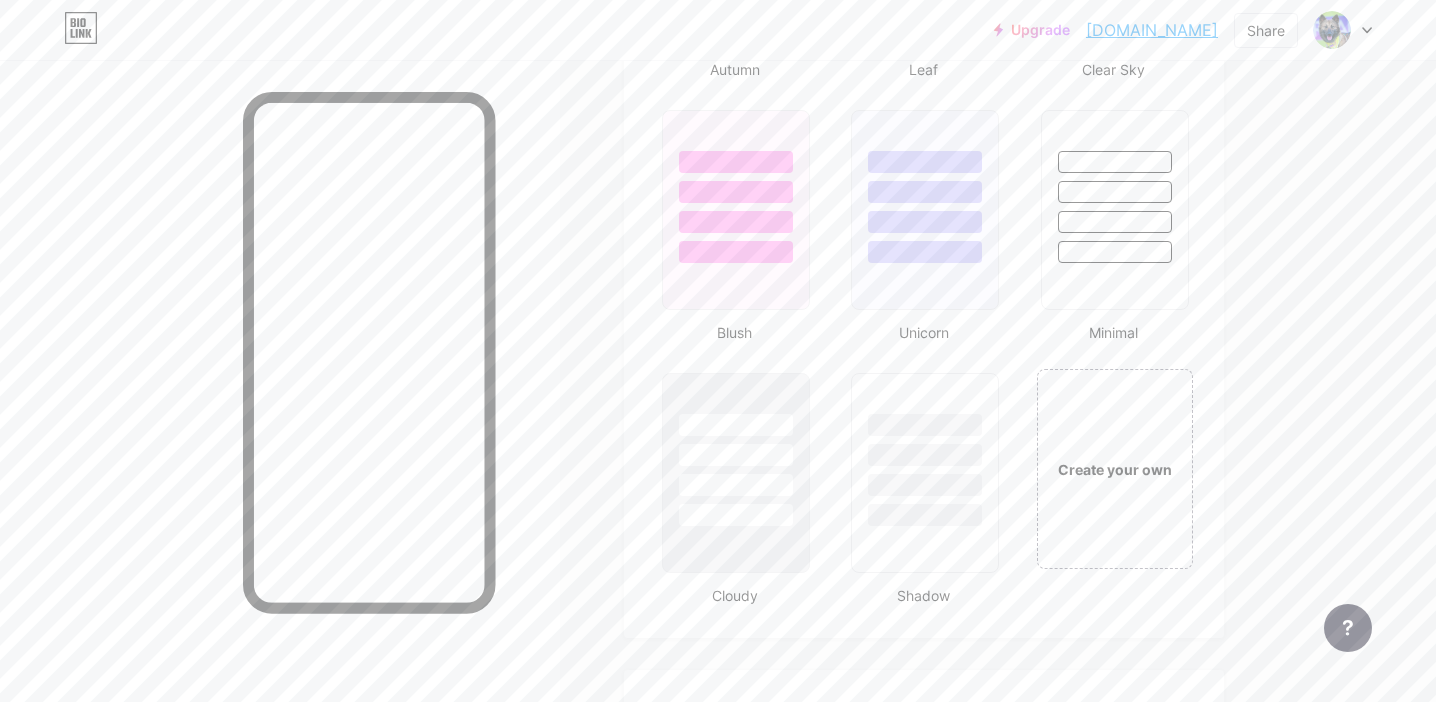 scroll, scrollTop: 2120, scrollLeft: 0, axis: vertical 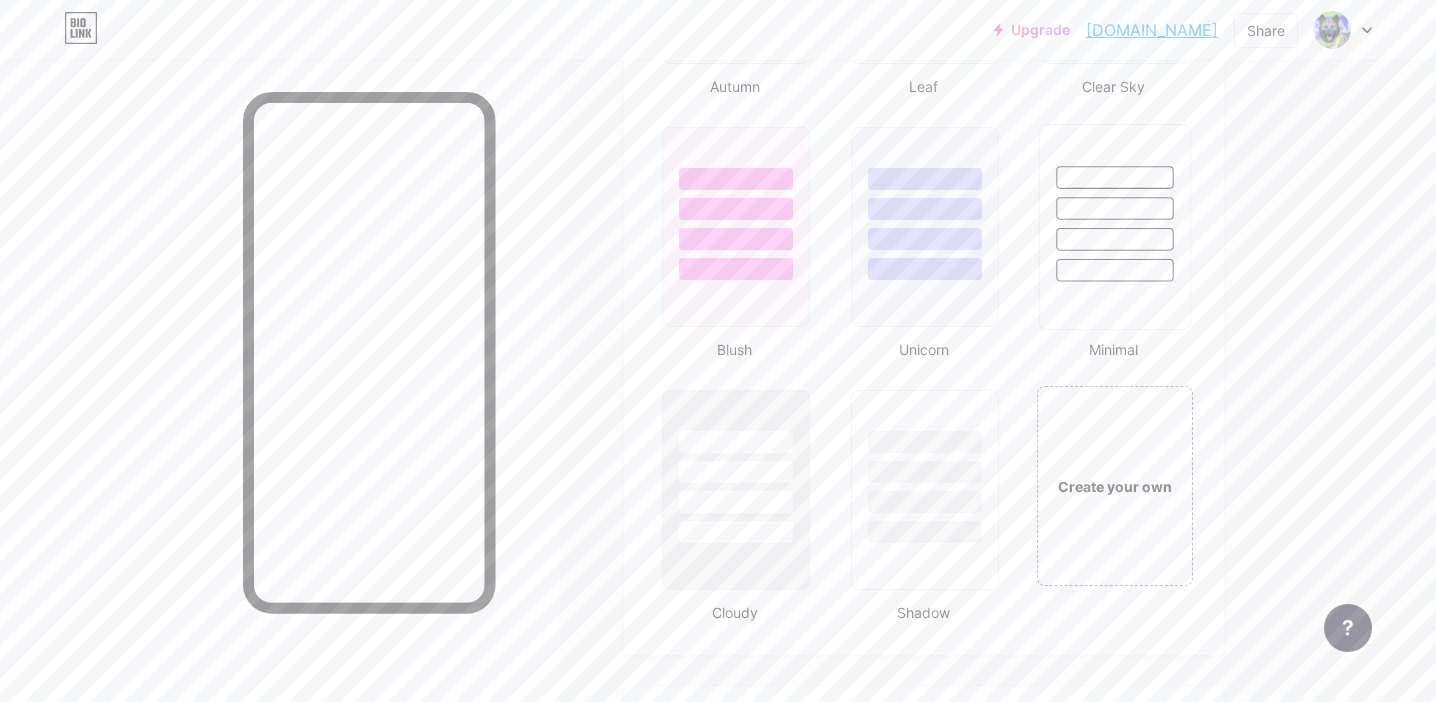 click at bounding box center (1114, 227) 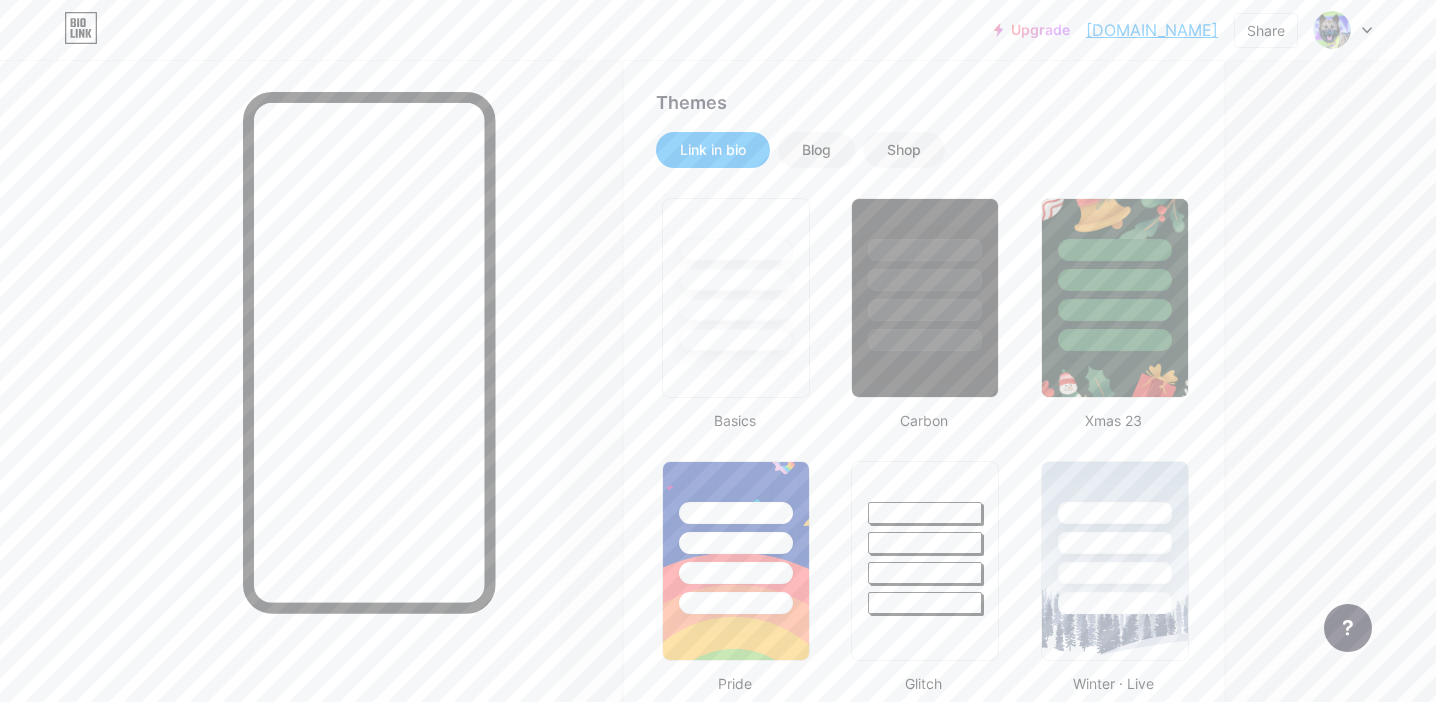 scroll, scrollTop: 444, scrollLeft: 0, axis: vertical 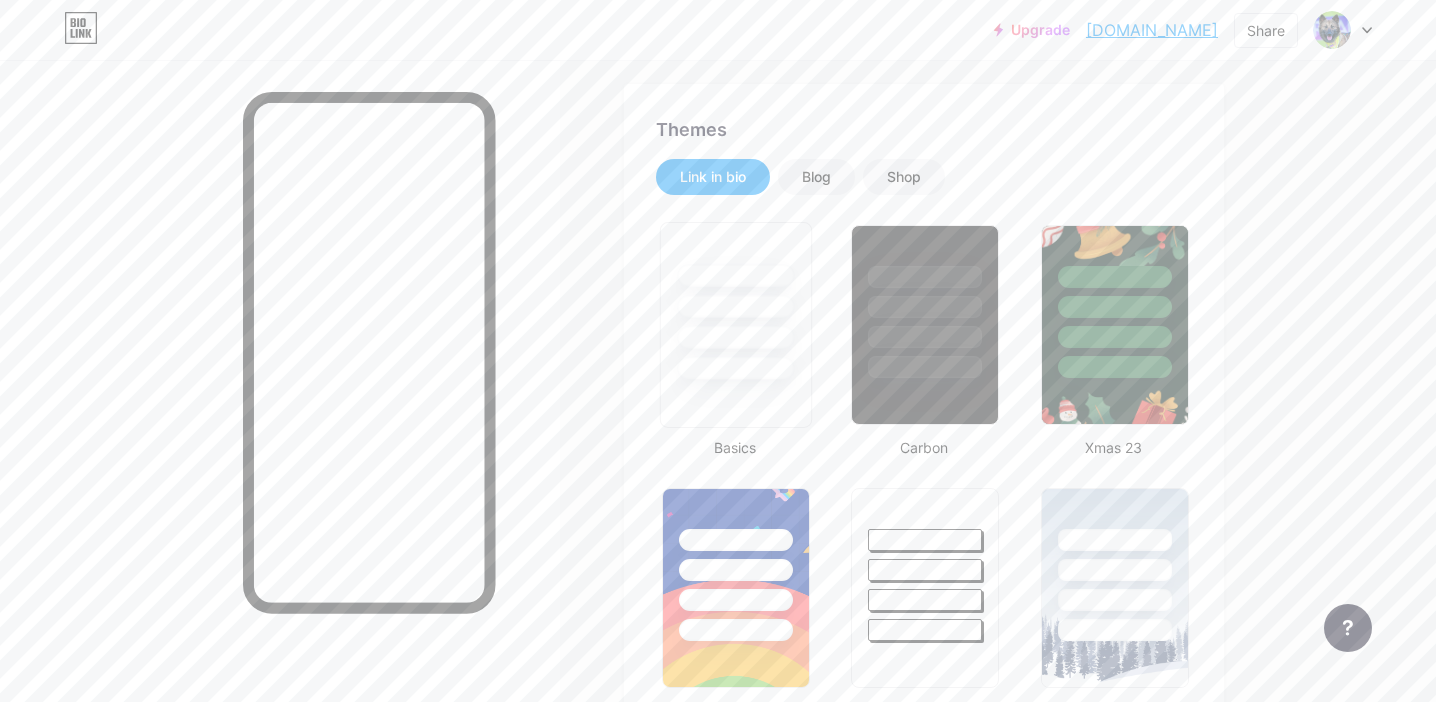 click at bounding box center (735, 337) 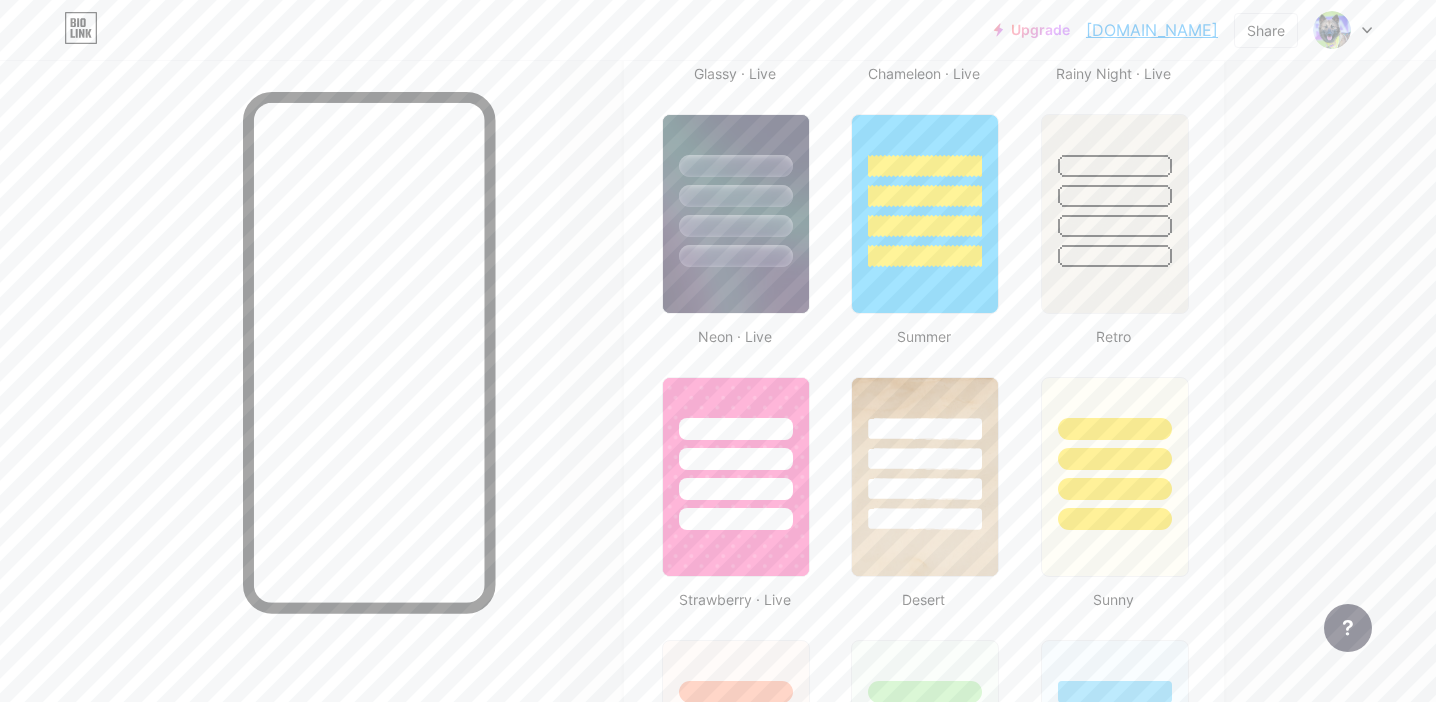 scroll, scrollTop: 1710, scrollLeft: 0, axis: vertical 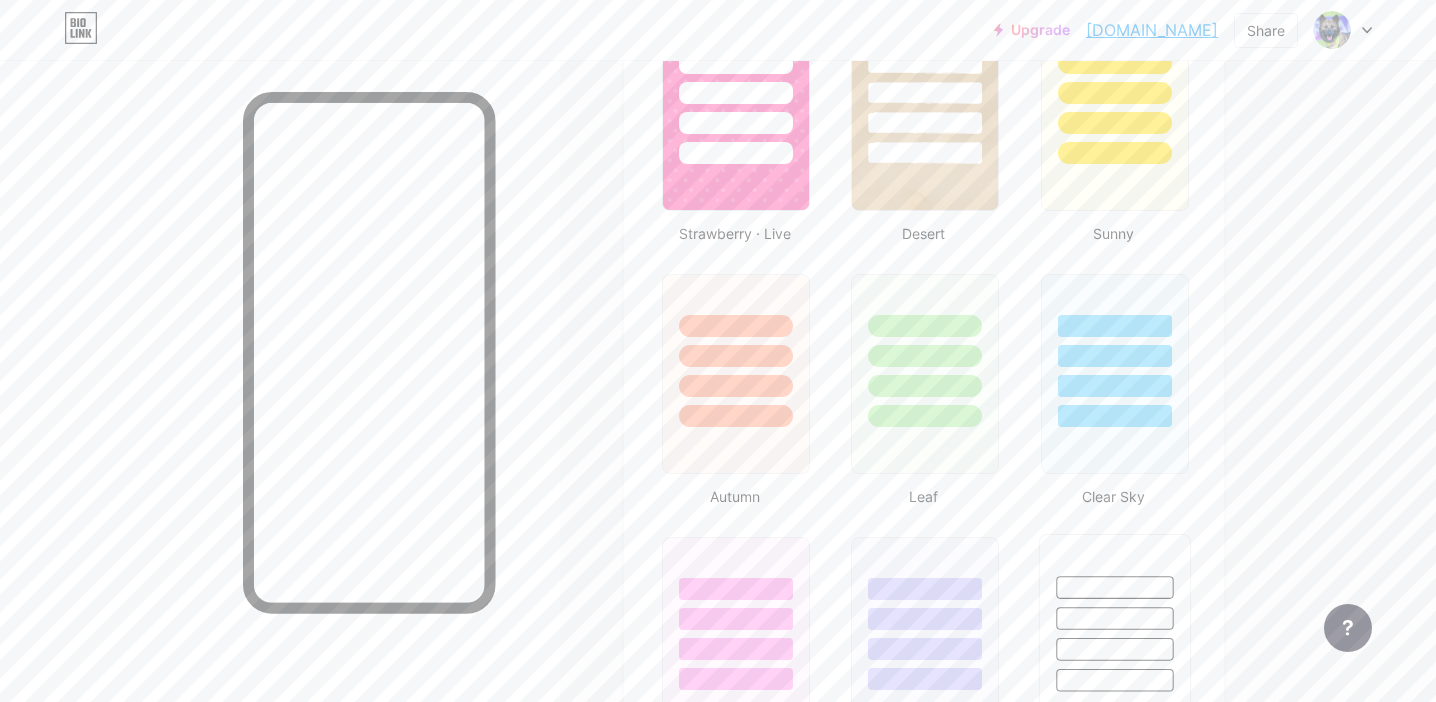 click at bounding box center [1114, 618] 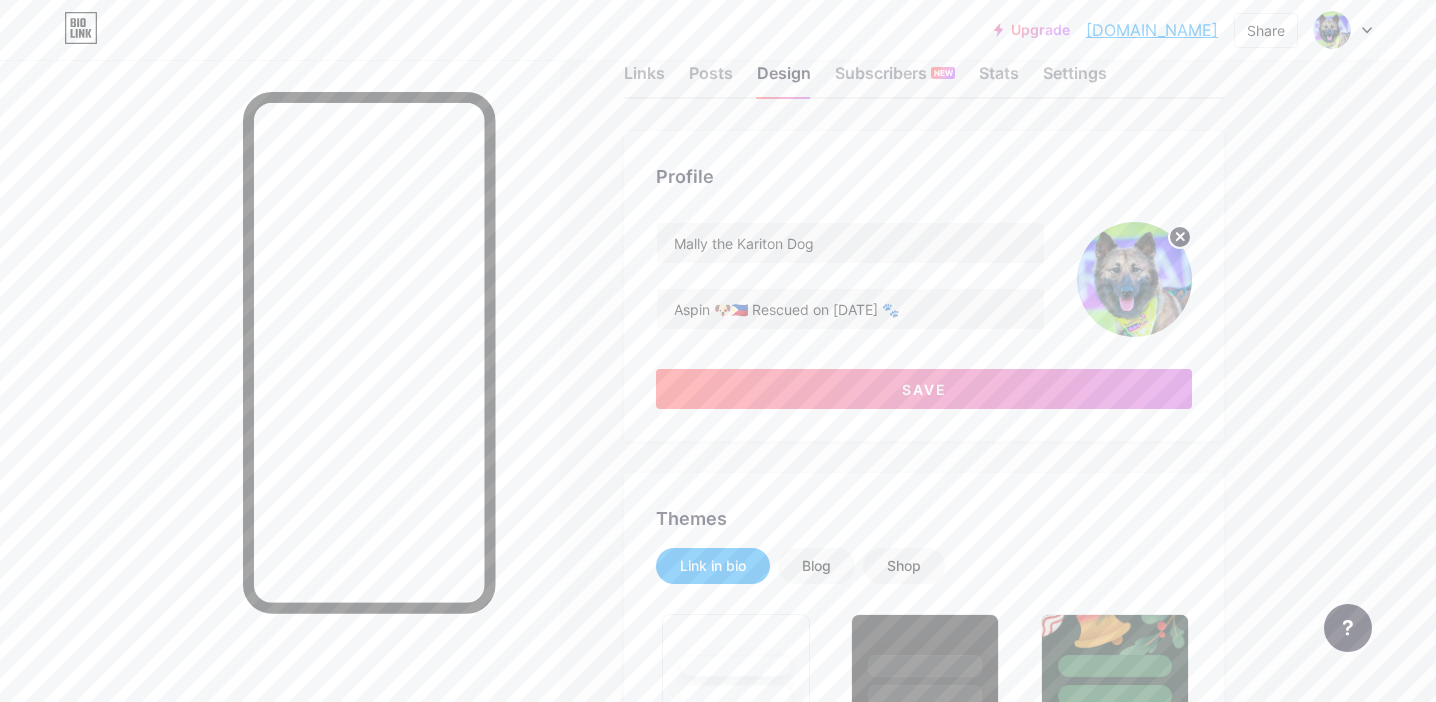 scroll, scrollTop: 0, scrollLeft: 0, axis: both 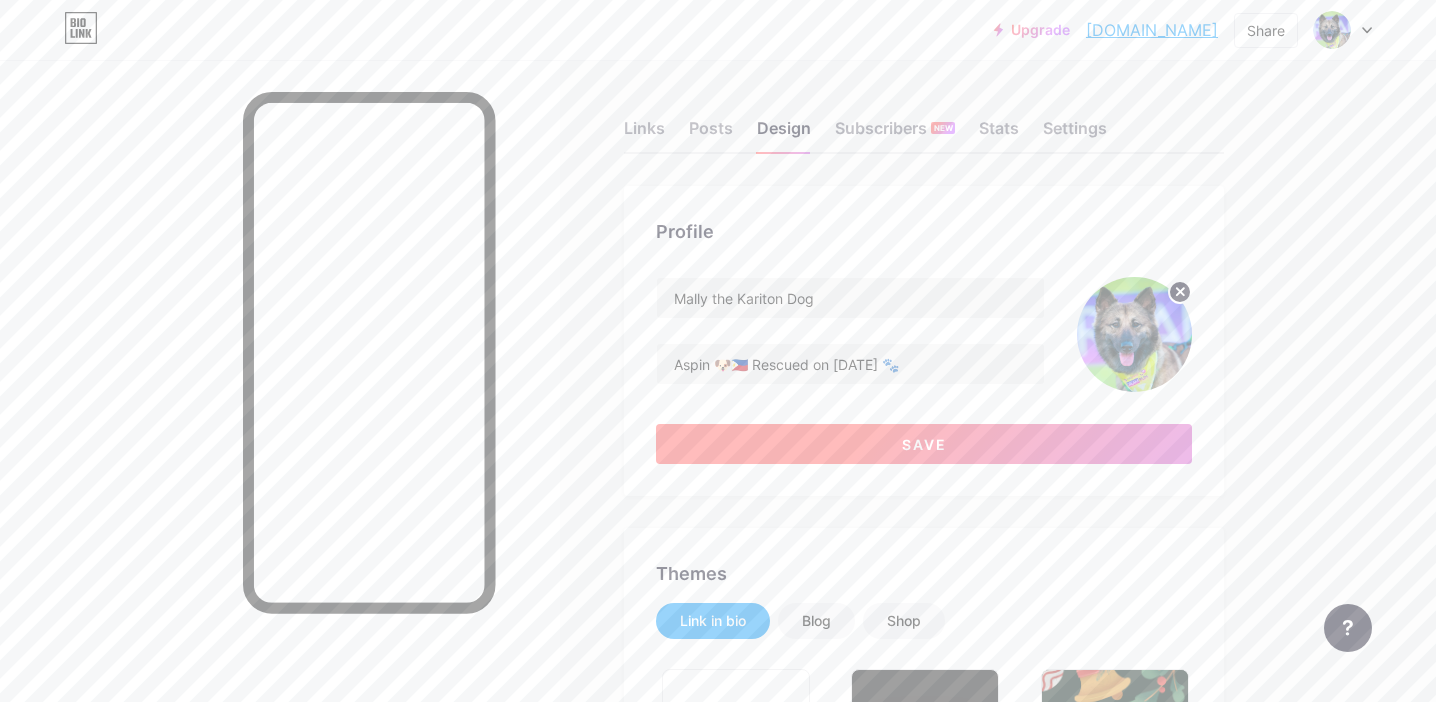 click on "Save" at bounding box center [924, 444] 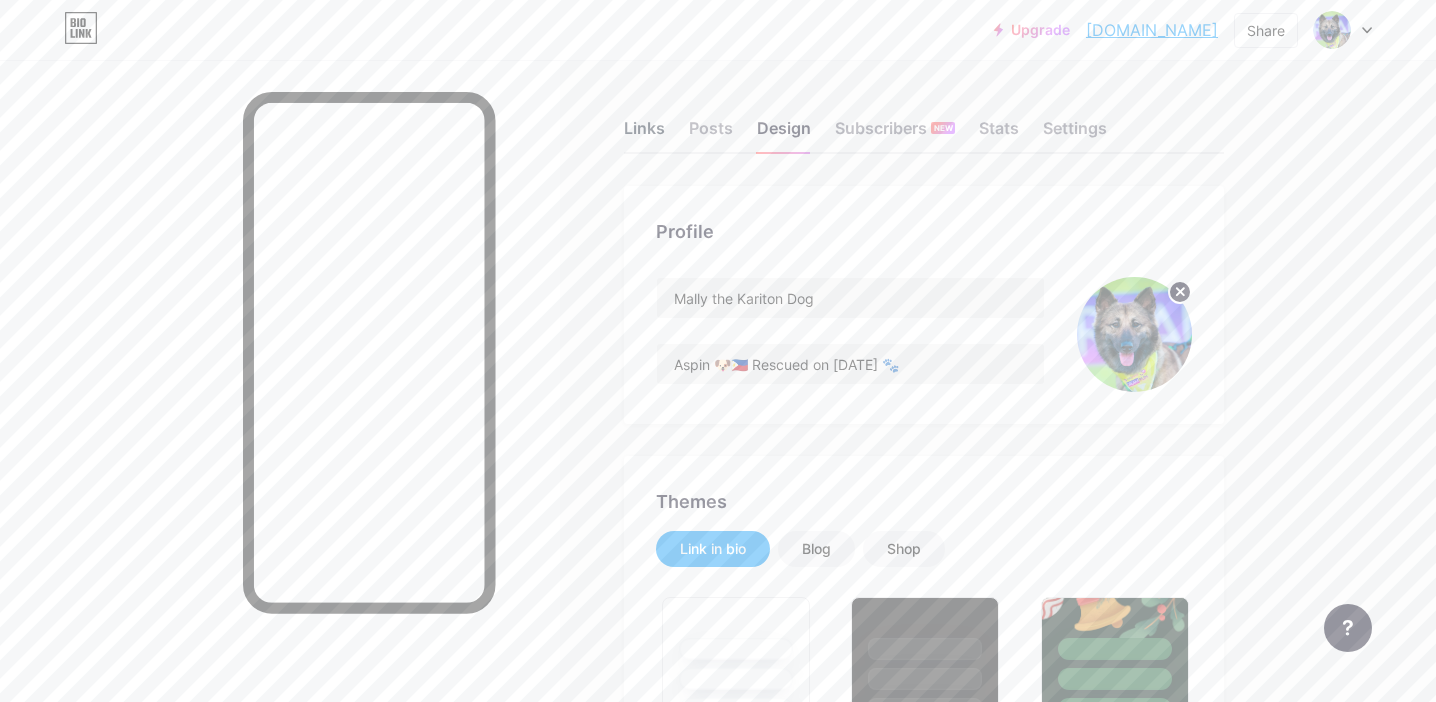 click on "Links" at bounding box center [644, 134] 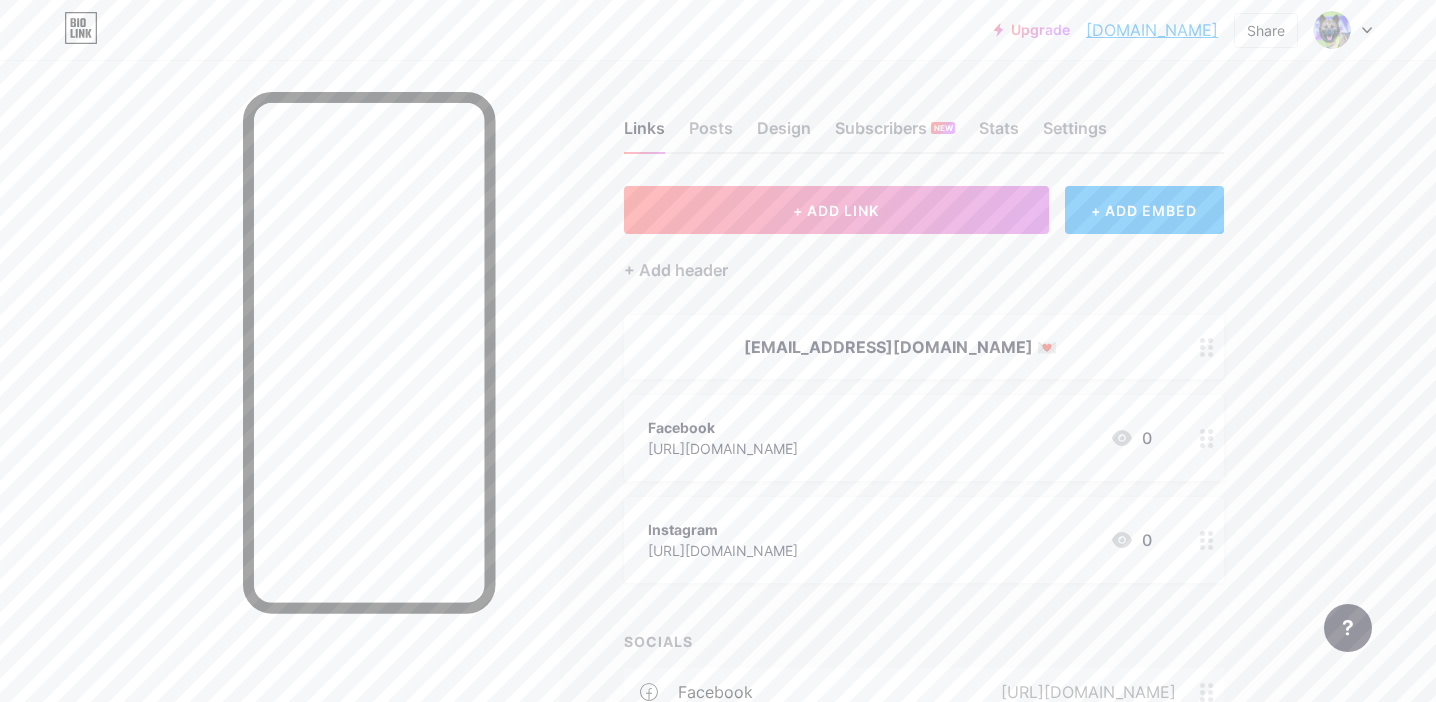 scroll, scrollTop: 293, scrollLeft: 0, axis: vertical 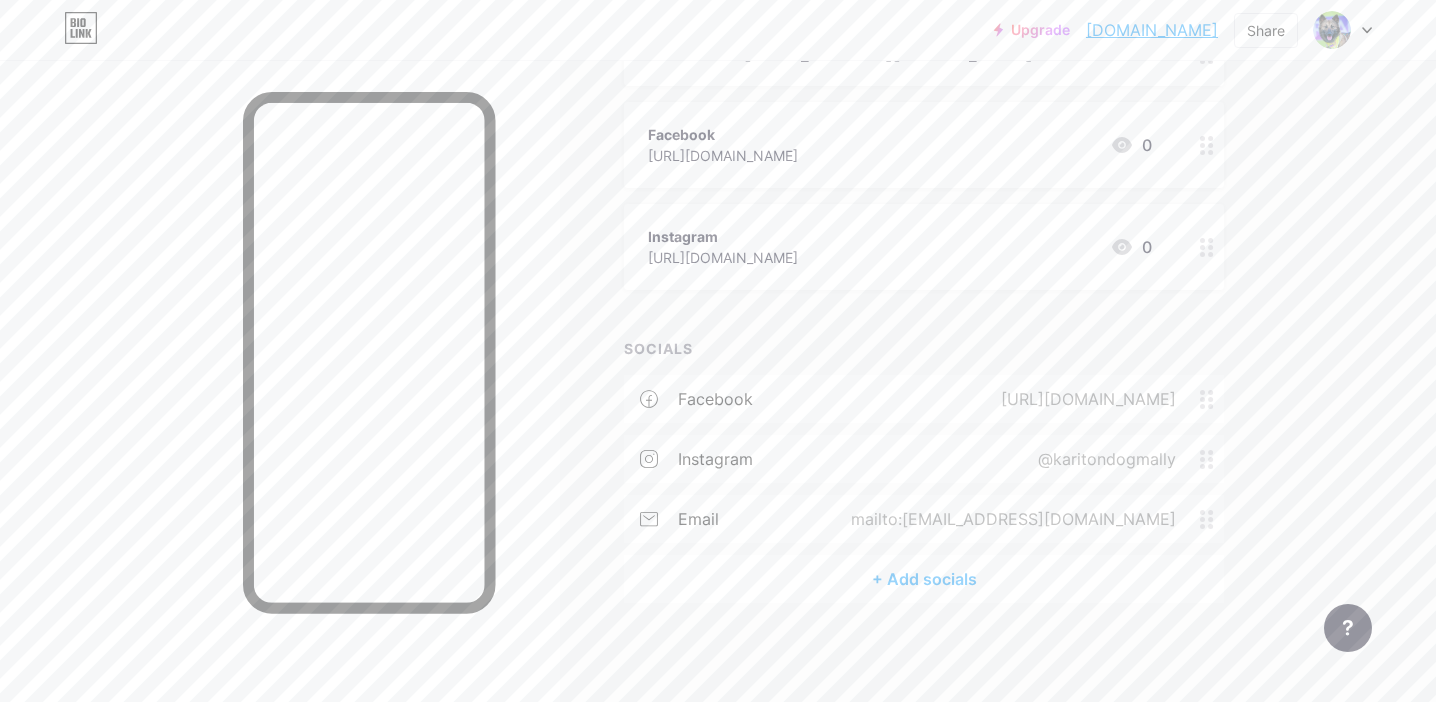 click on "+ Add socials" at bounding box center (924, 579) 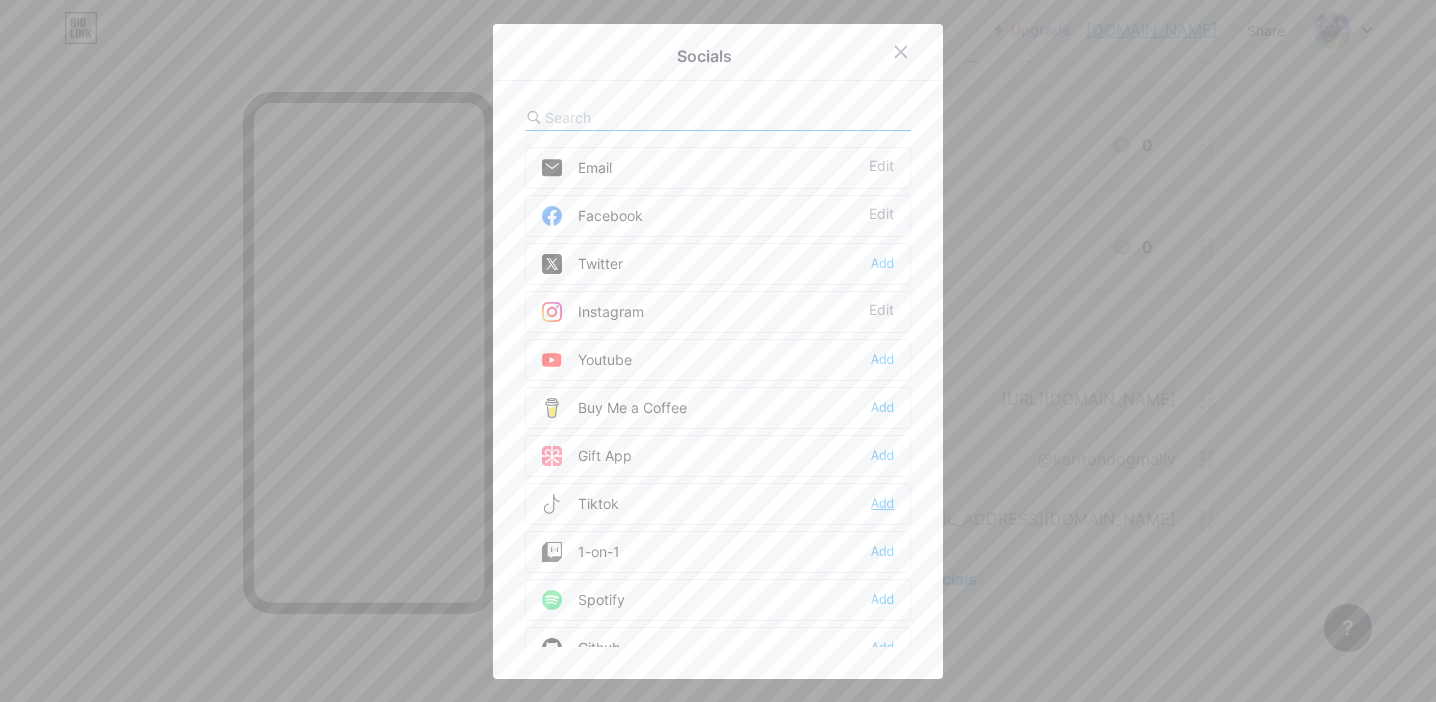 click on "Add" at bounding box center [882, 504] 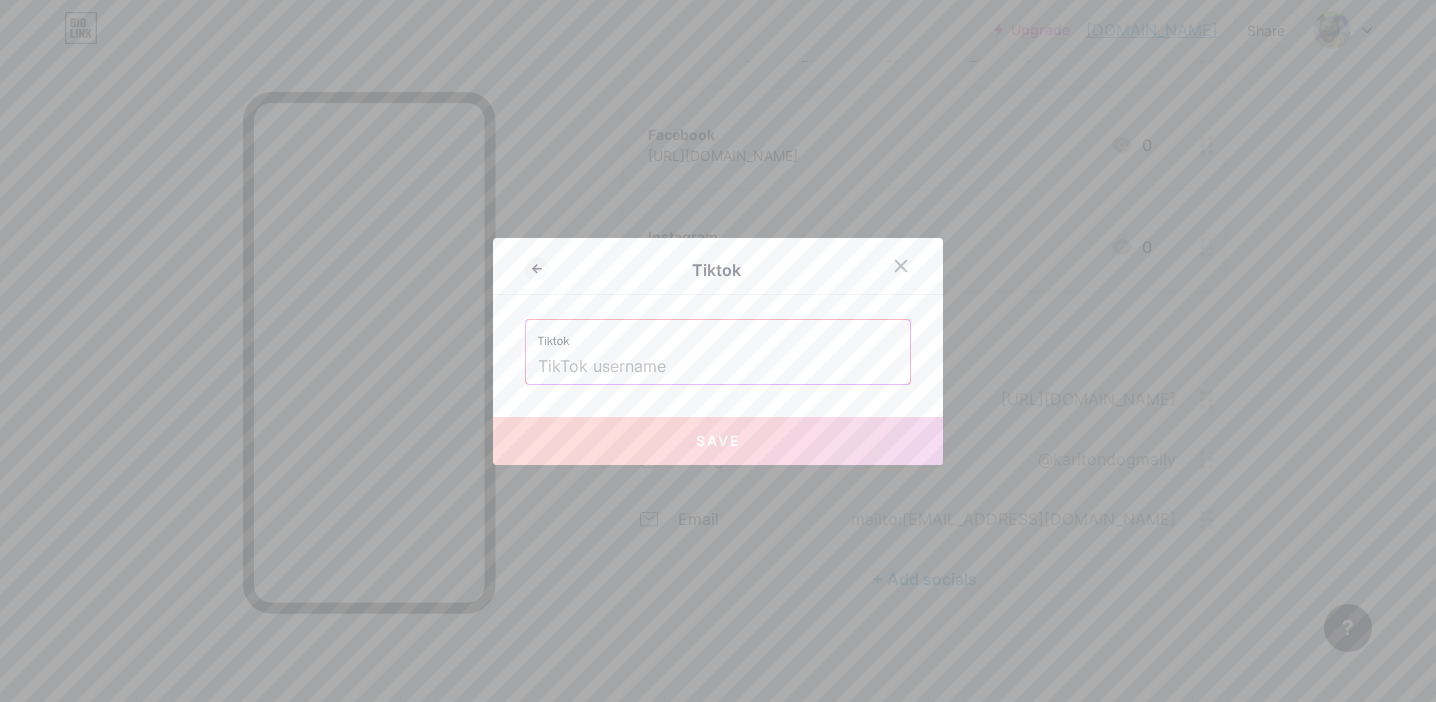 click at bounding box center [718, 367] 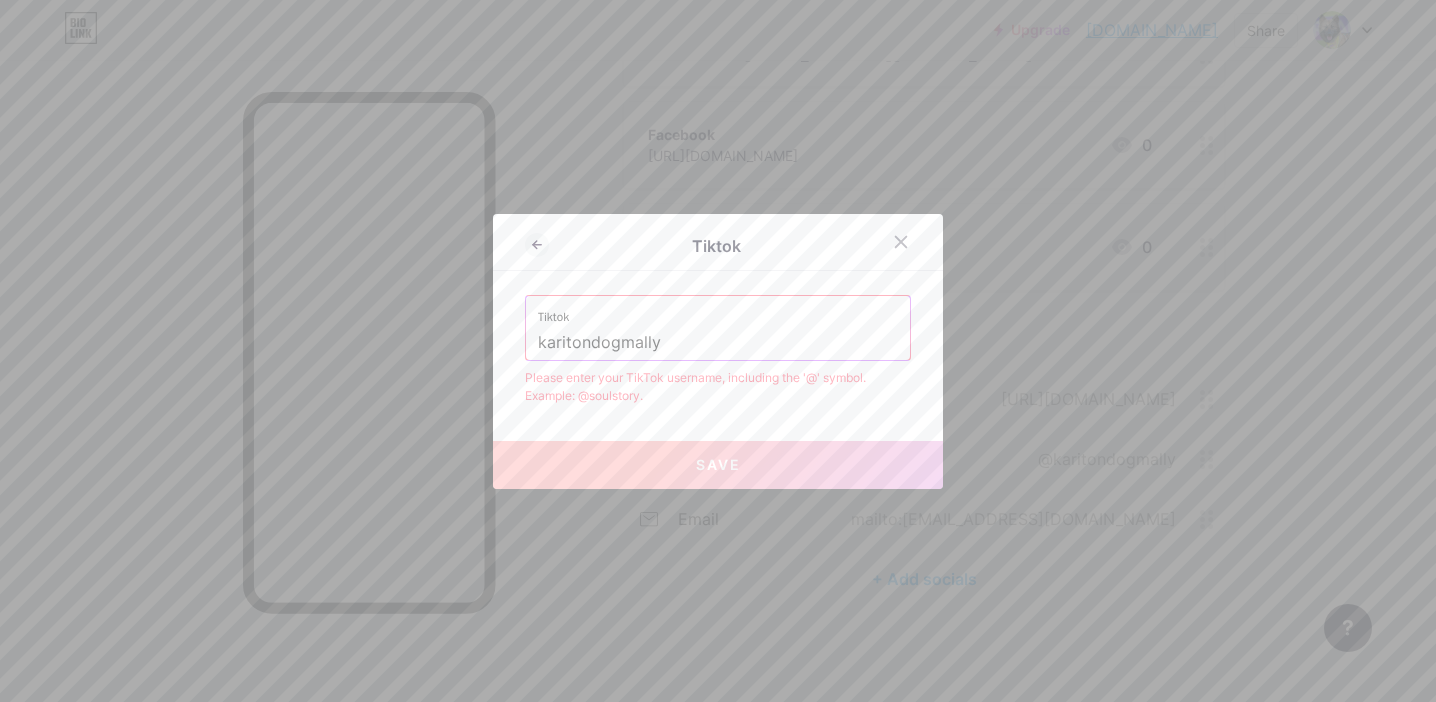 click on "karitondogmally" at bounding box center (718, 343) 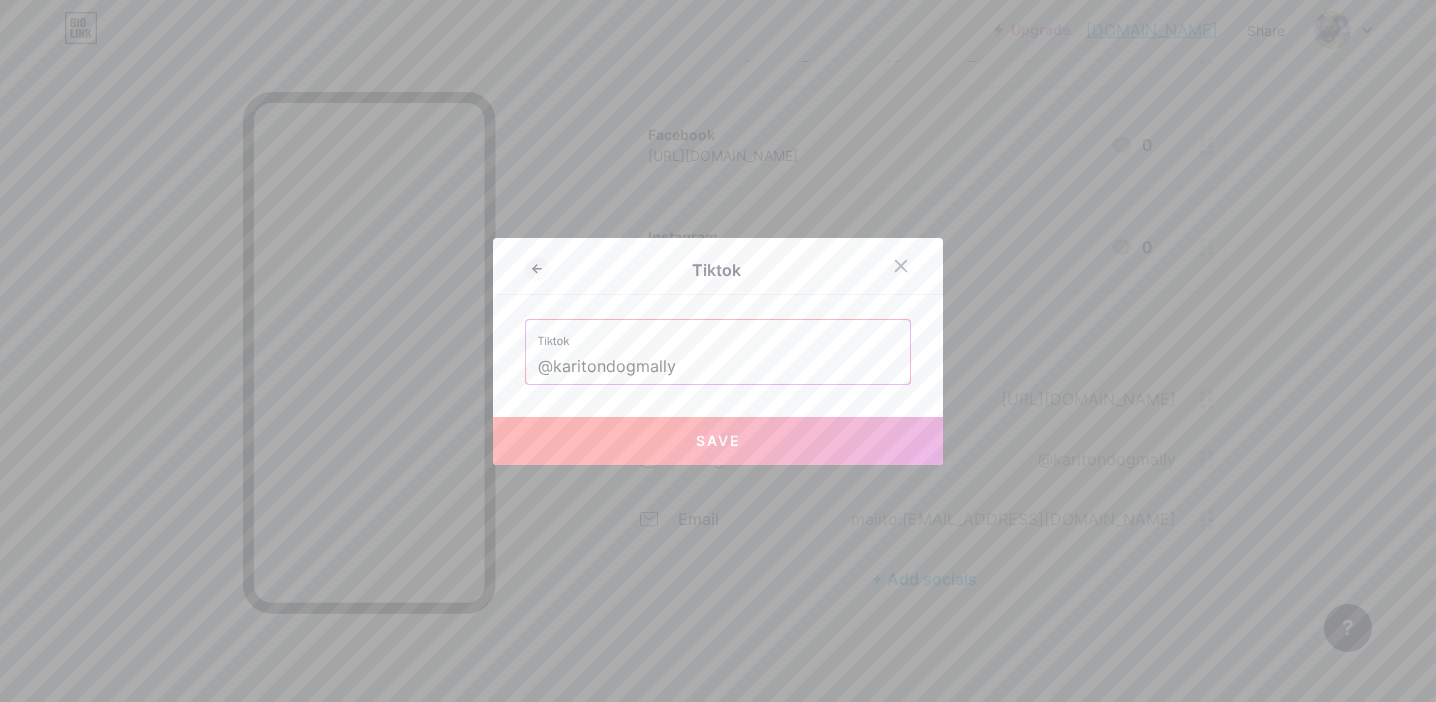 click on "Save" at bounding box center (718, 441) 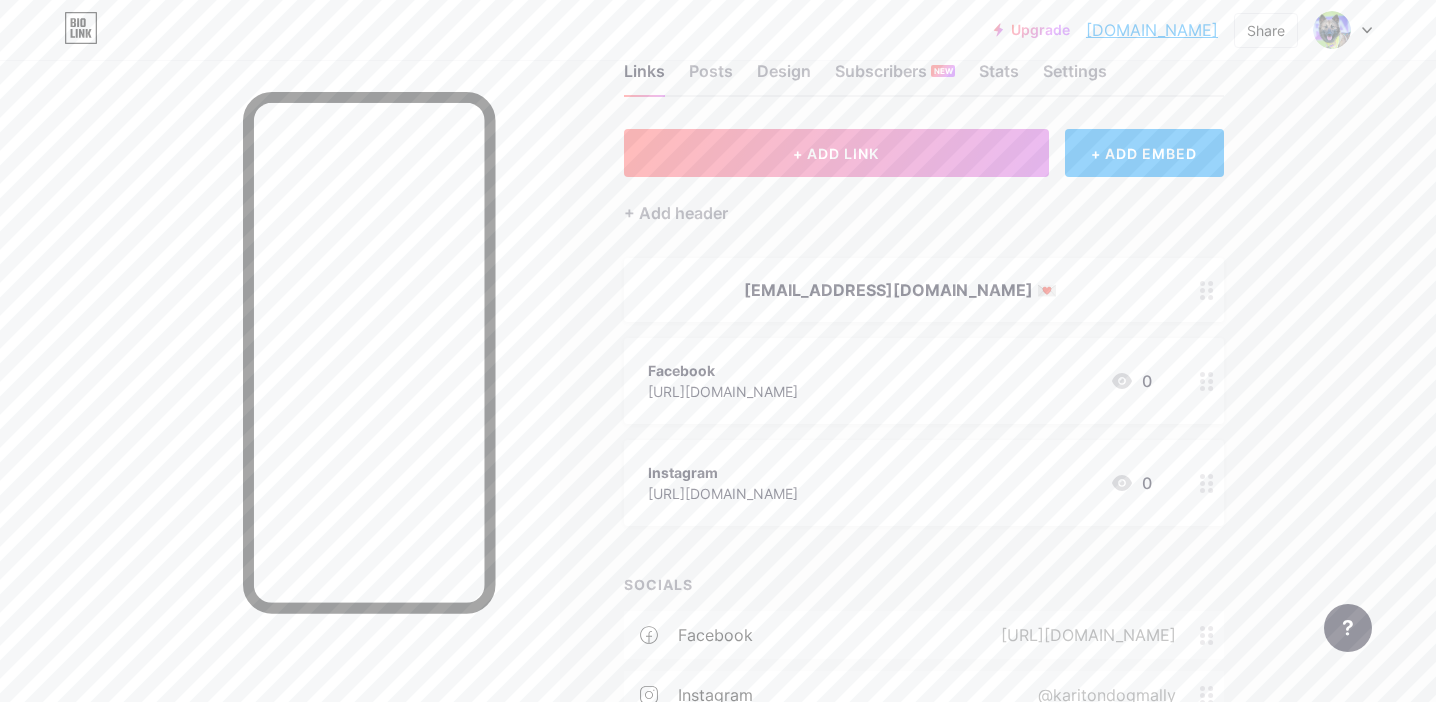scroll, scrollTop: 59, scrollLeft: 0, axis: vertical 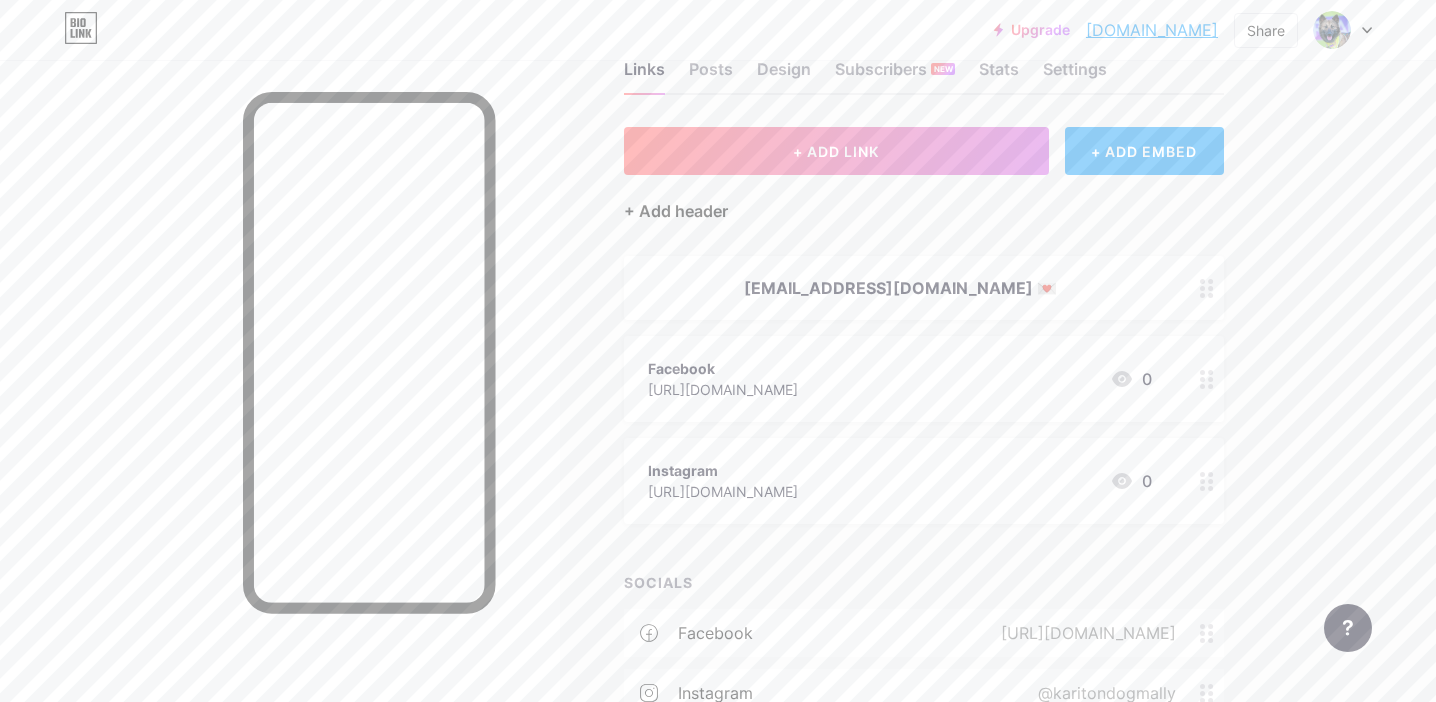 click on "+ Add header" at bounding box center [676, 211] 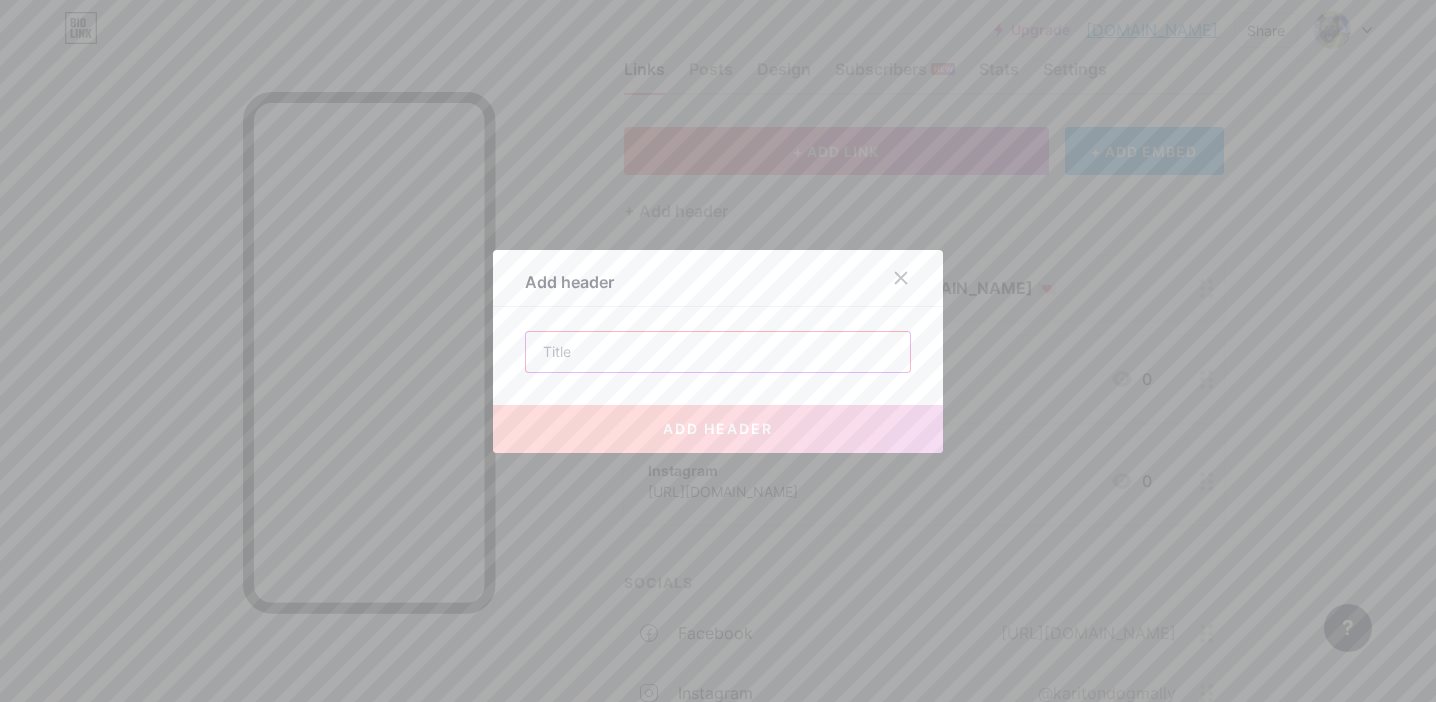 click at bounding box center [718, 352] 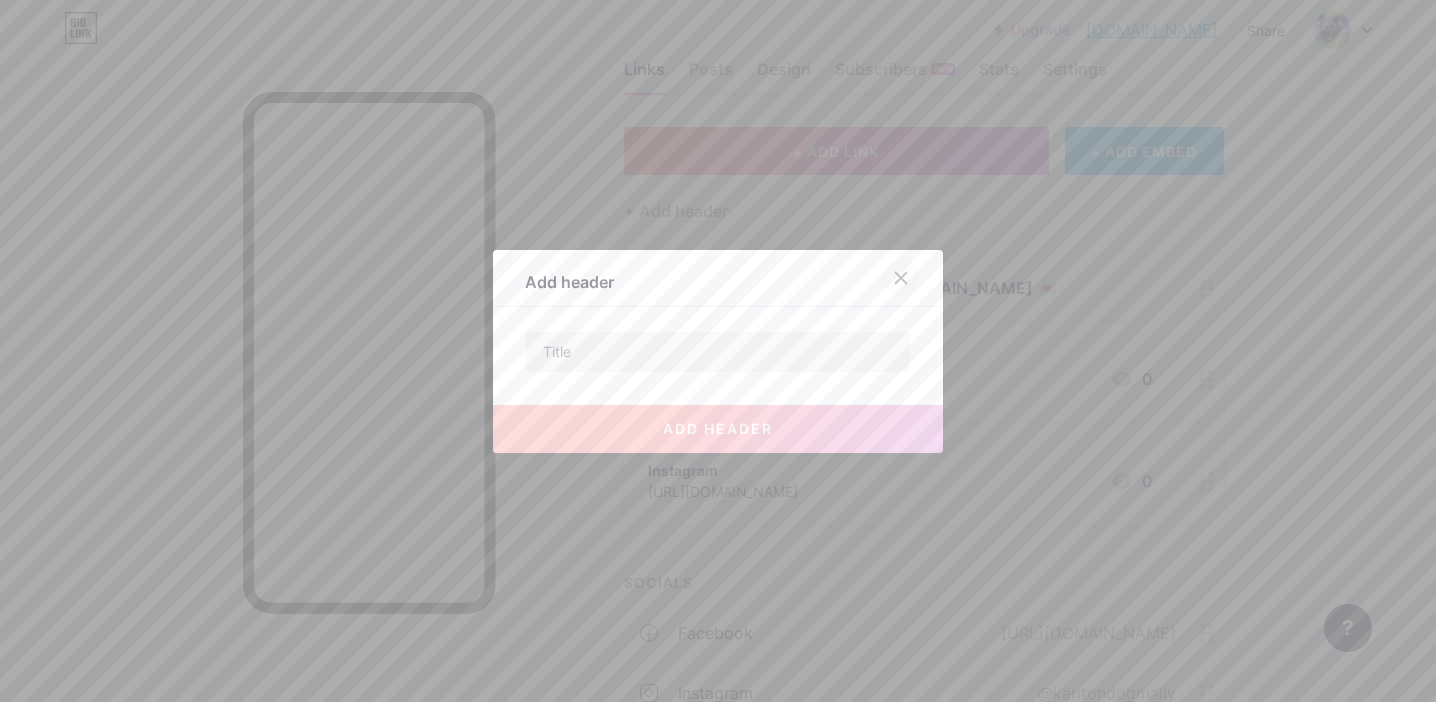 click 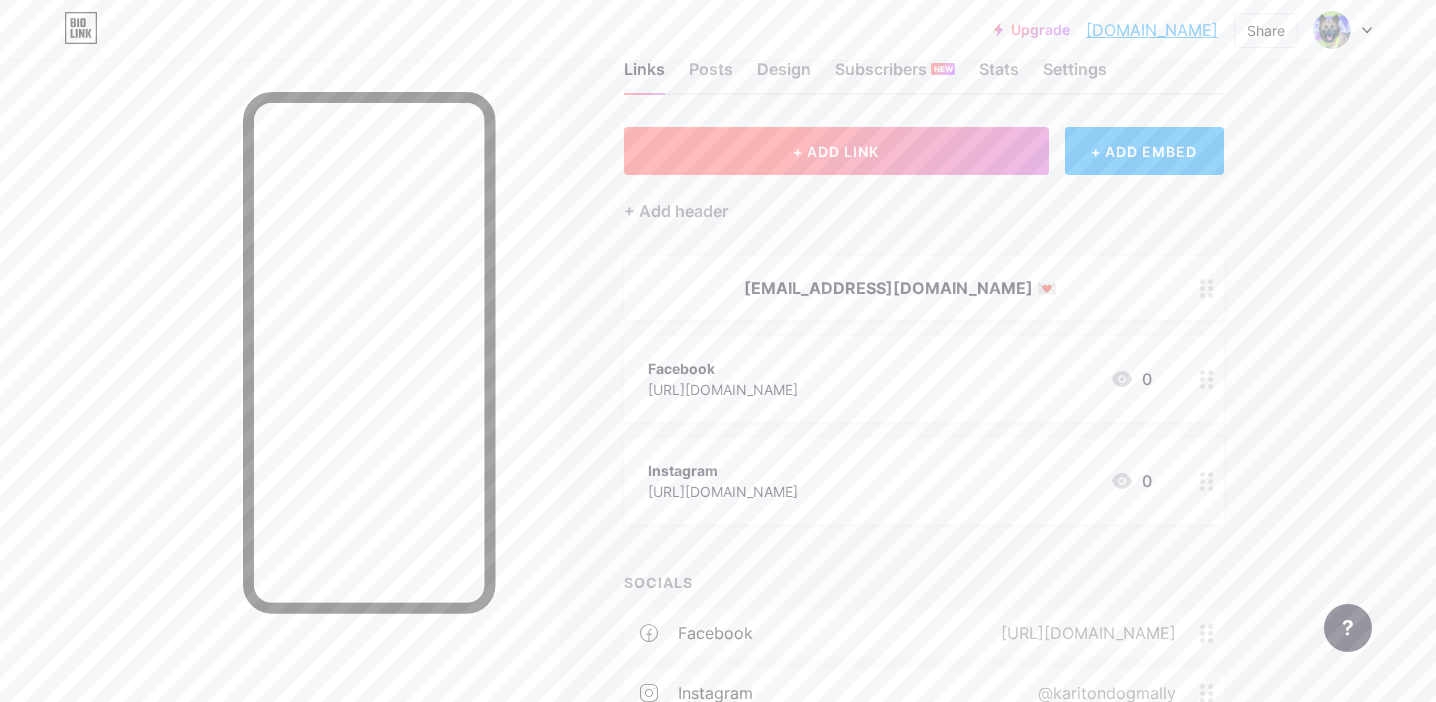 click on "+ ADD LINK" at bounding box center (836, 151) 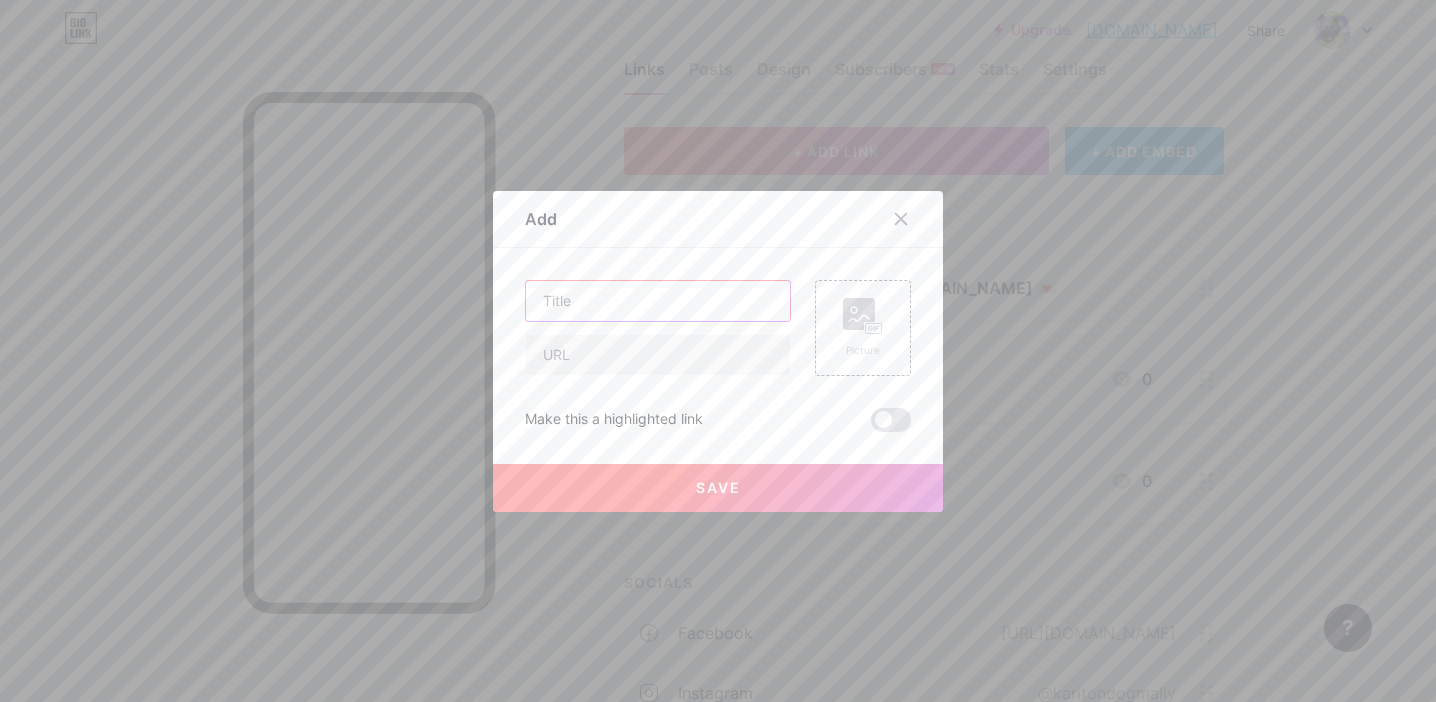 click at bounding box center [658, 301] 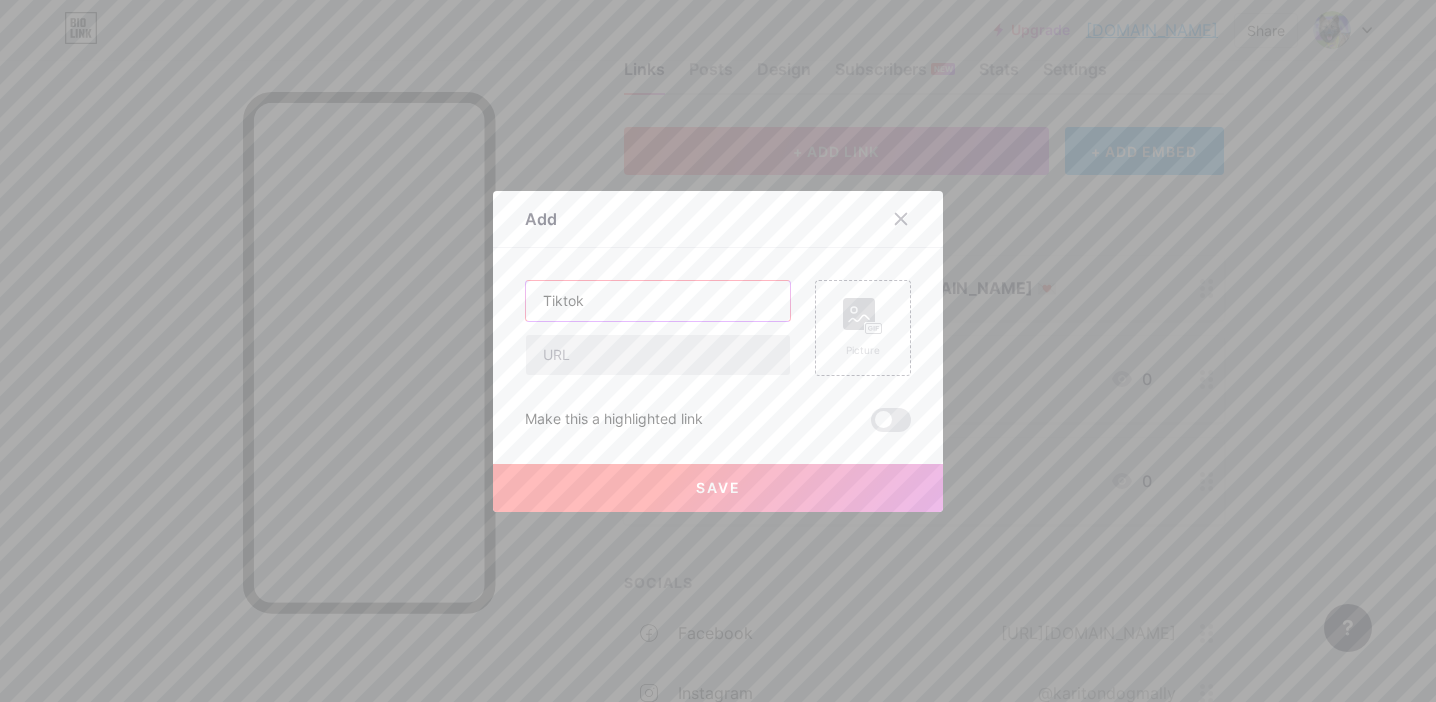 type on "Tiktok" 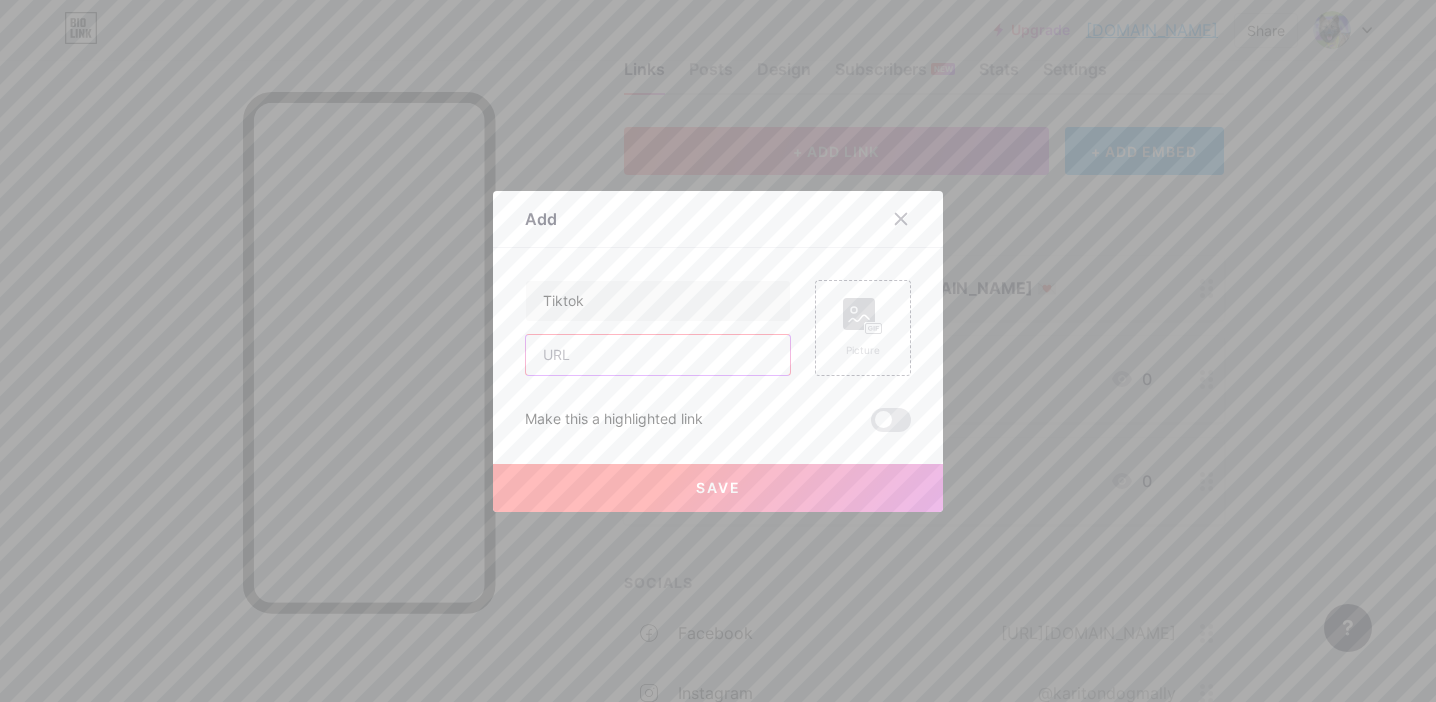 click at bounding box center (658, 355) 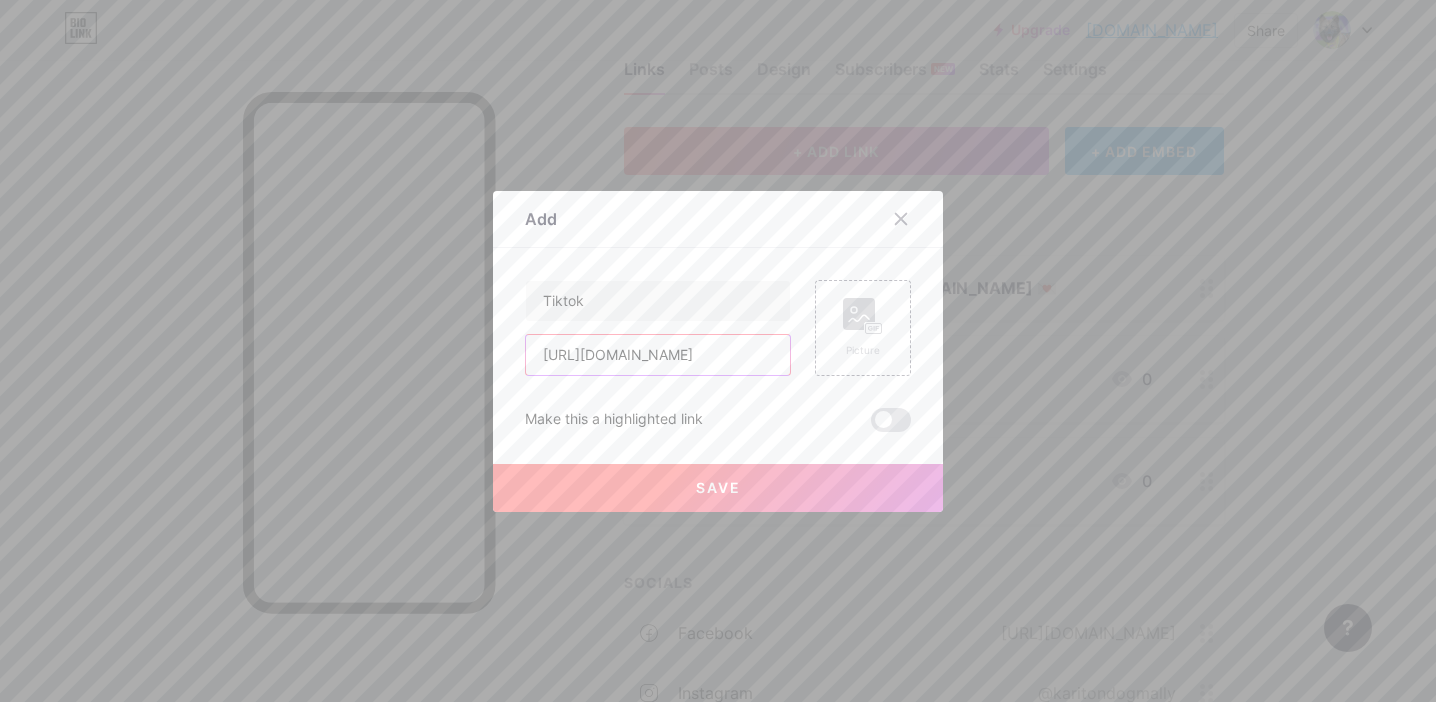 scroll, scrollTop: 0, scrollLeft: 217, axis: horizontal 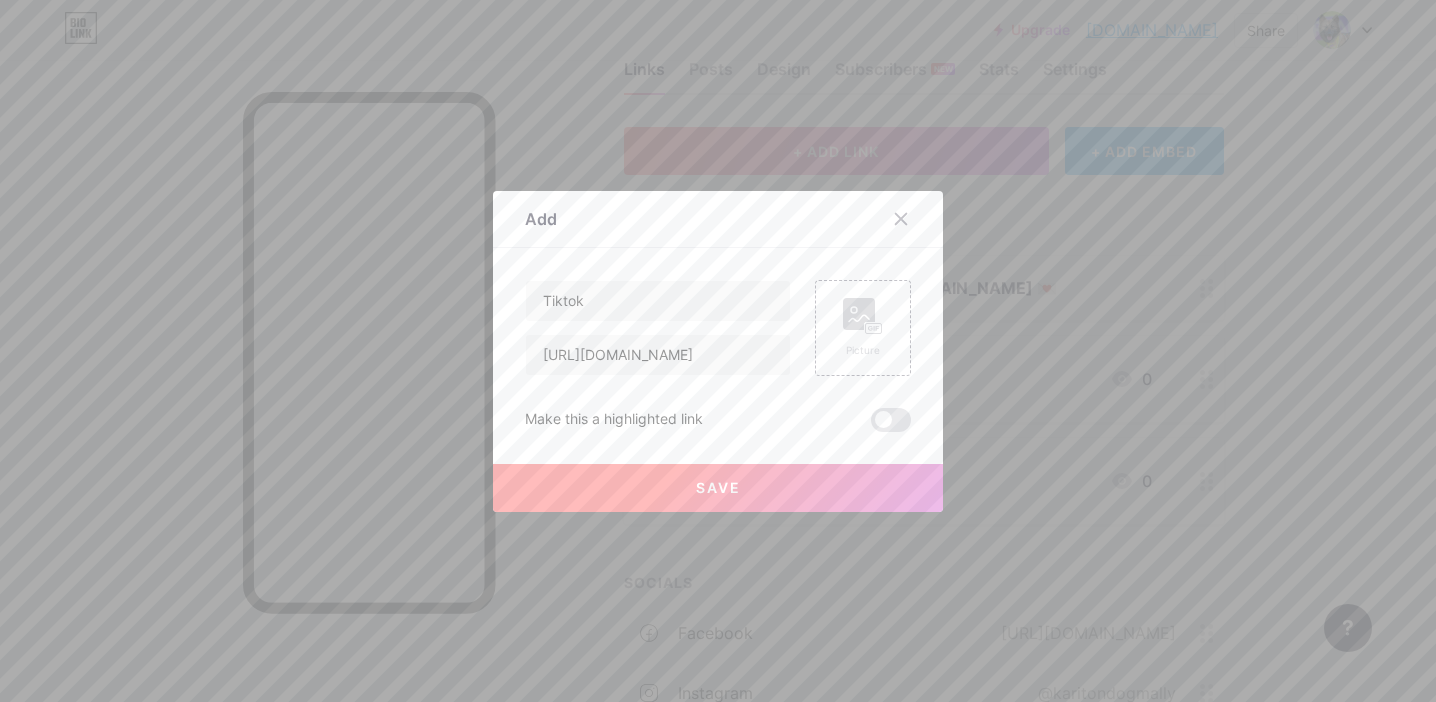 click on "Save" at bounding box center [718, 488] 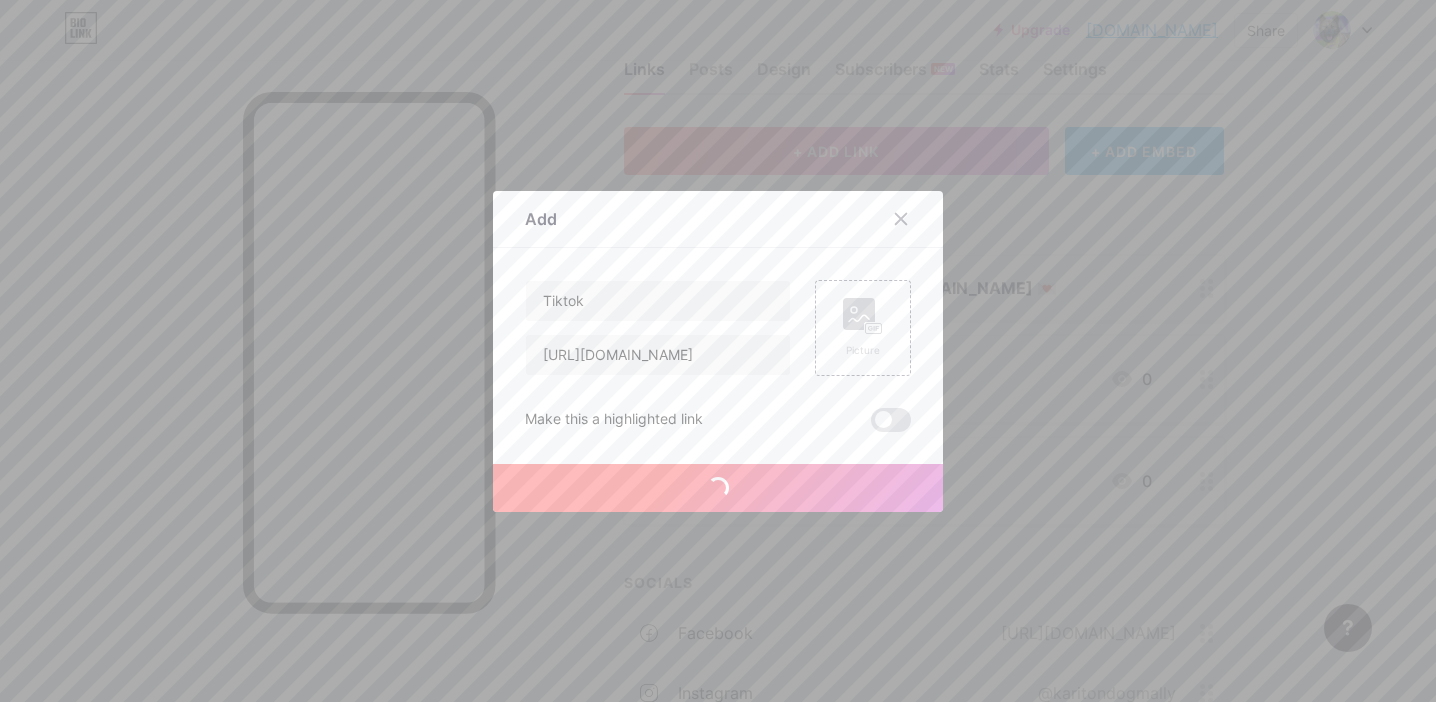scroll, scrollTop: 0, scrollLeft: 0, axis: both 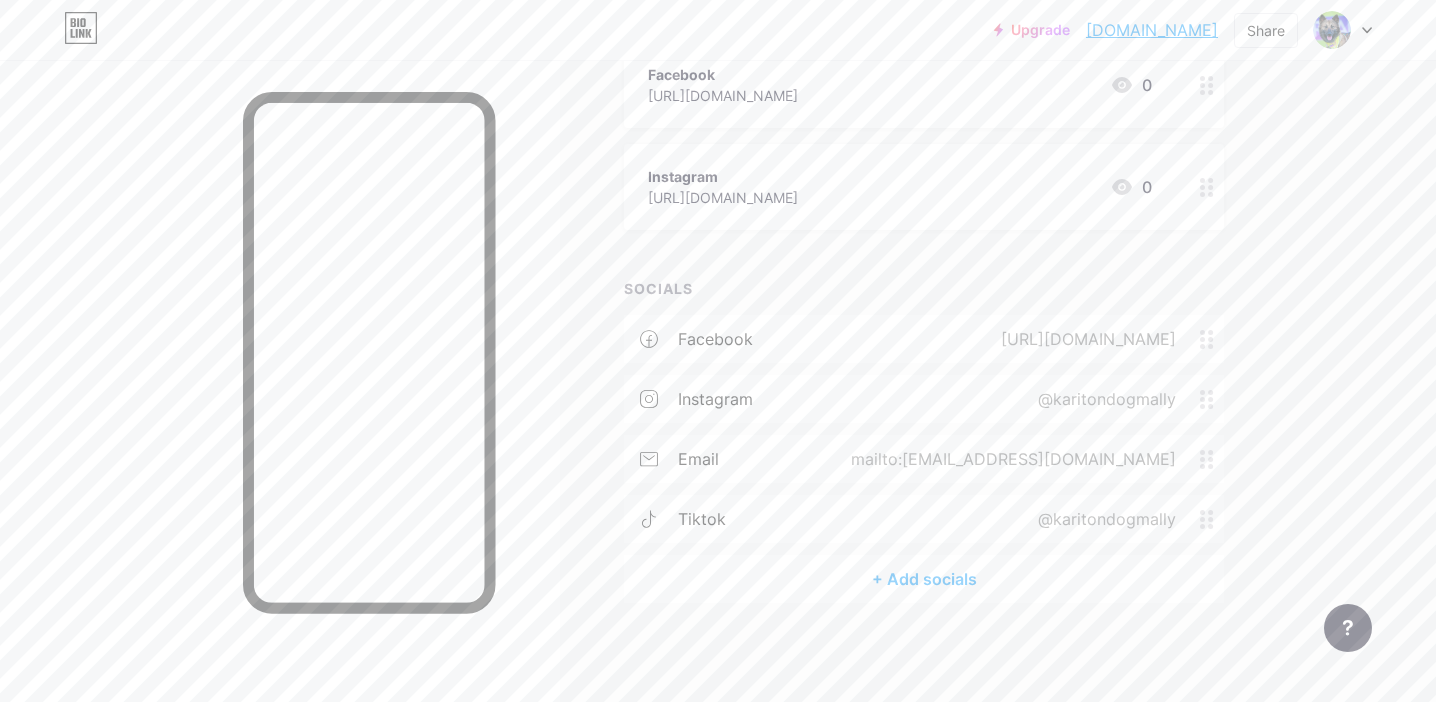 type 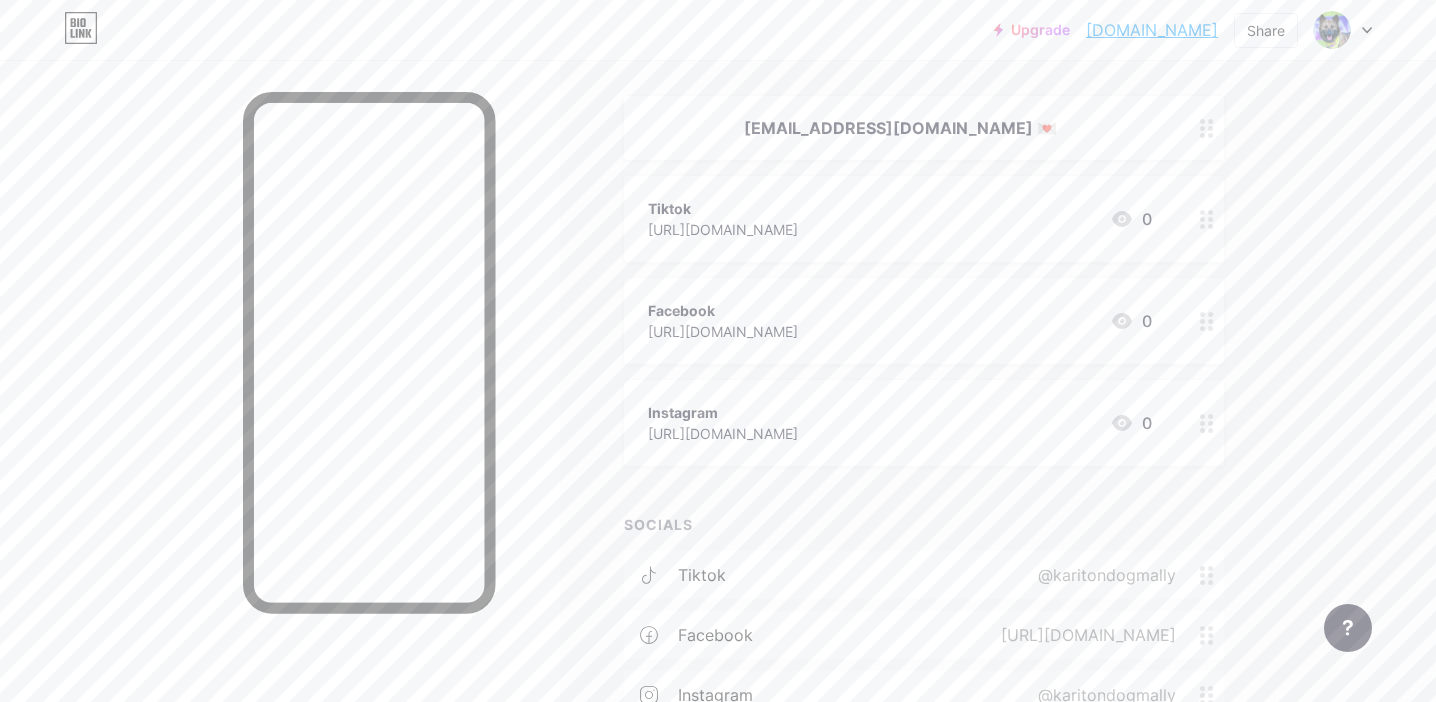 scroll, scrollTop: 455, scrollLeft: 0, axis: vertical 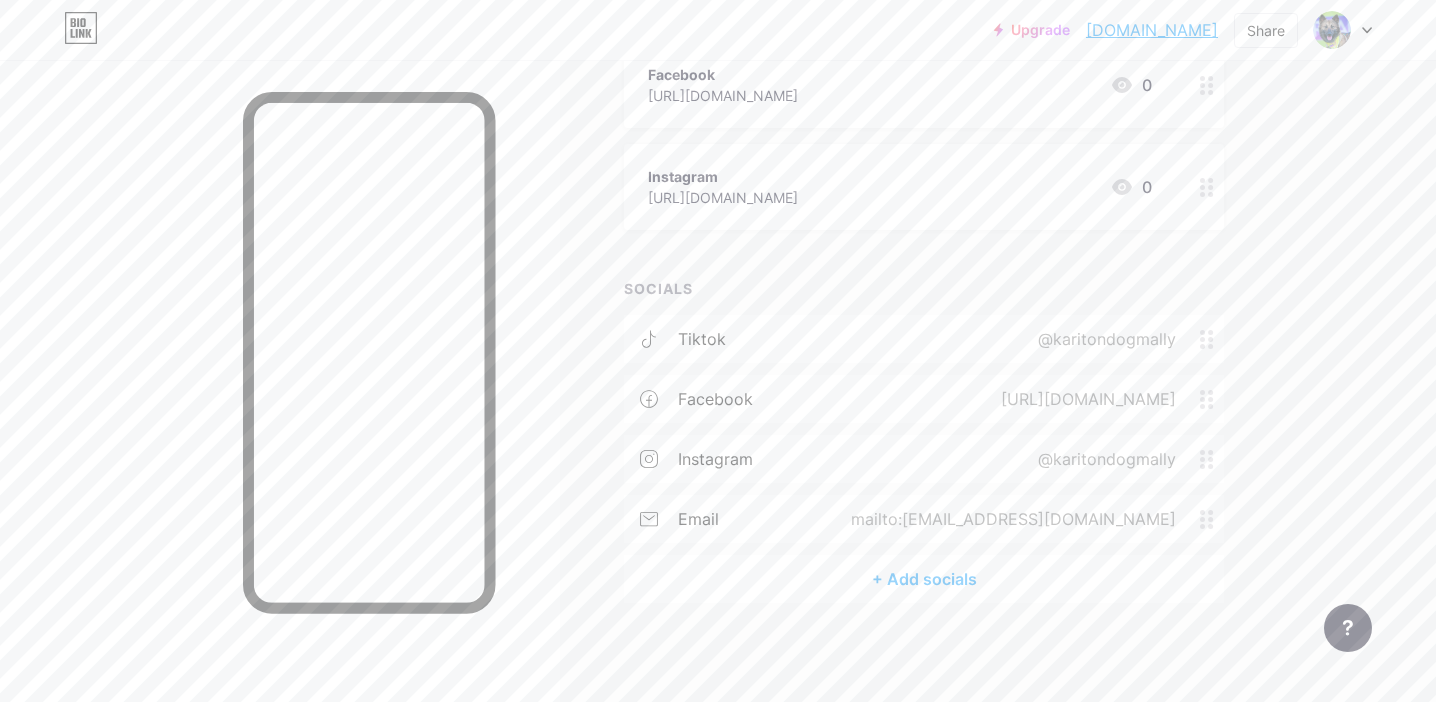 click on "+ Add socials" at bounding box center (924, 579) 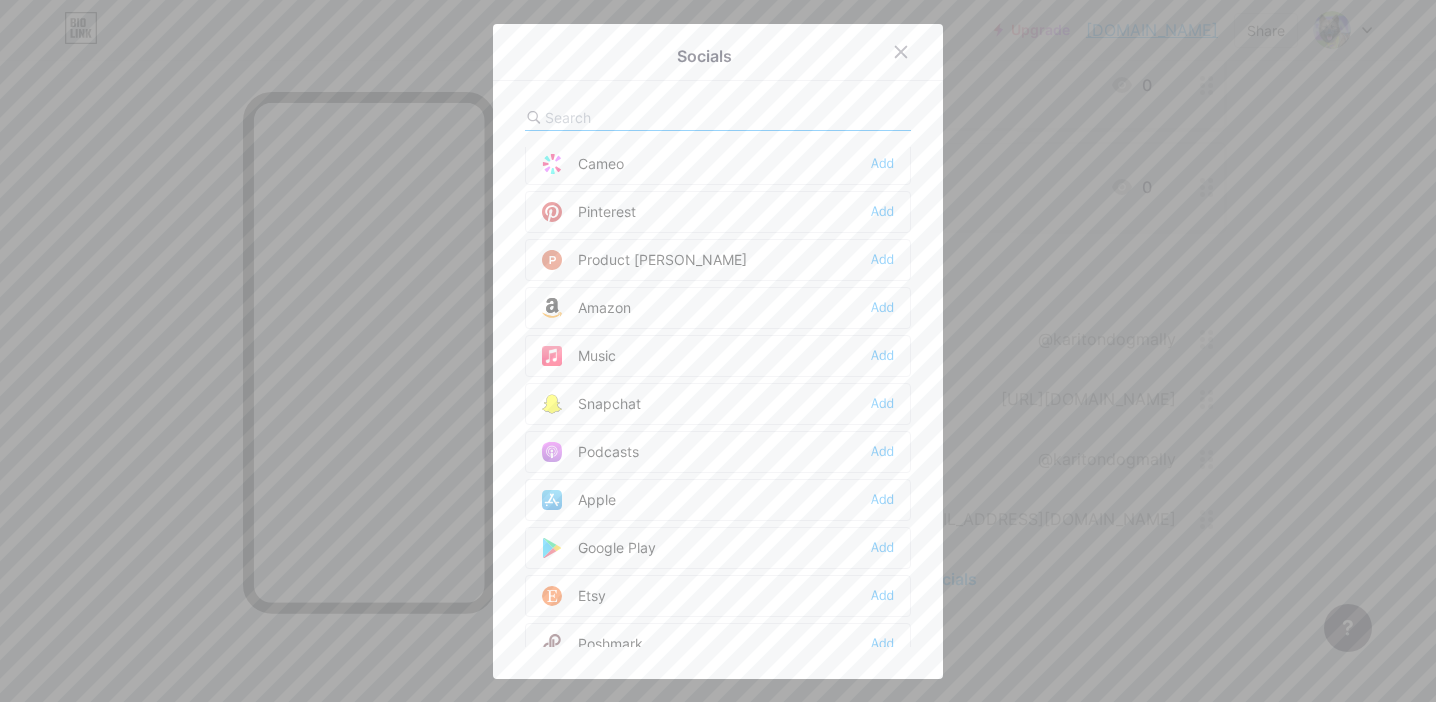 scroll, scrollTop: 0, scrollLeft: 0, axis: both 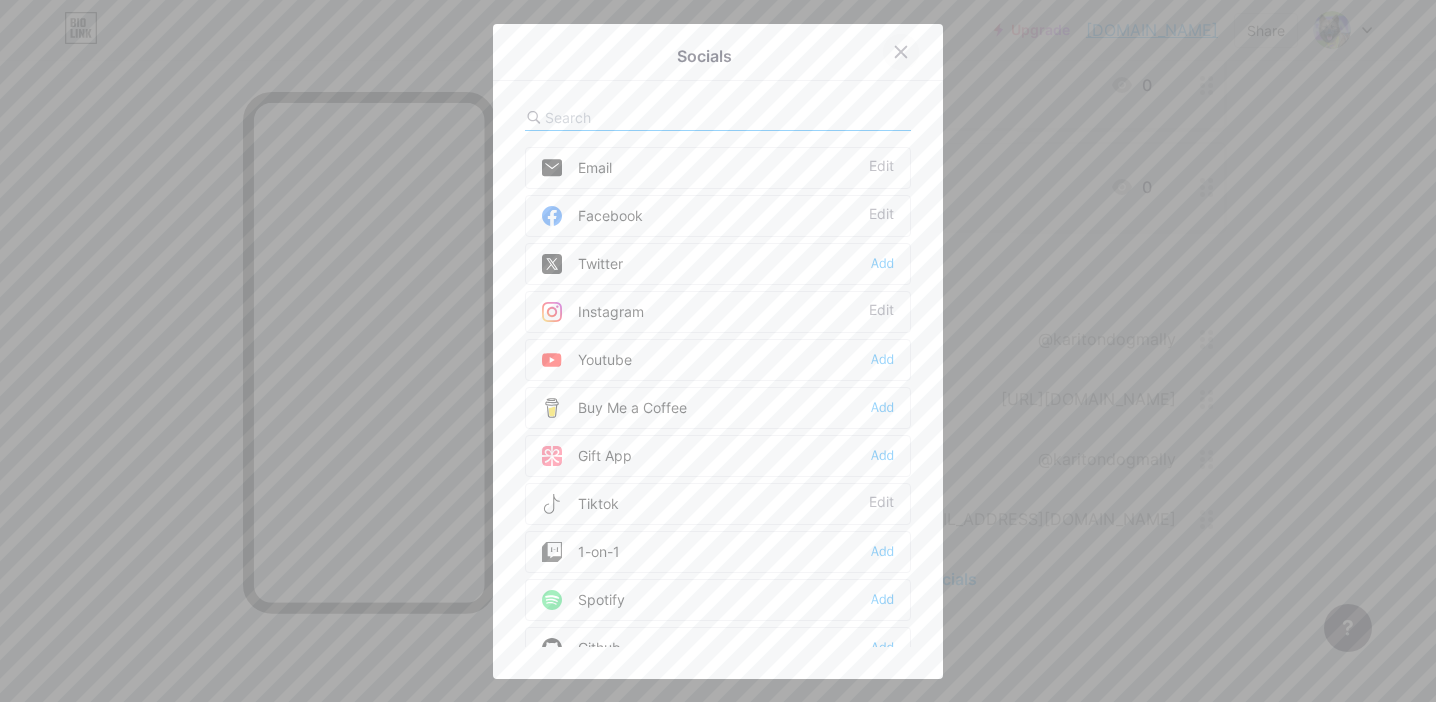 click 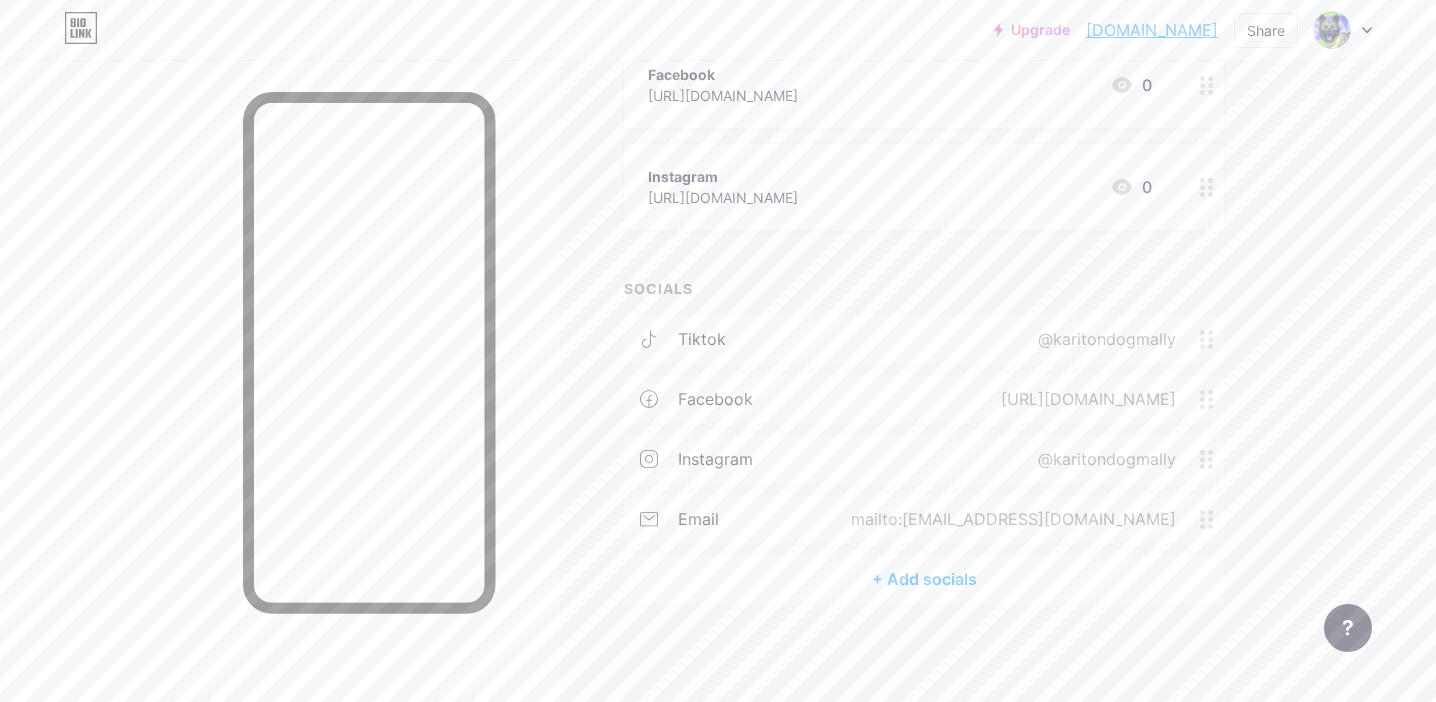 scroll, scrollTop: 0, scrollLeft: 0, axis: both 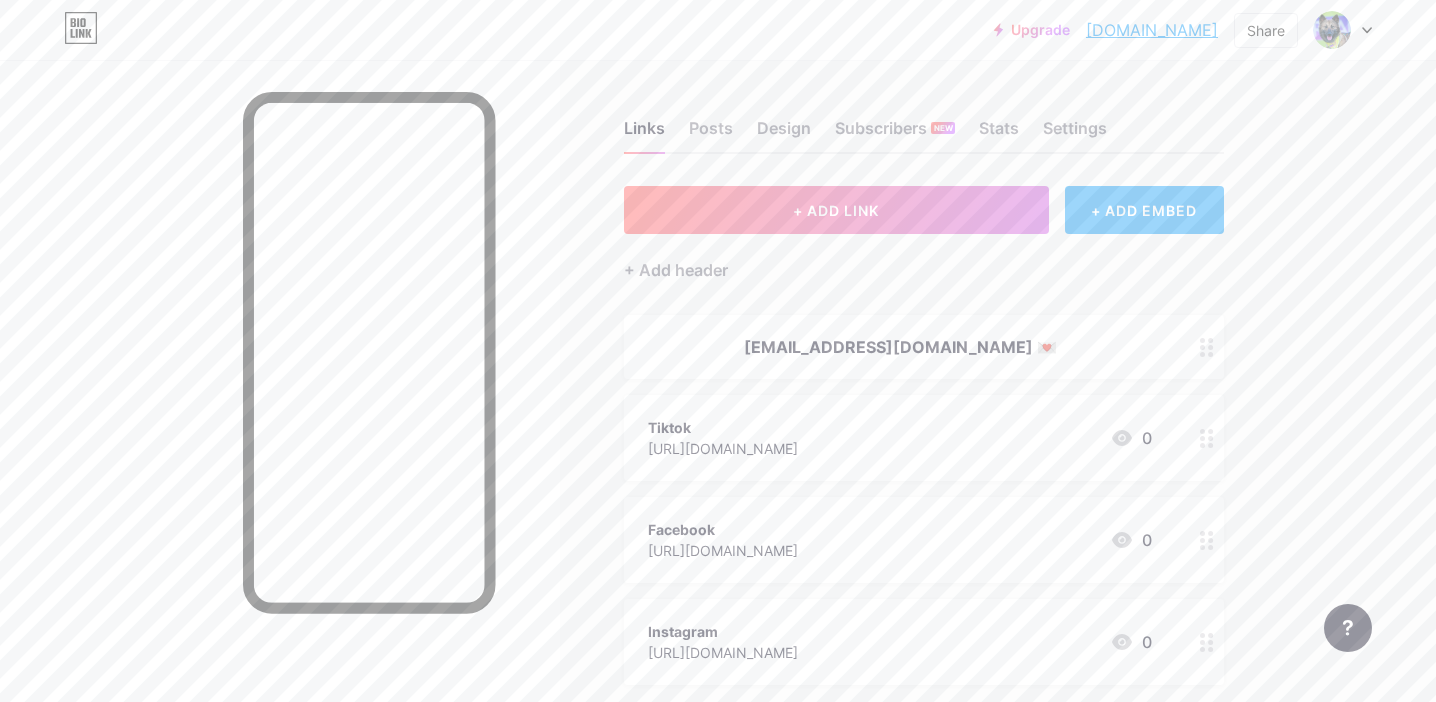 click on "+ ADD EMBED" at bounding box center [1144, 210] 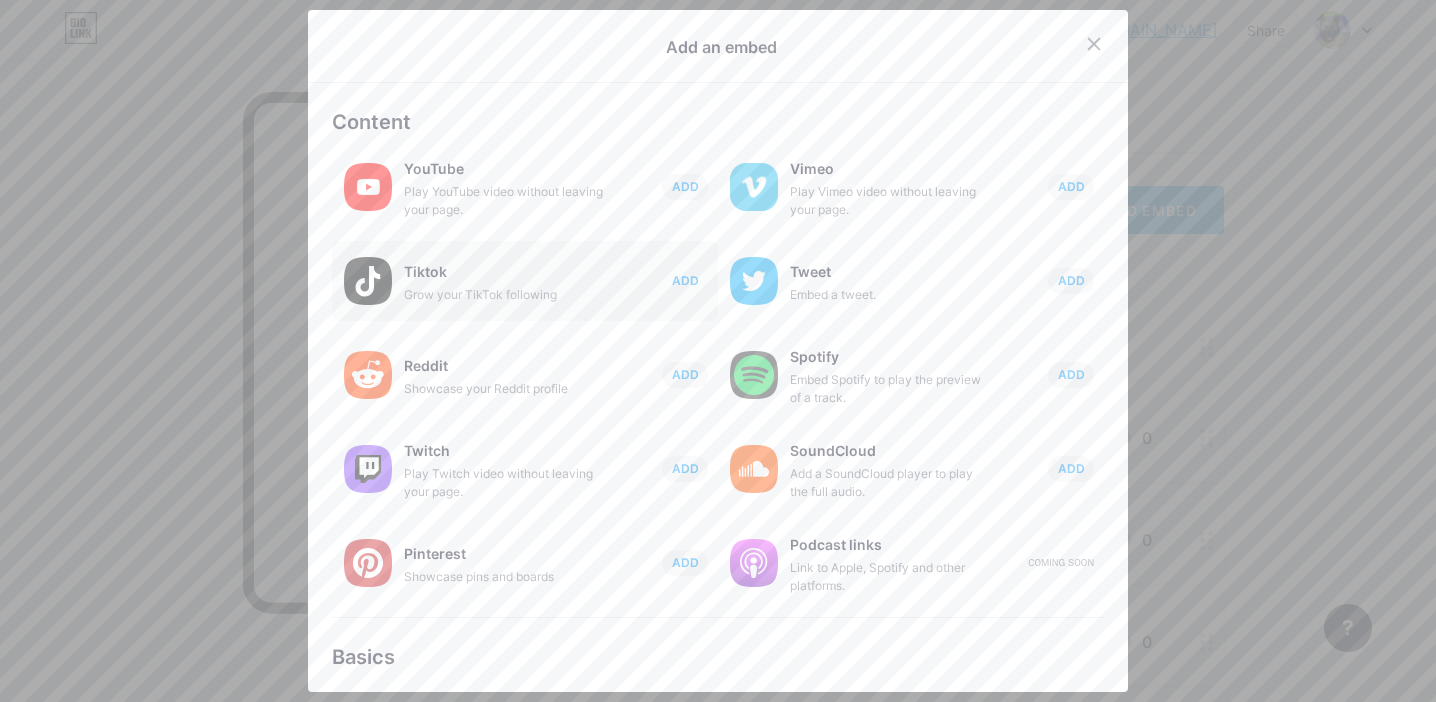 click on "ADD" at bounding box center [685, 280] 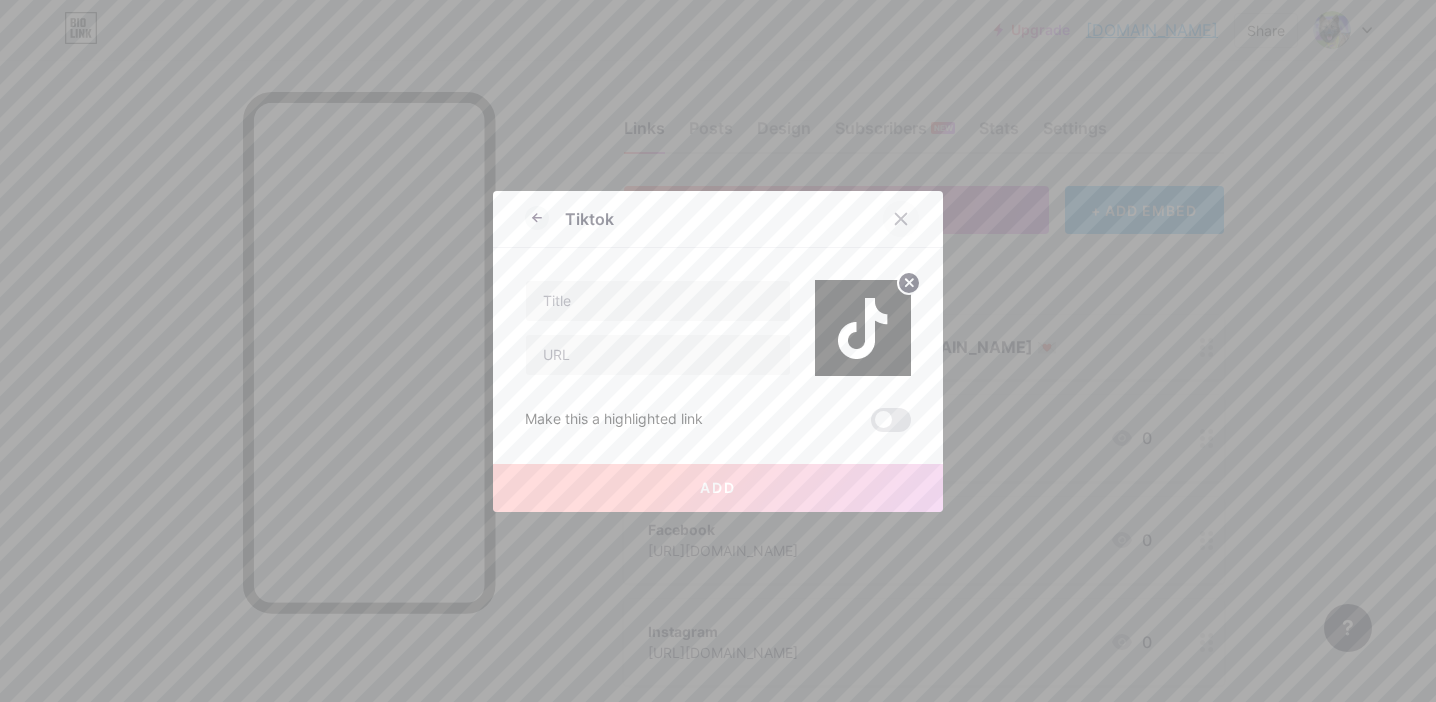 click 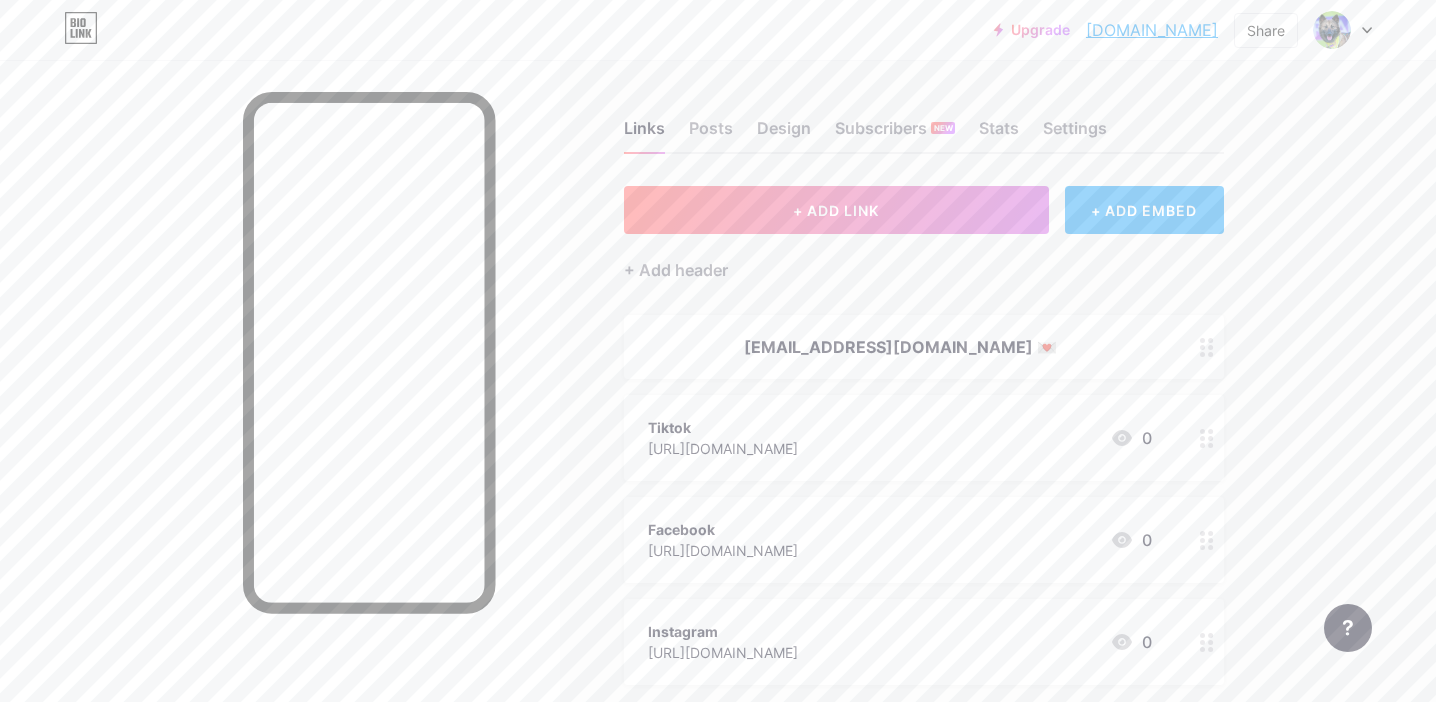 click on "+ ADD EMBED" at bounding box center [1144, 210] 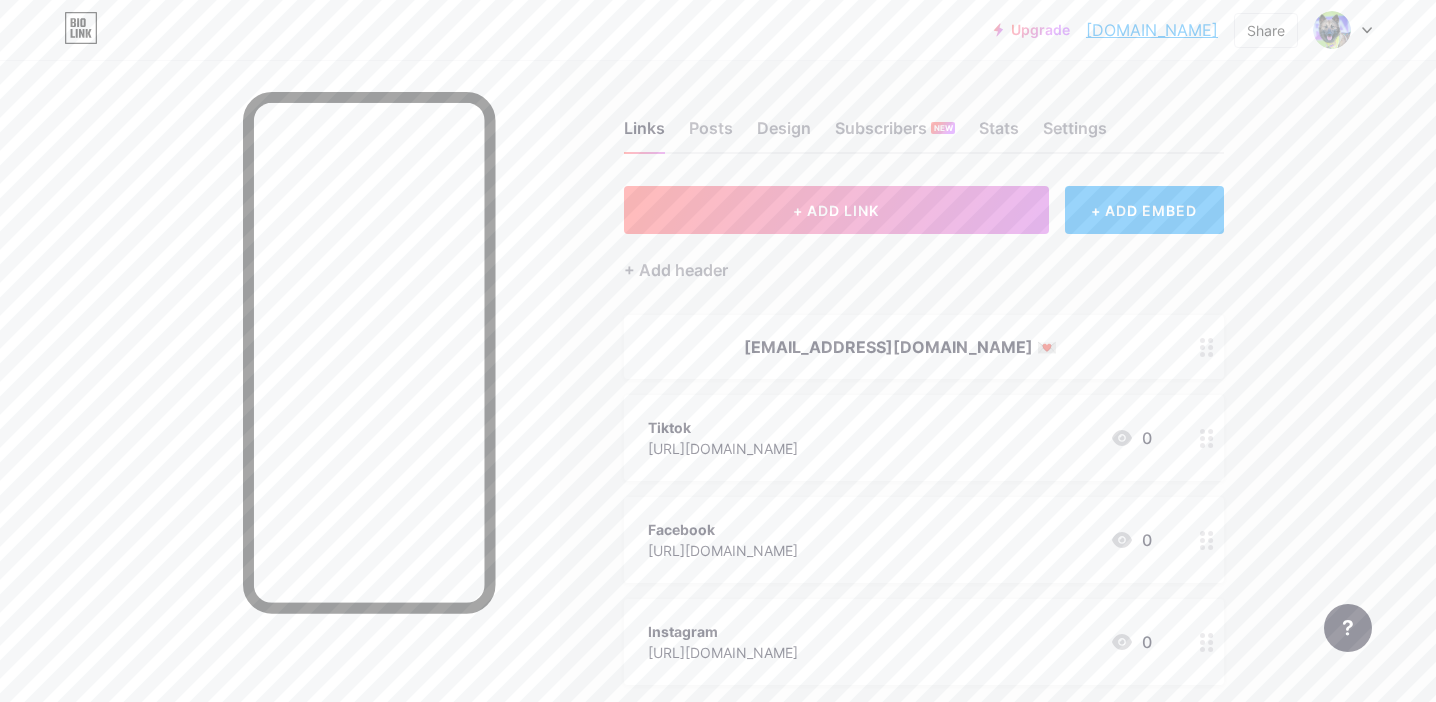scroll, scrollTop: 0, scrollLeft: 0, axis: both 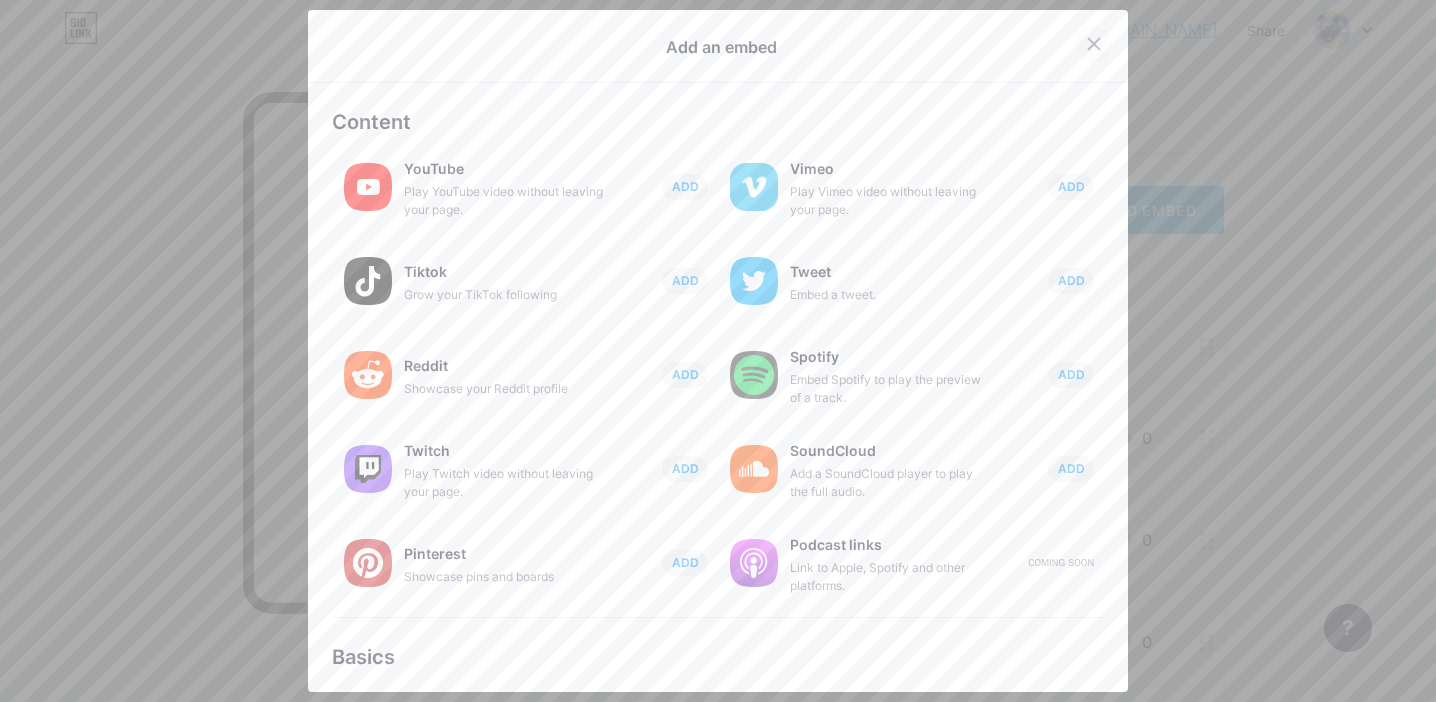 click at bounding box center (1094, 44) 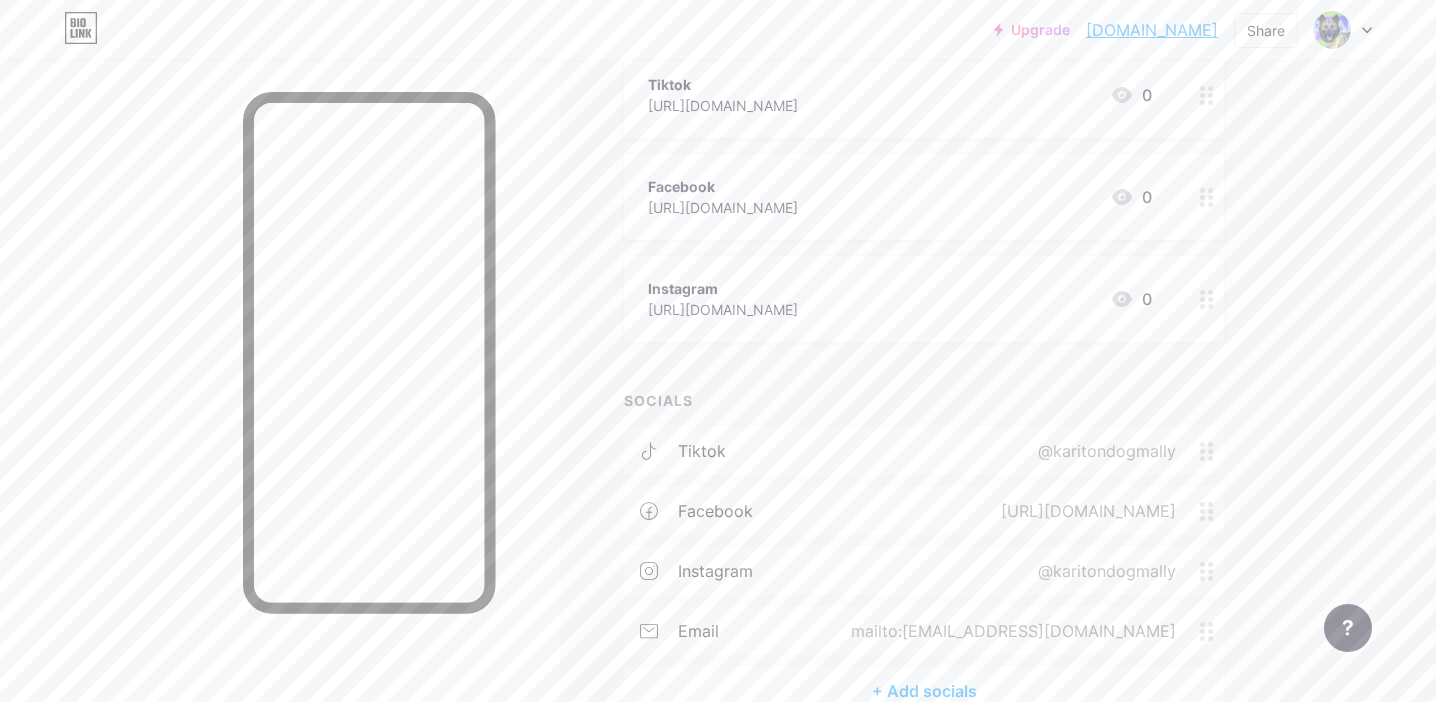 scroll, scrollTop: 455, scrollLeft: 0, axis: vertical 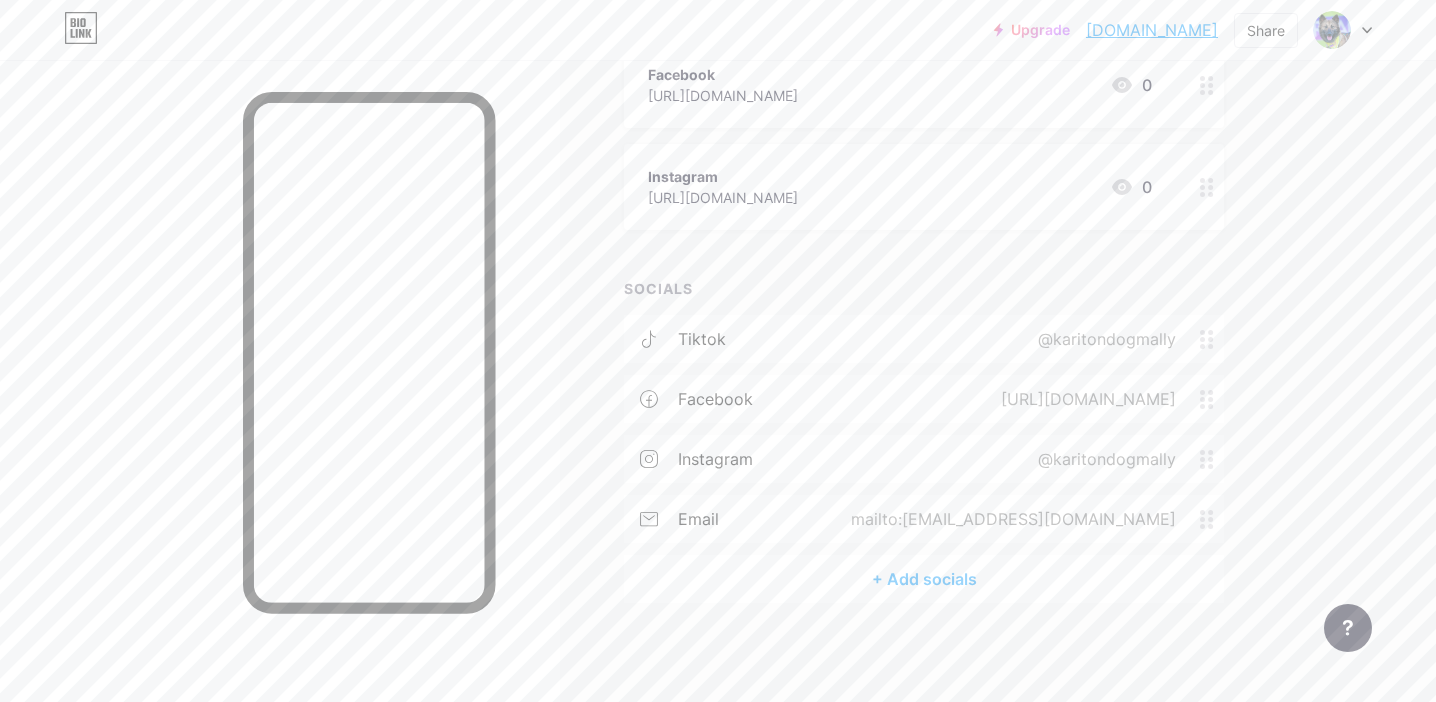 click on "+ Add socials" at bounding box center [924, 579] 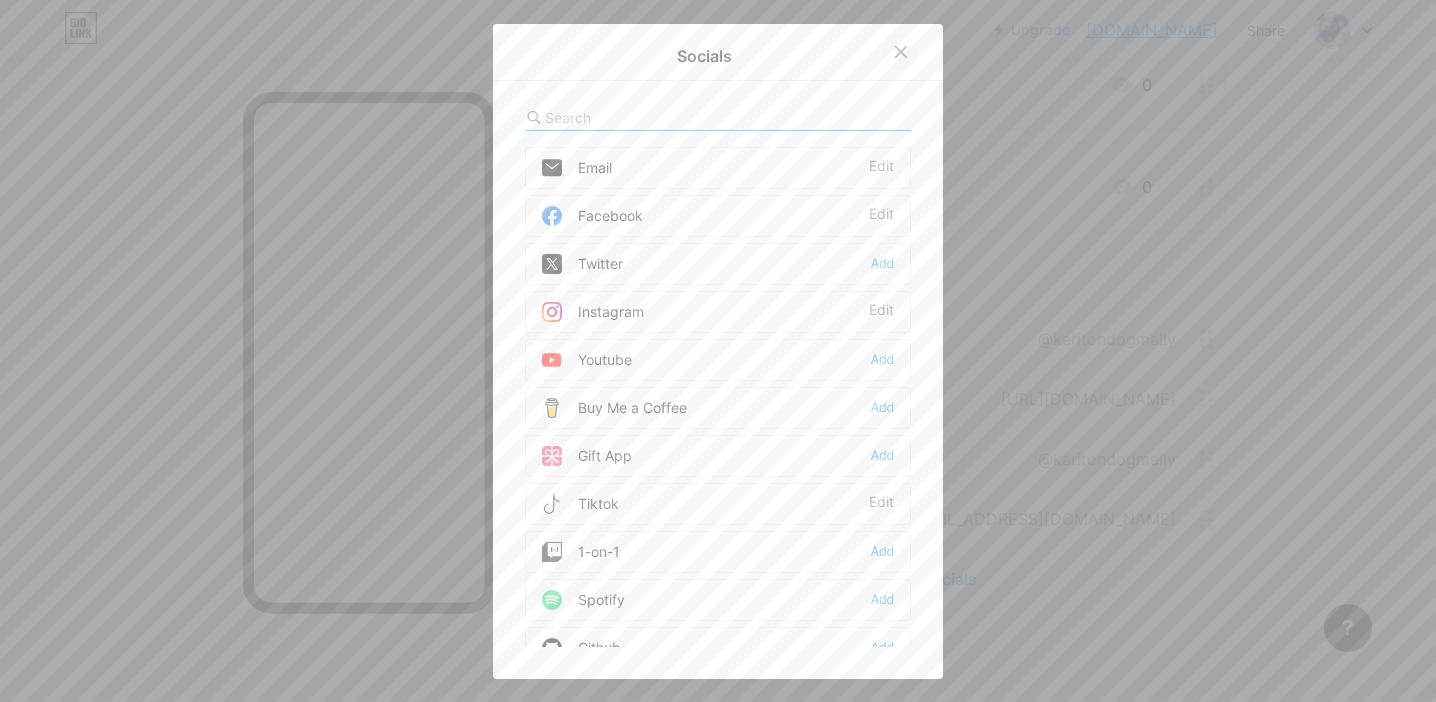 click 